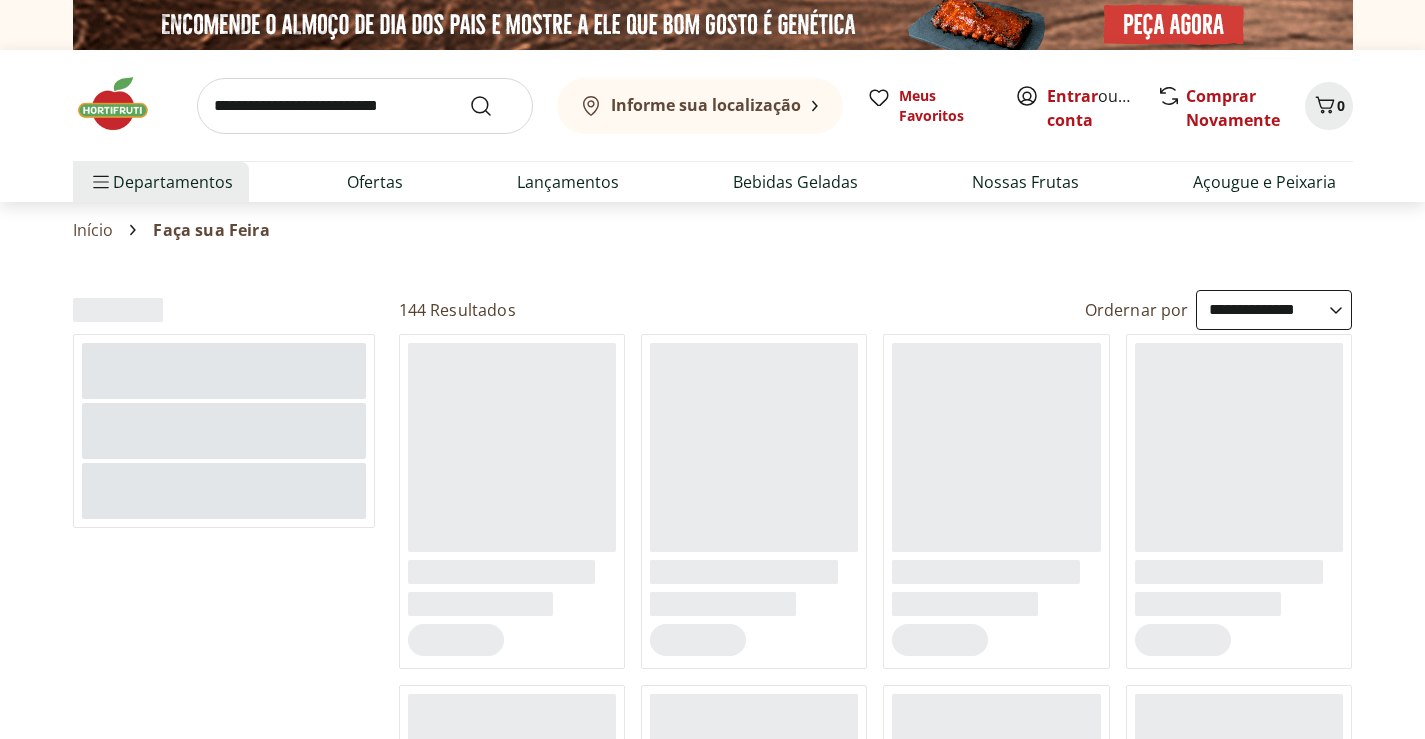 select on "**********" 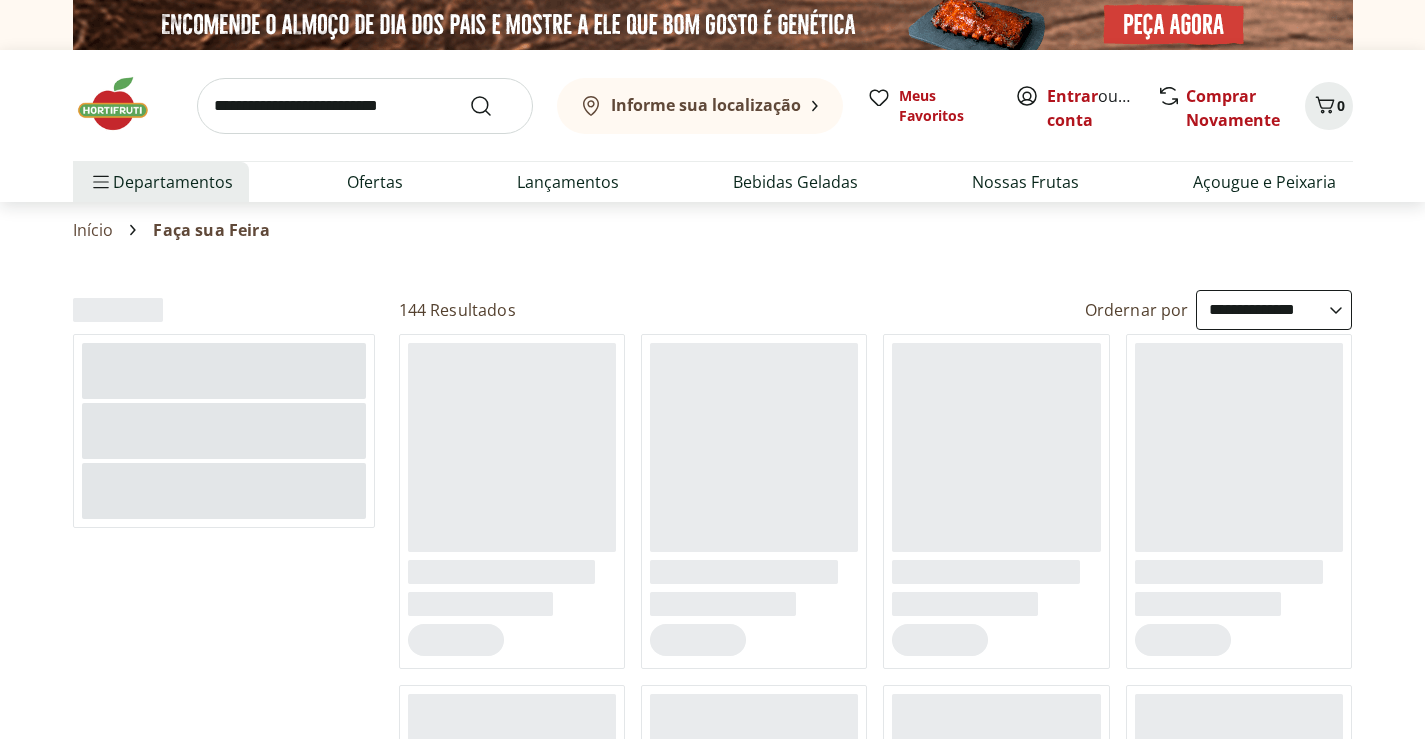scroll, scrollTop: 0, scrollLeft: 0, axis: both 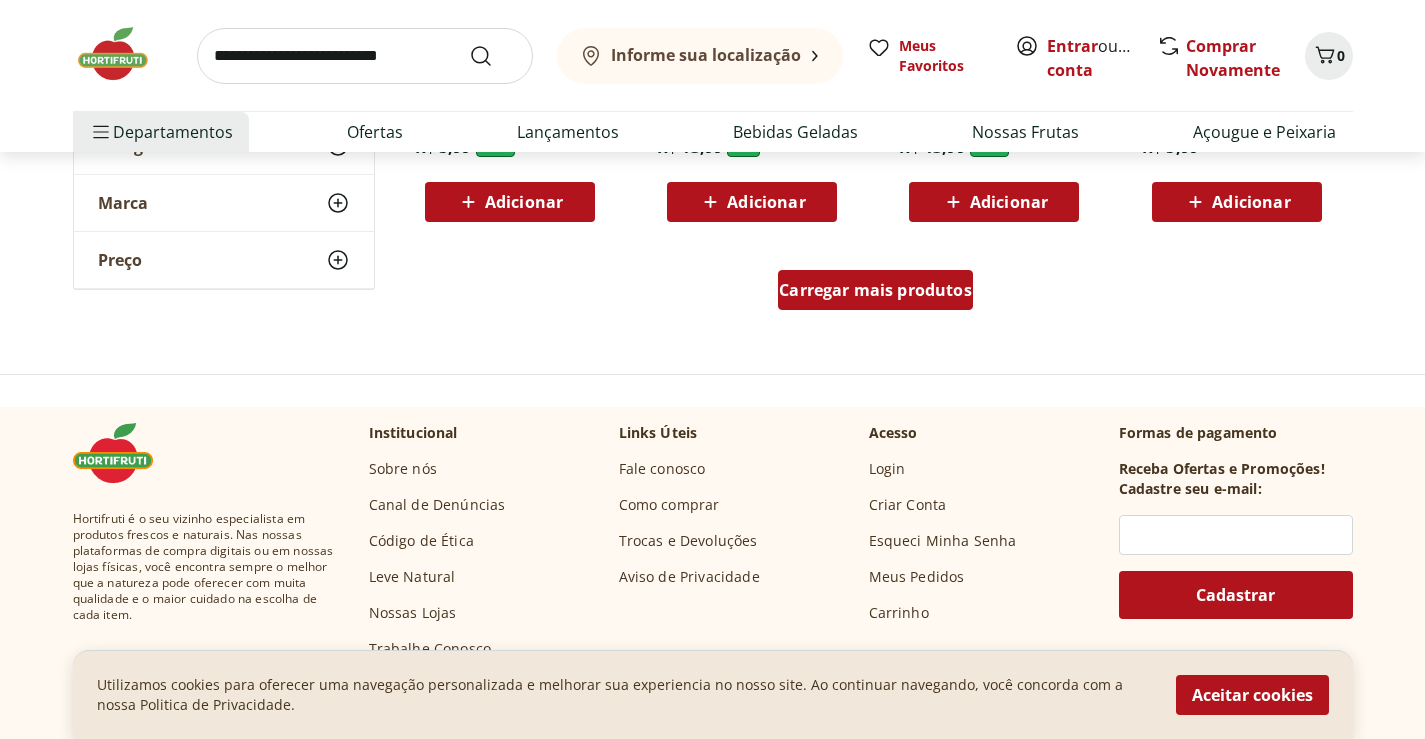 click on "Carregar mais produtos" at bounding box center [875, 290] 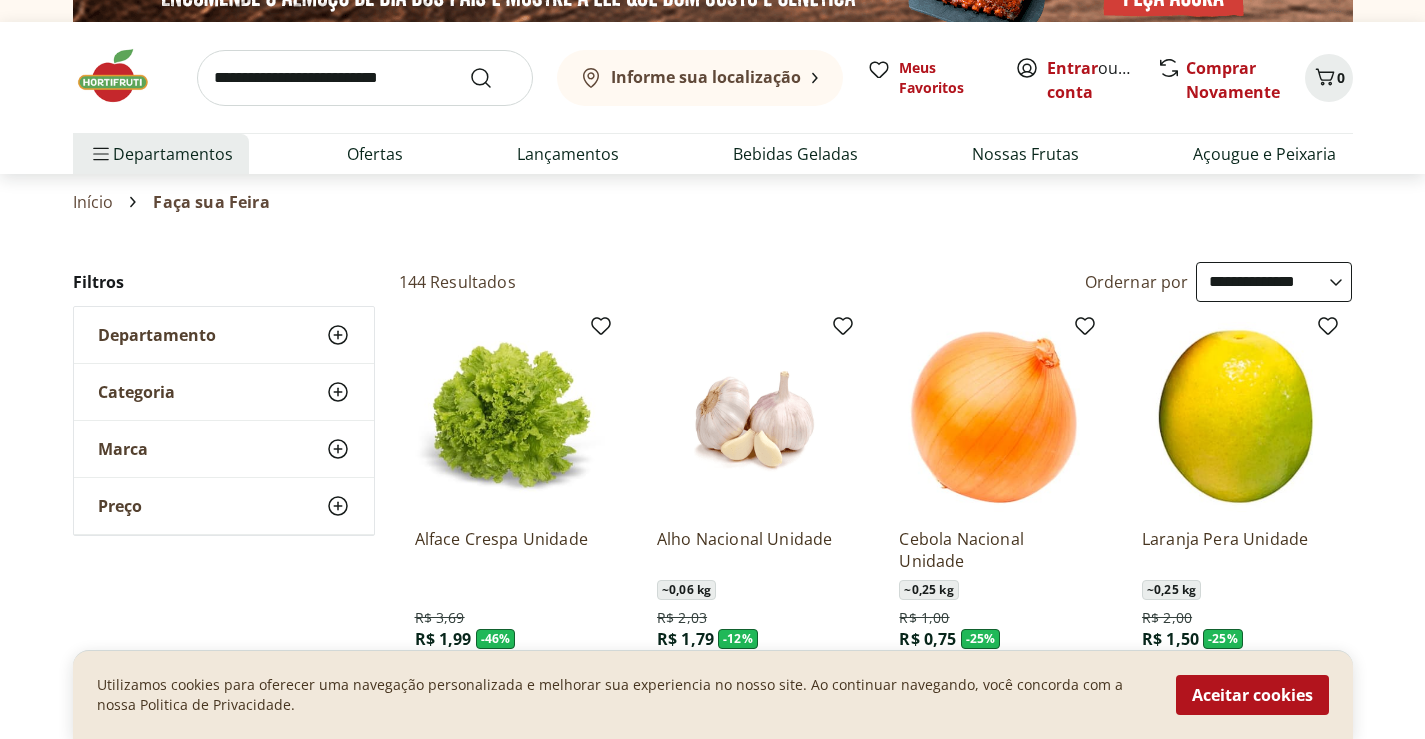 scroll, scrollTop: 0, scrollLeft: 0, axis: both 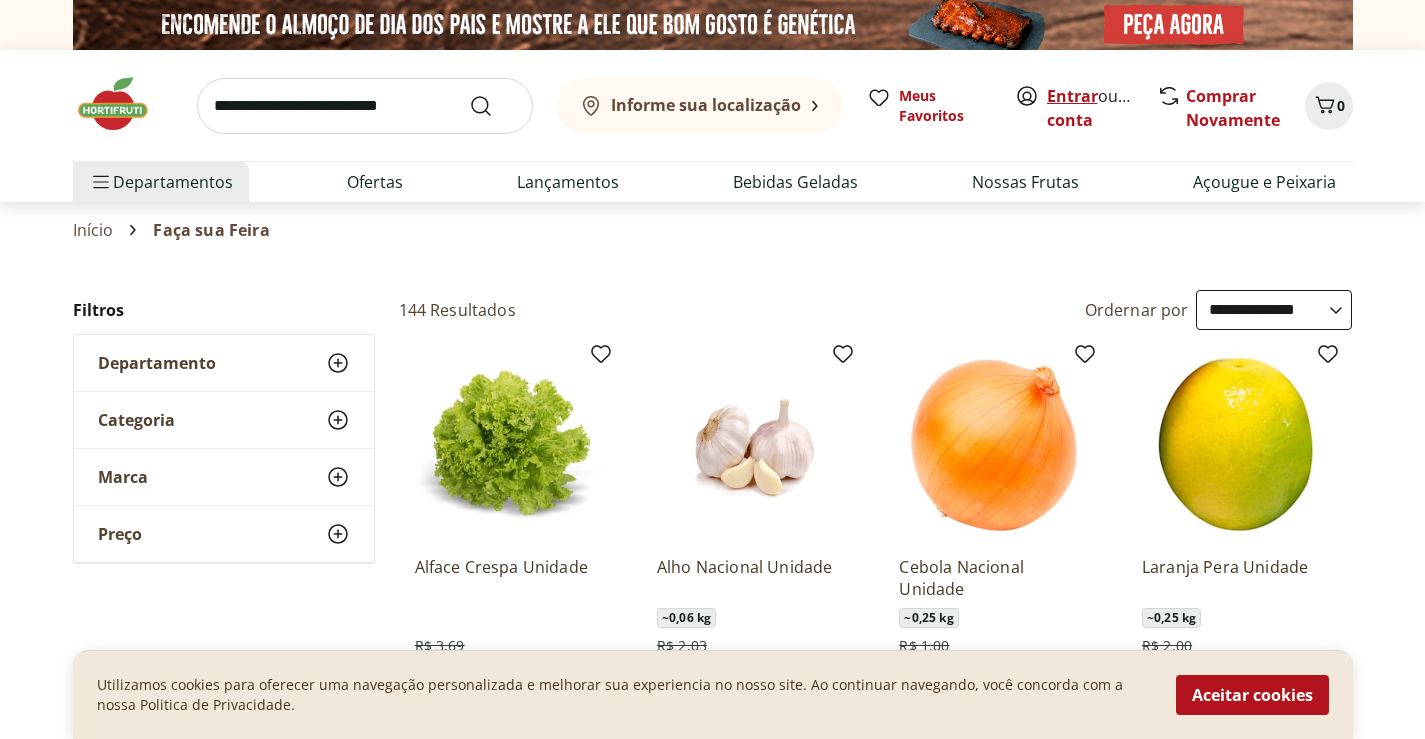 click on "Entrar" at bounding box center (1072, 96) 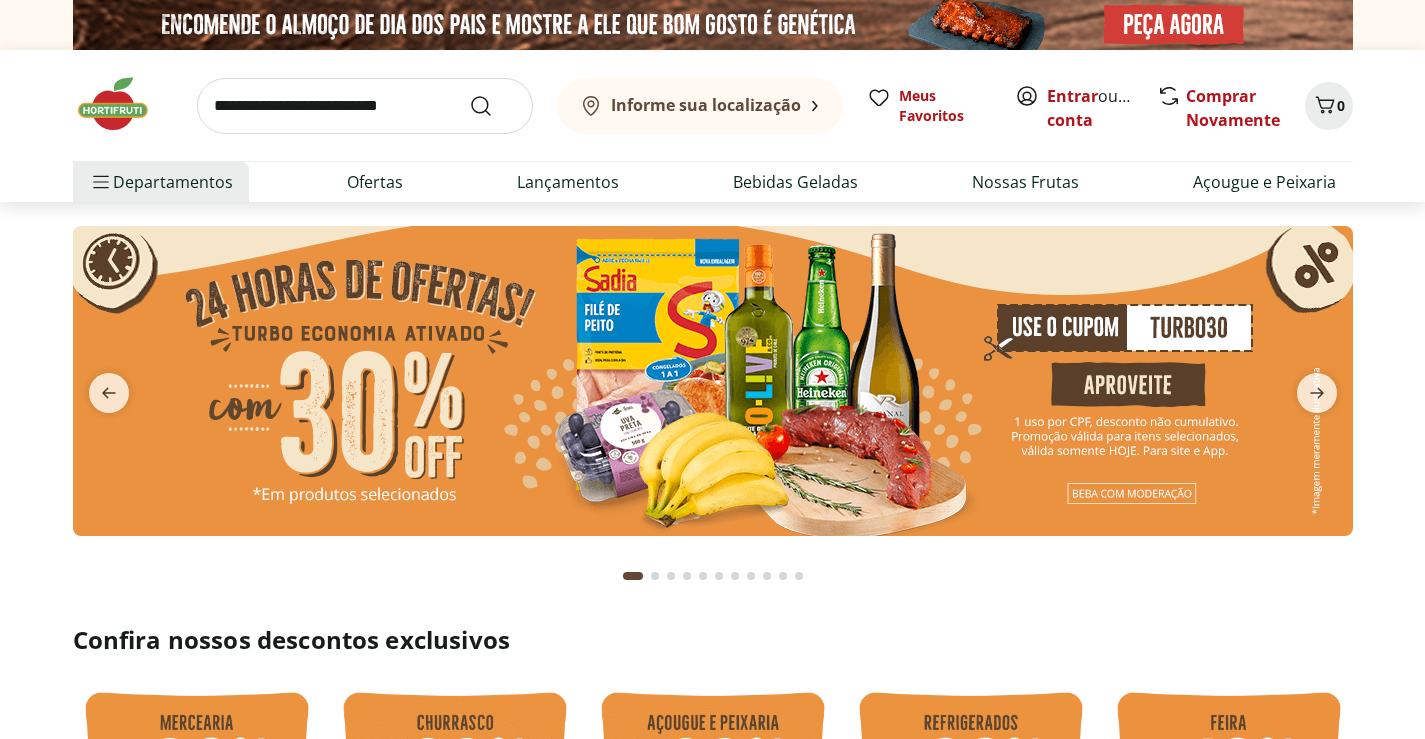 scroll, scrollTop: 0, scrollLeft: 0, axis: both 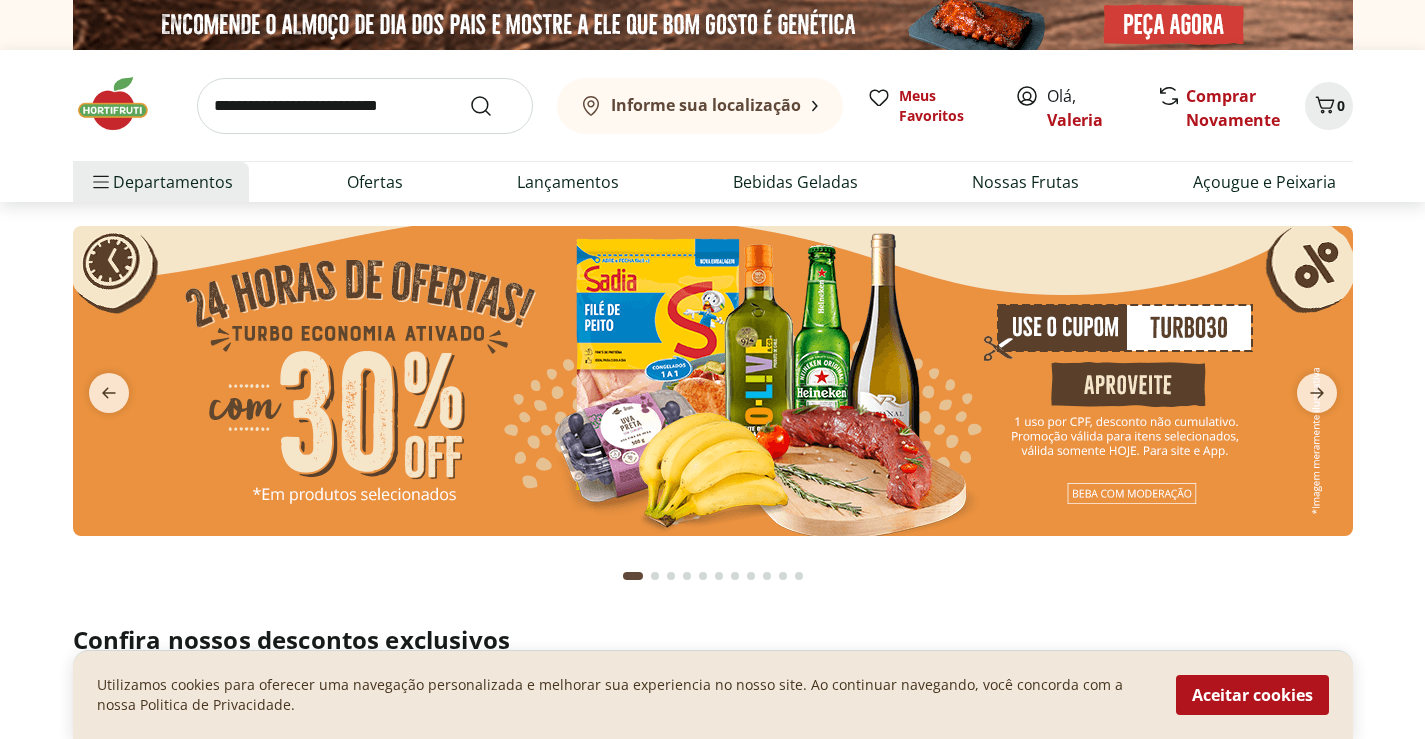 click at bounding box center (713, 381) 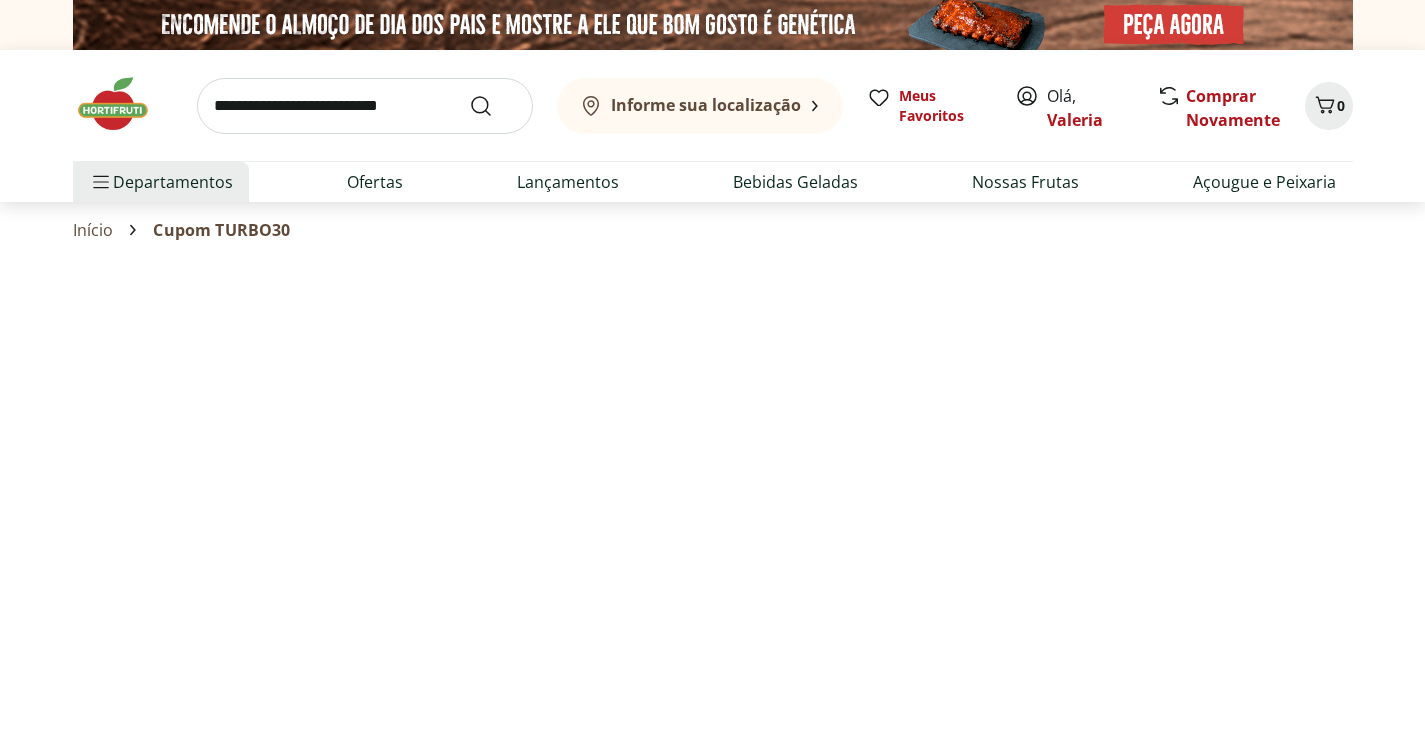 select on "**********" 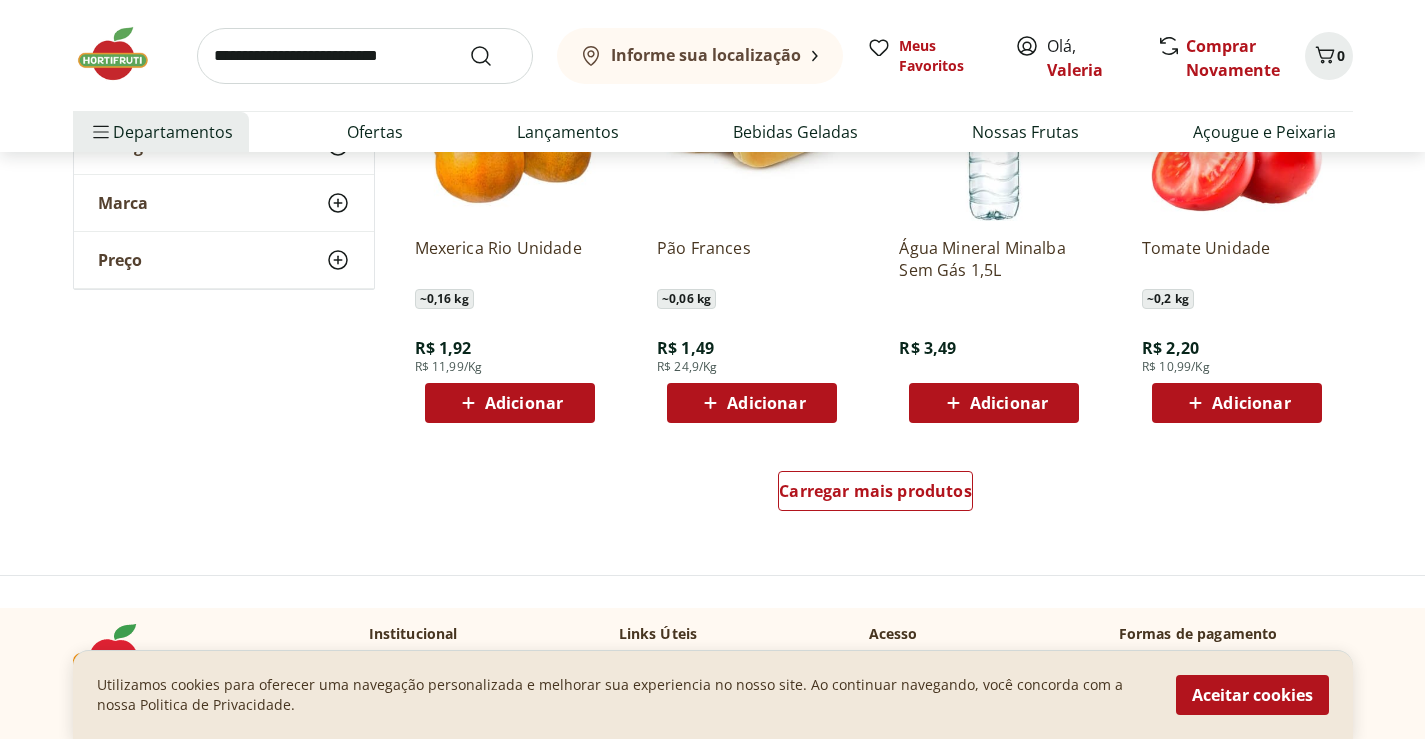 scroll, scrollTop: 1200, scrollLeft: 0, axis: vertical 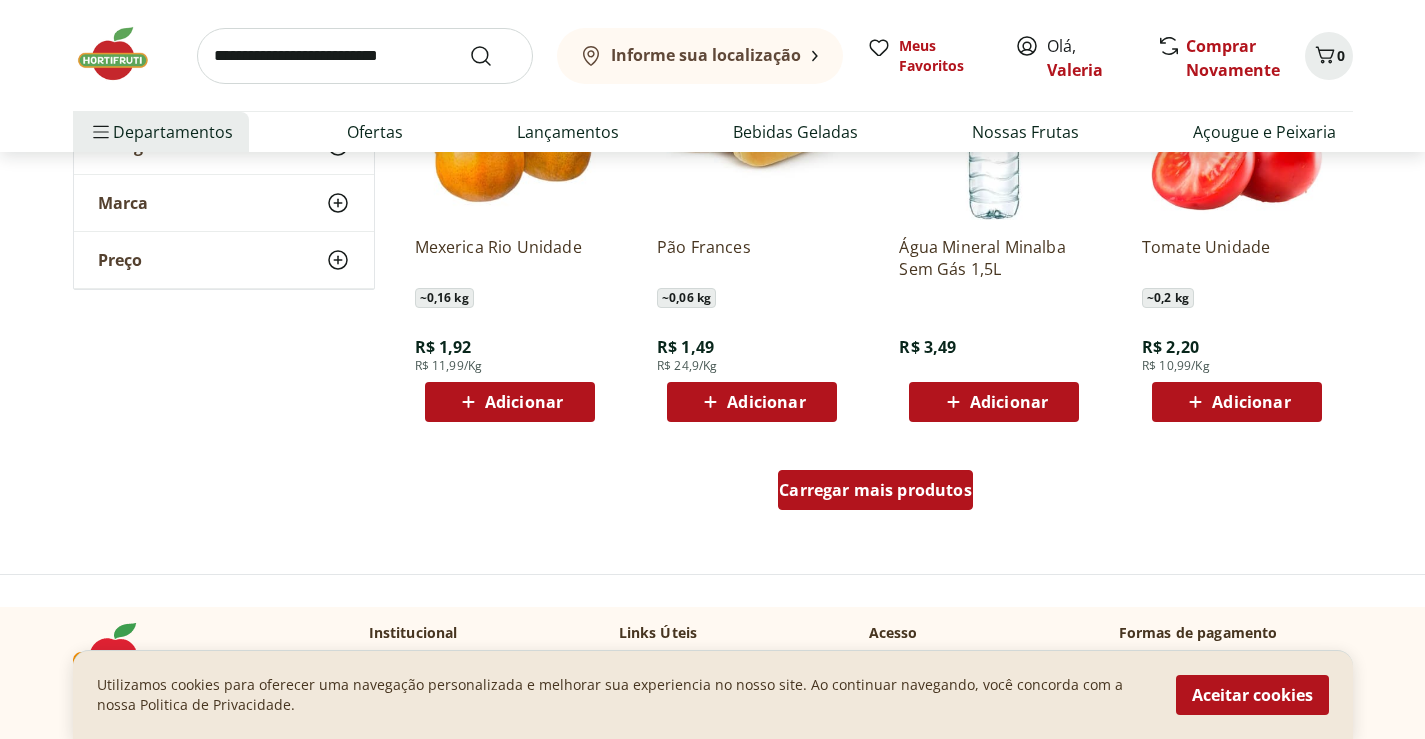 click on "Carregar mais produtos" at bounding box center [875, 490] 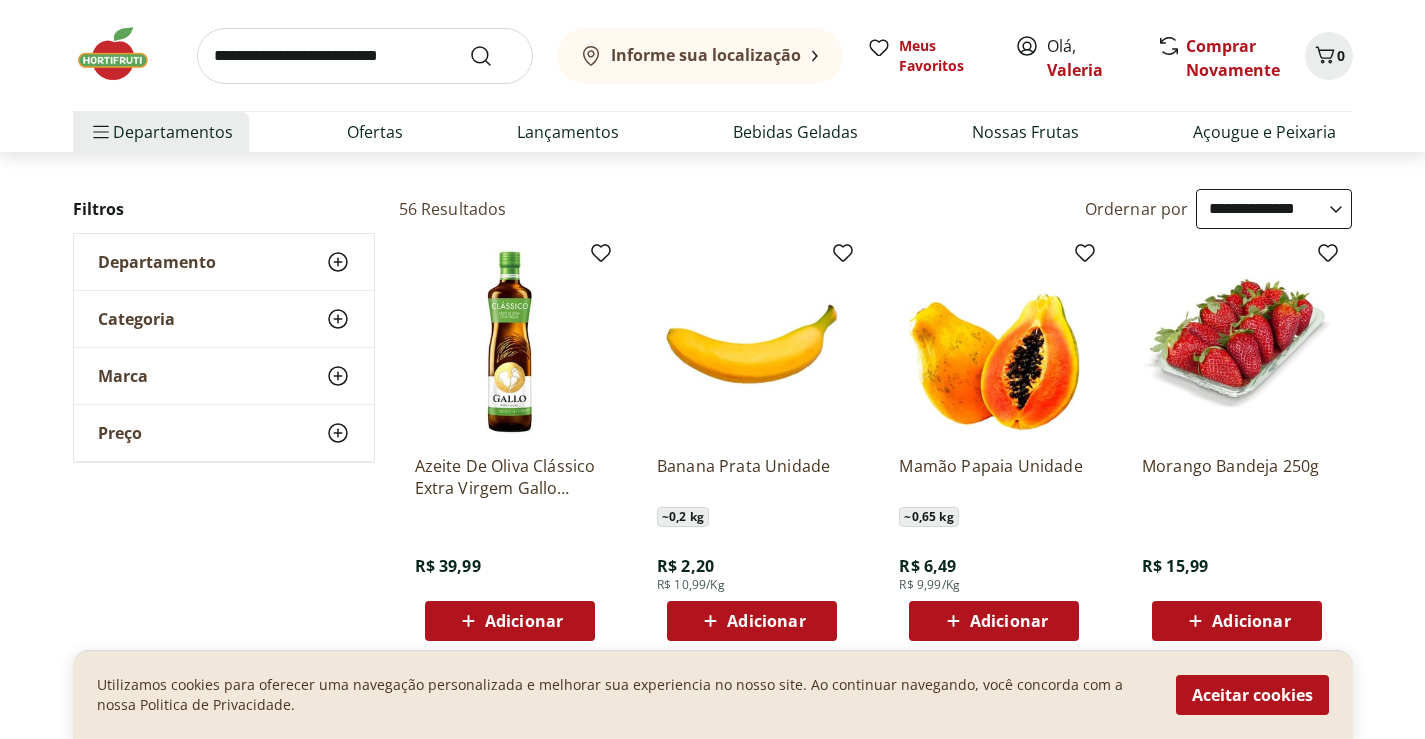 scroll, scrollTop: 0, scrollLeft: 0, axis: both 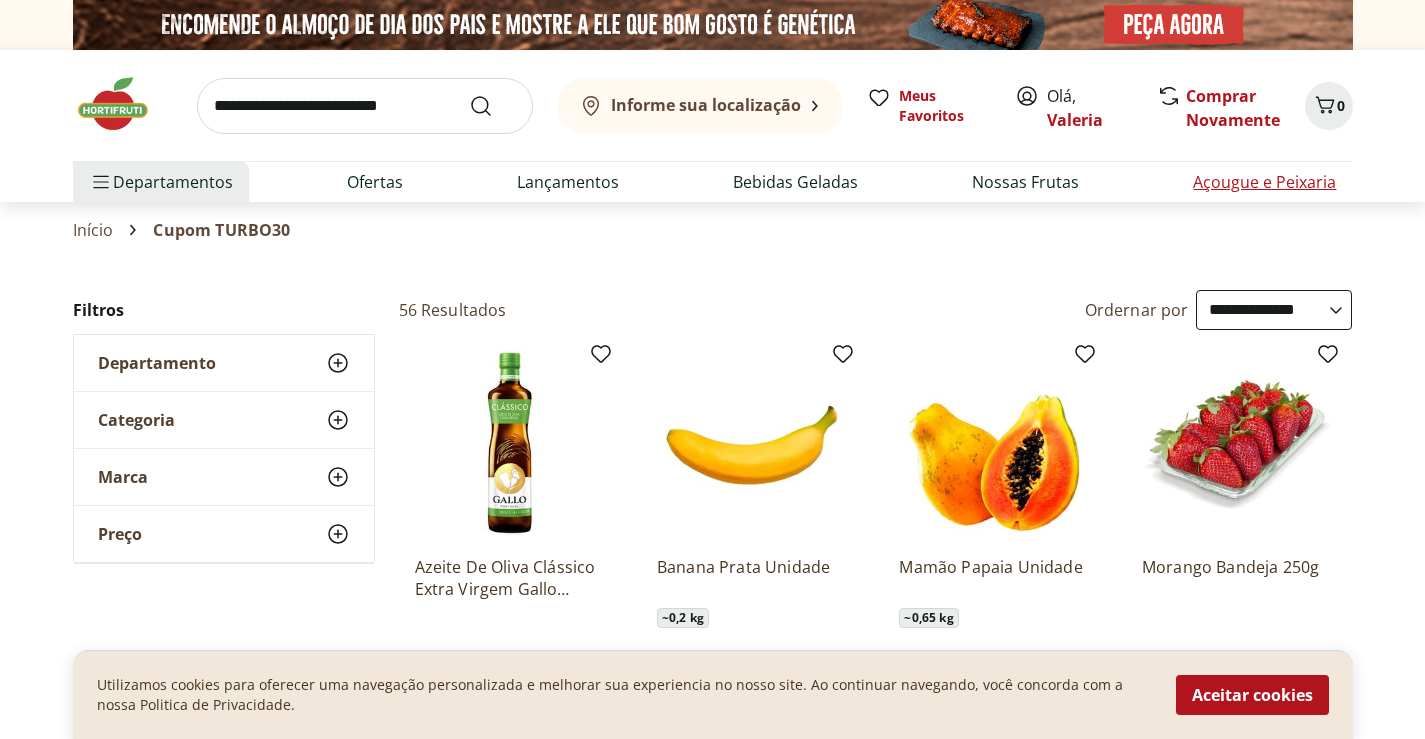click on "Açougue e Peixaria" at bounding box center (1264, 182) 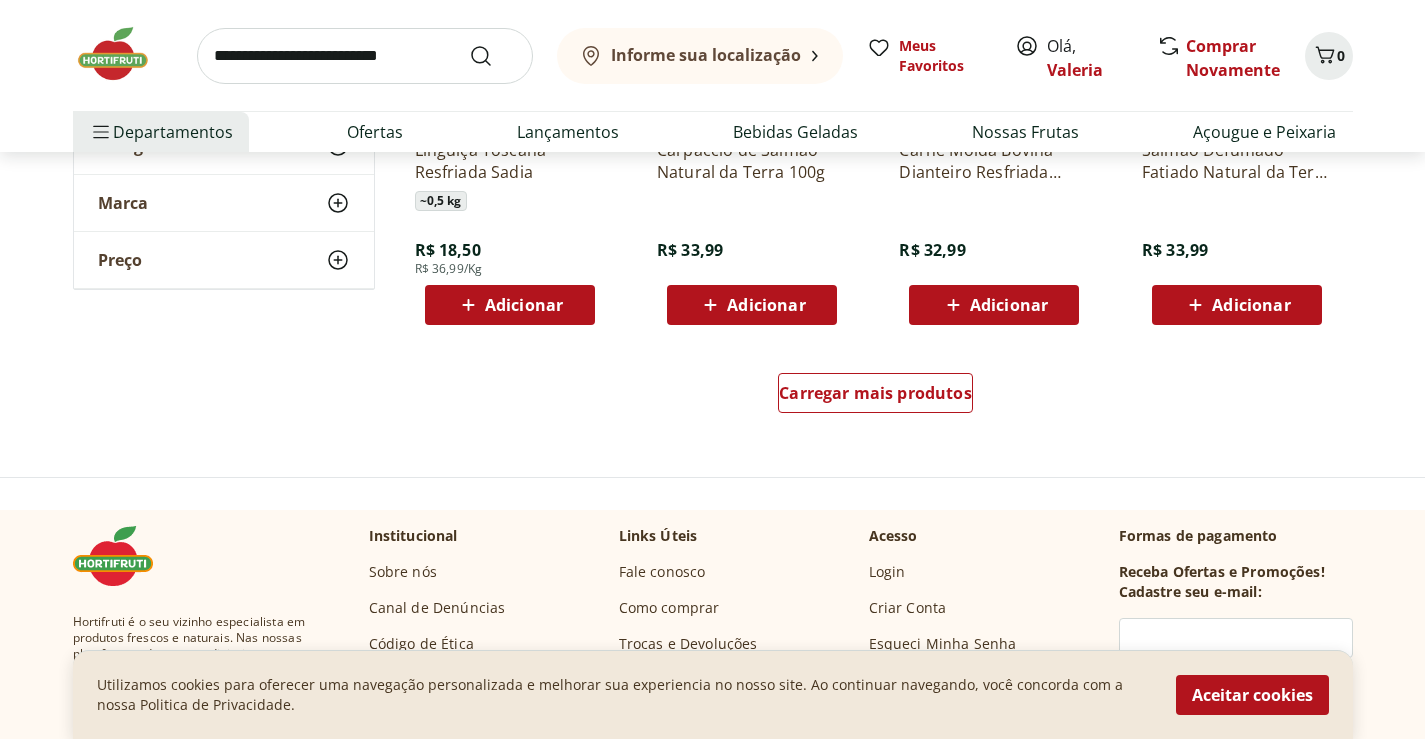 scroll, scrollTop: 1300, scrollLeft: 0, axis: vertical 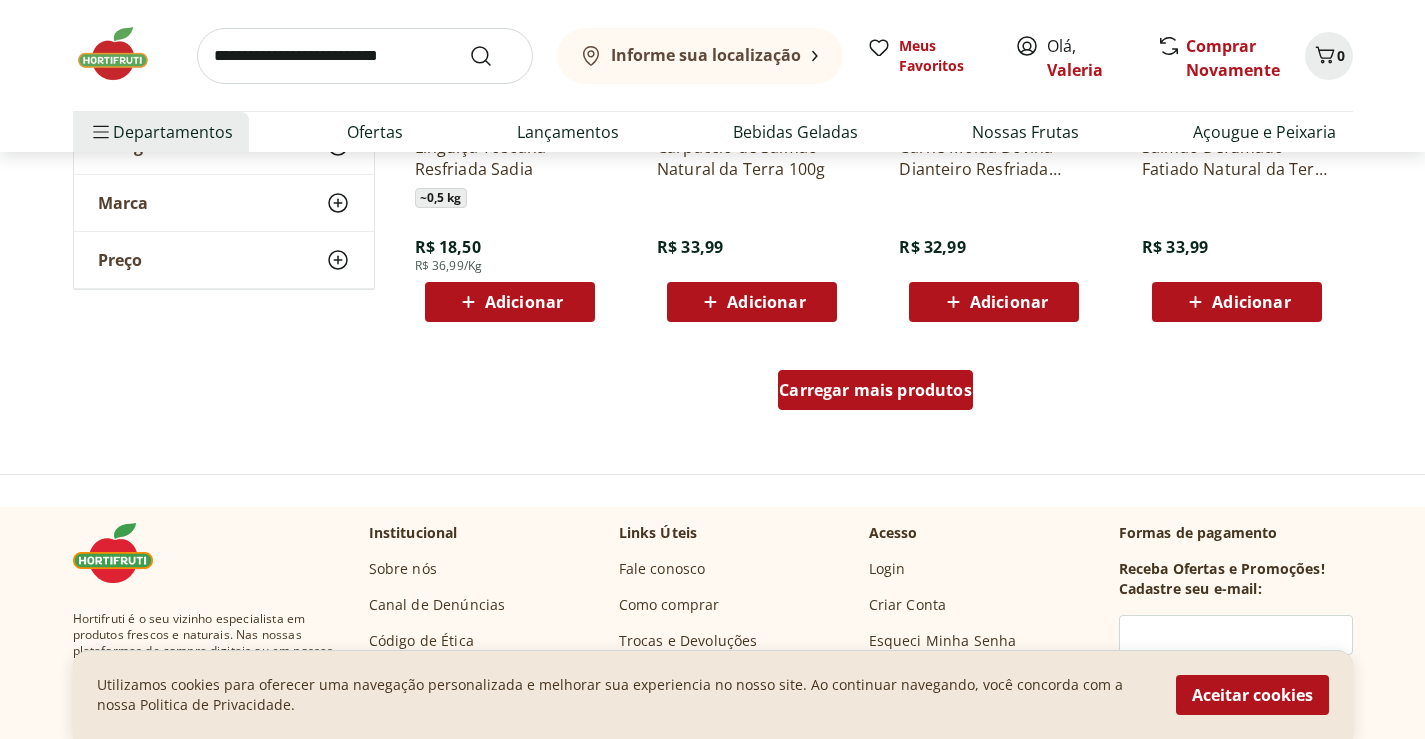 click on "Carregar mais produtos" at bounding box center (875, 390) 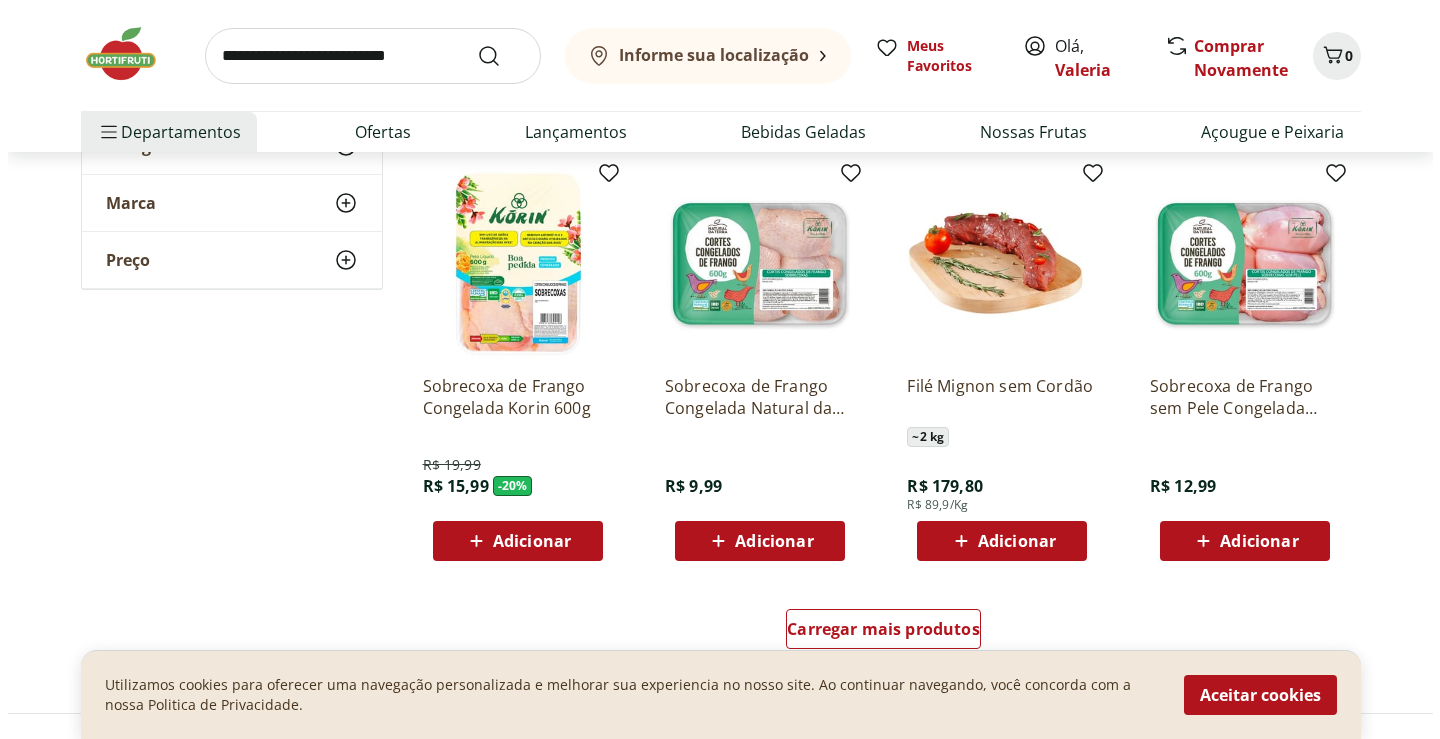 scroll, scrollTop: 2400, scrollLeft: 0, axis: vertical 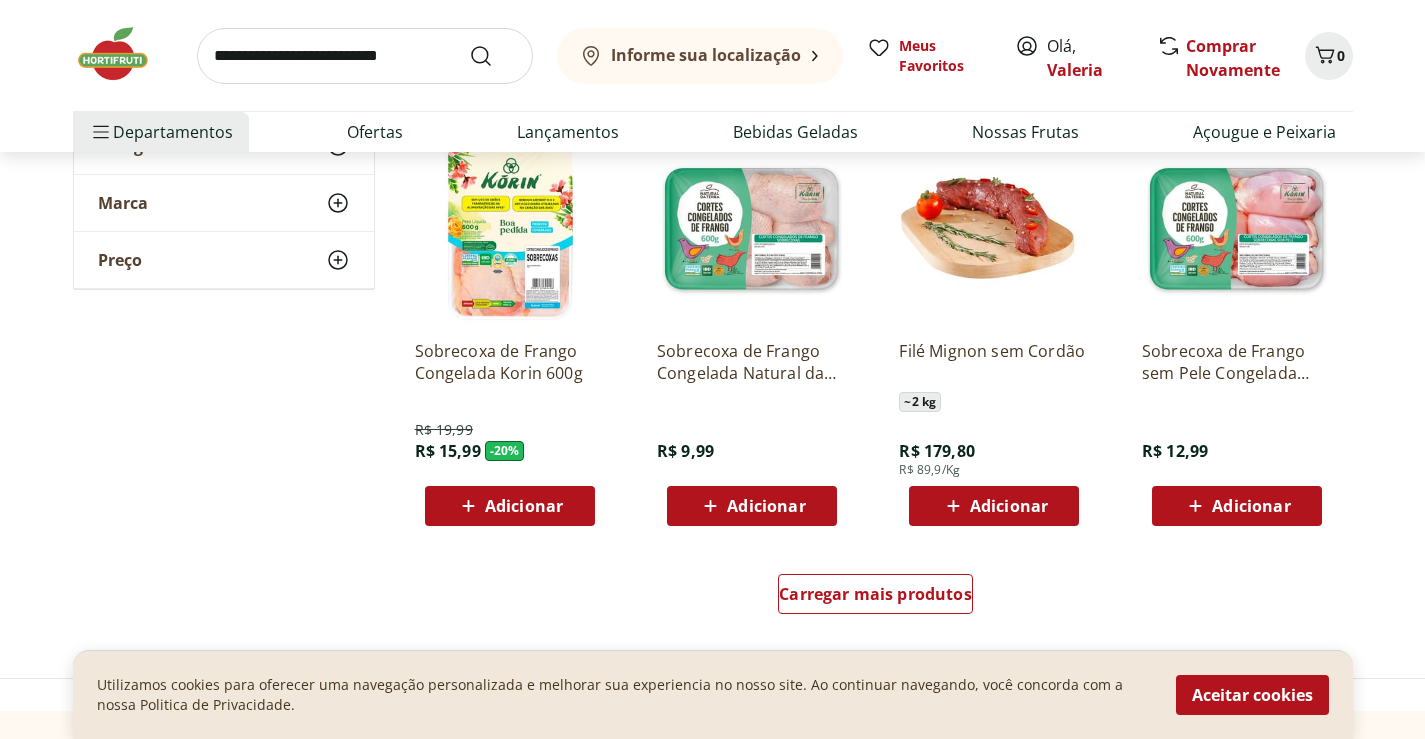 click on "Adicionar" at bounding box center [1009, 506] 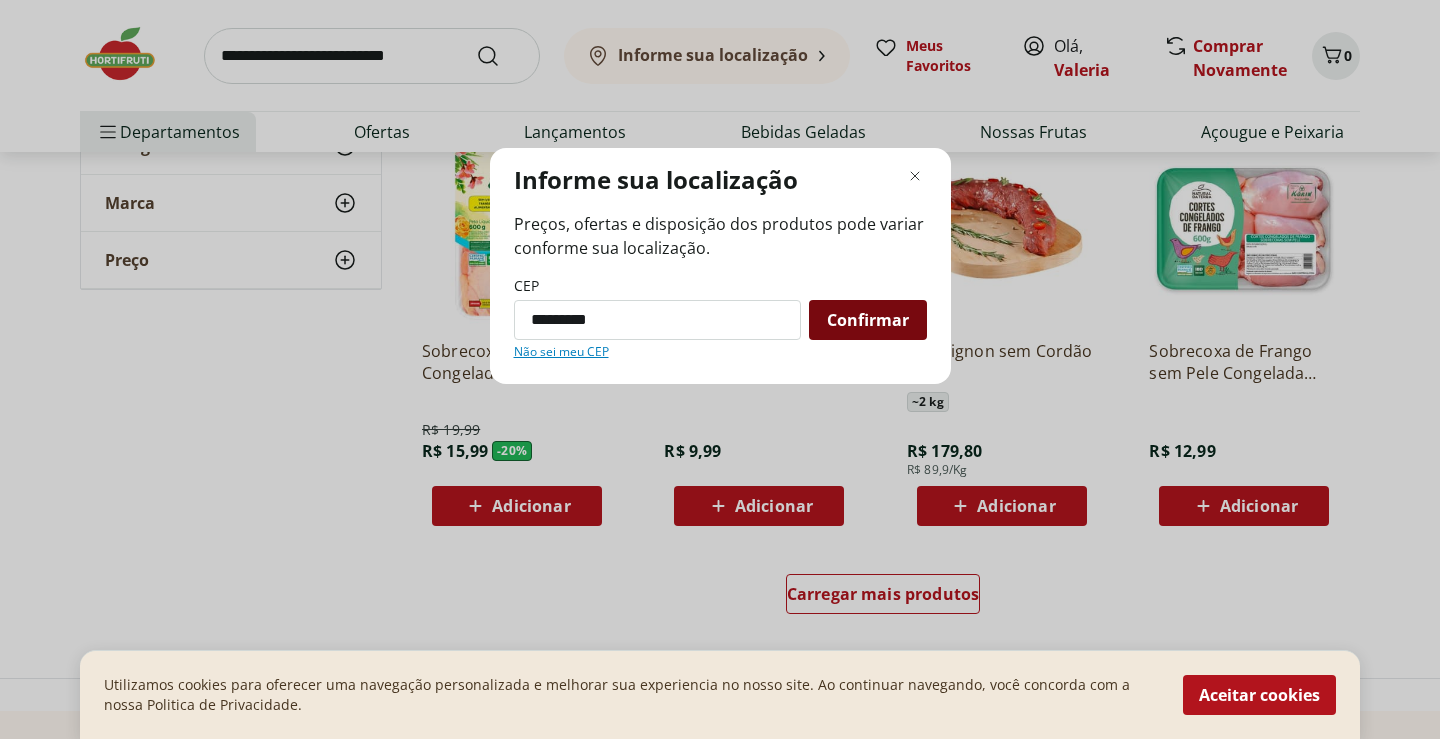 type on "*********" 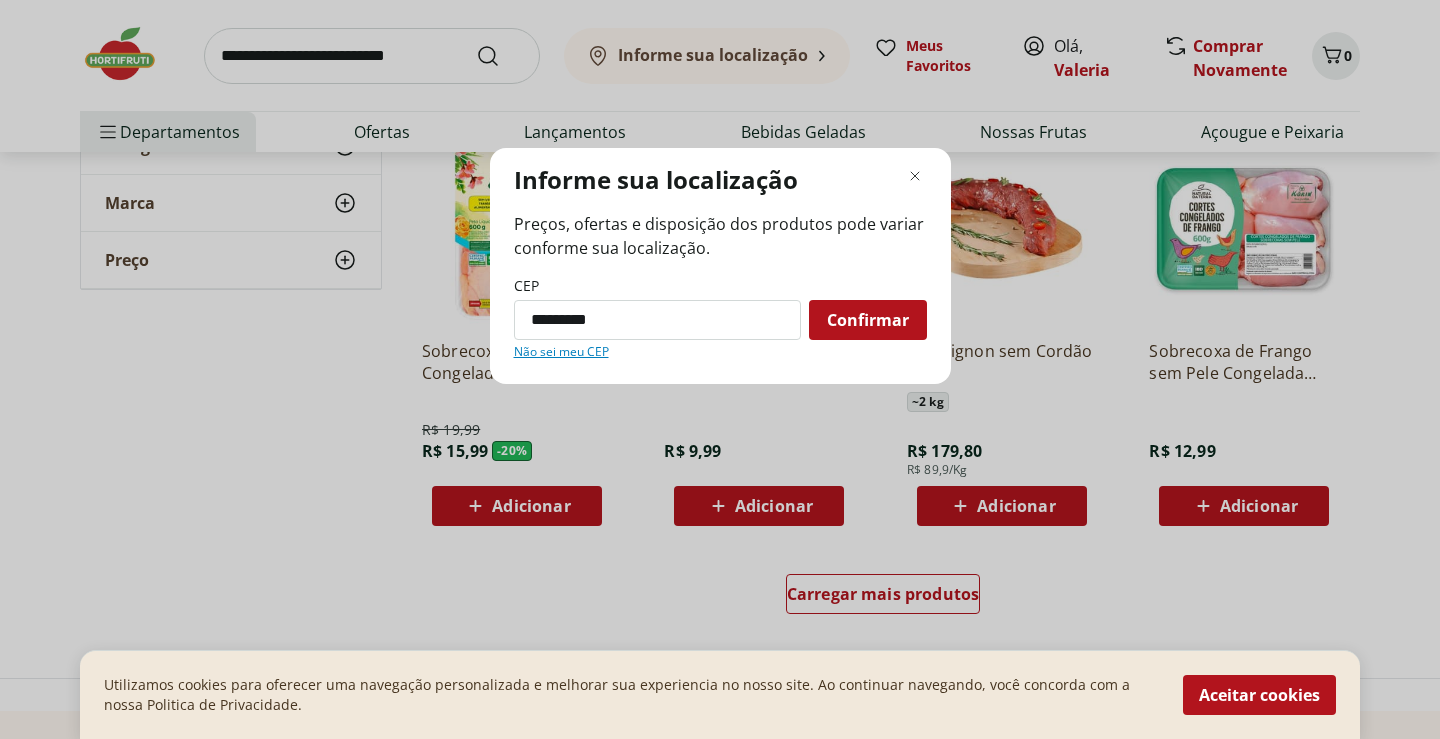 click on "Confirmar" at bounding box center (868, 320) 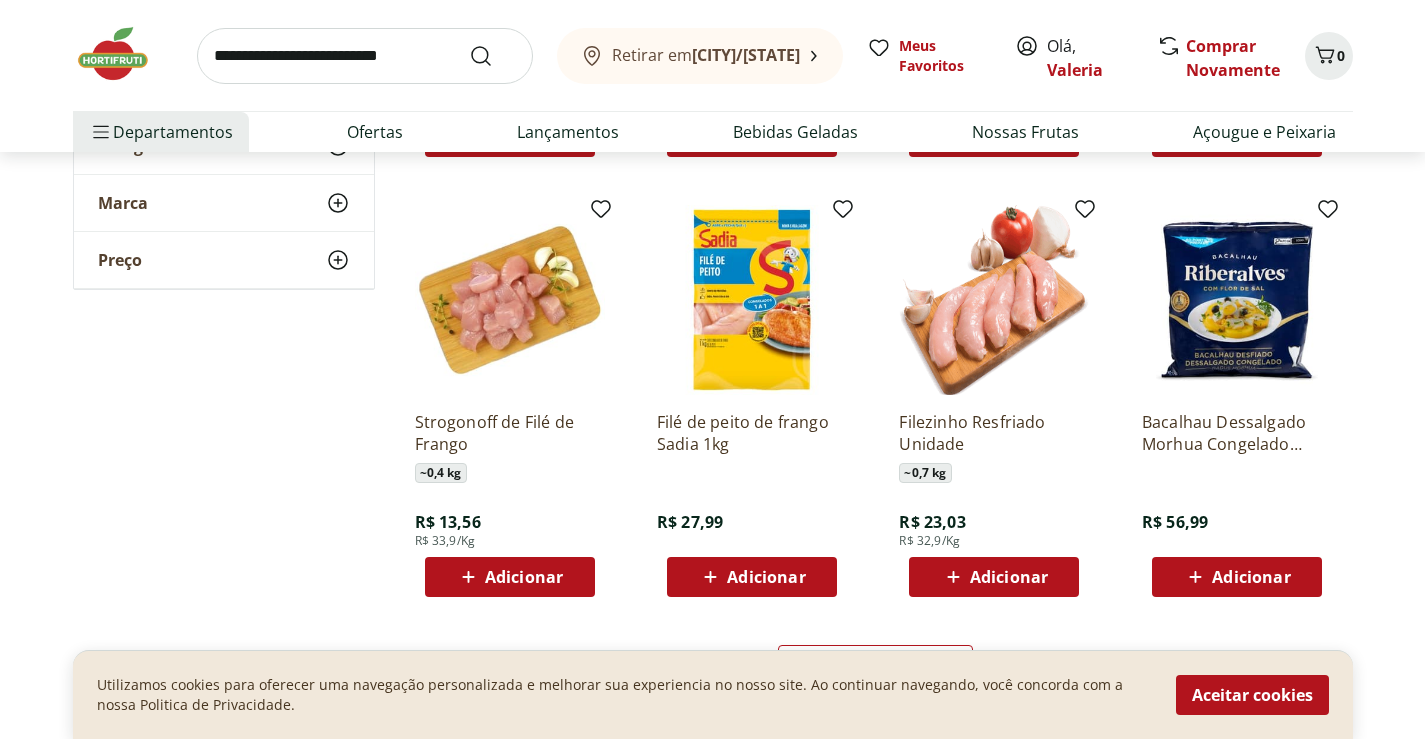 scroll, scrollTop: 2332, scrollLeft: 0, axis: vertical 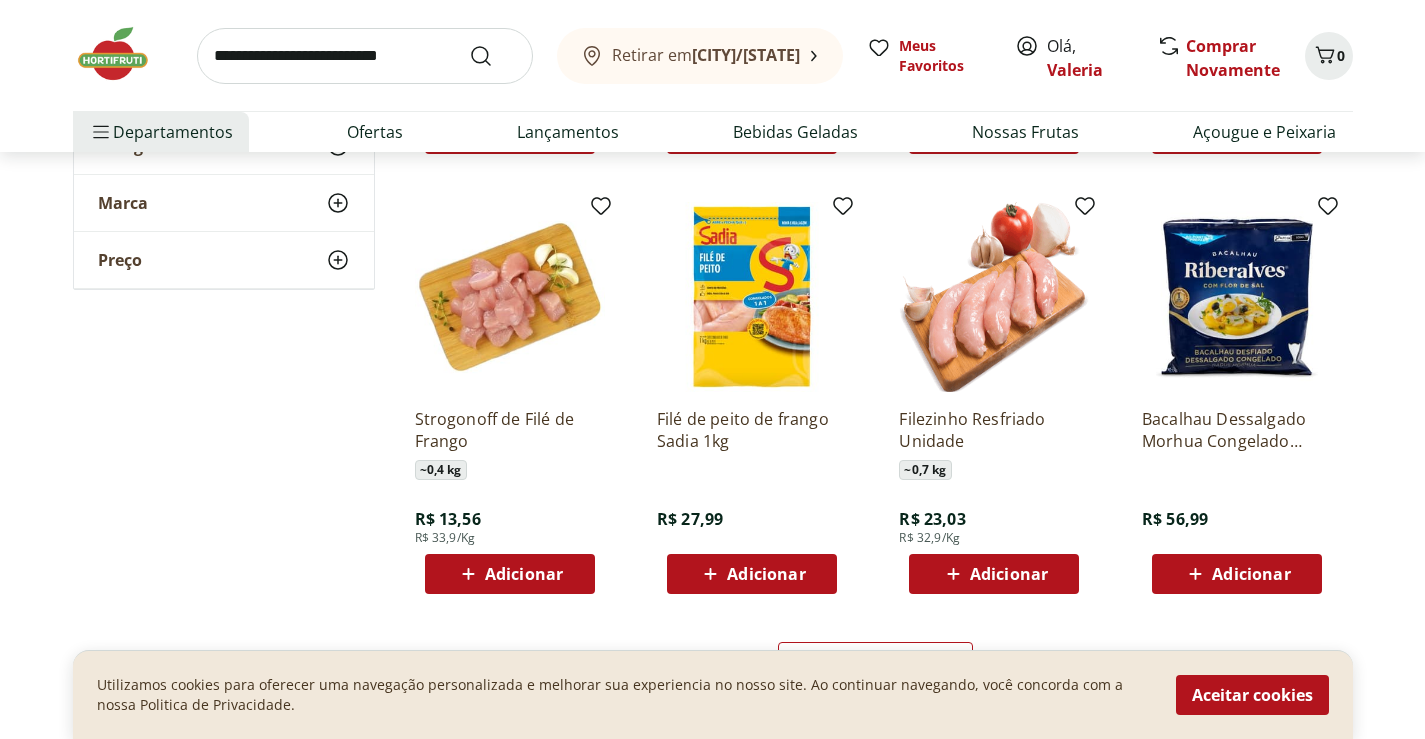 click on "Adicionar" at bounding box center (766, 574) 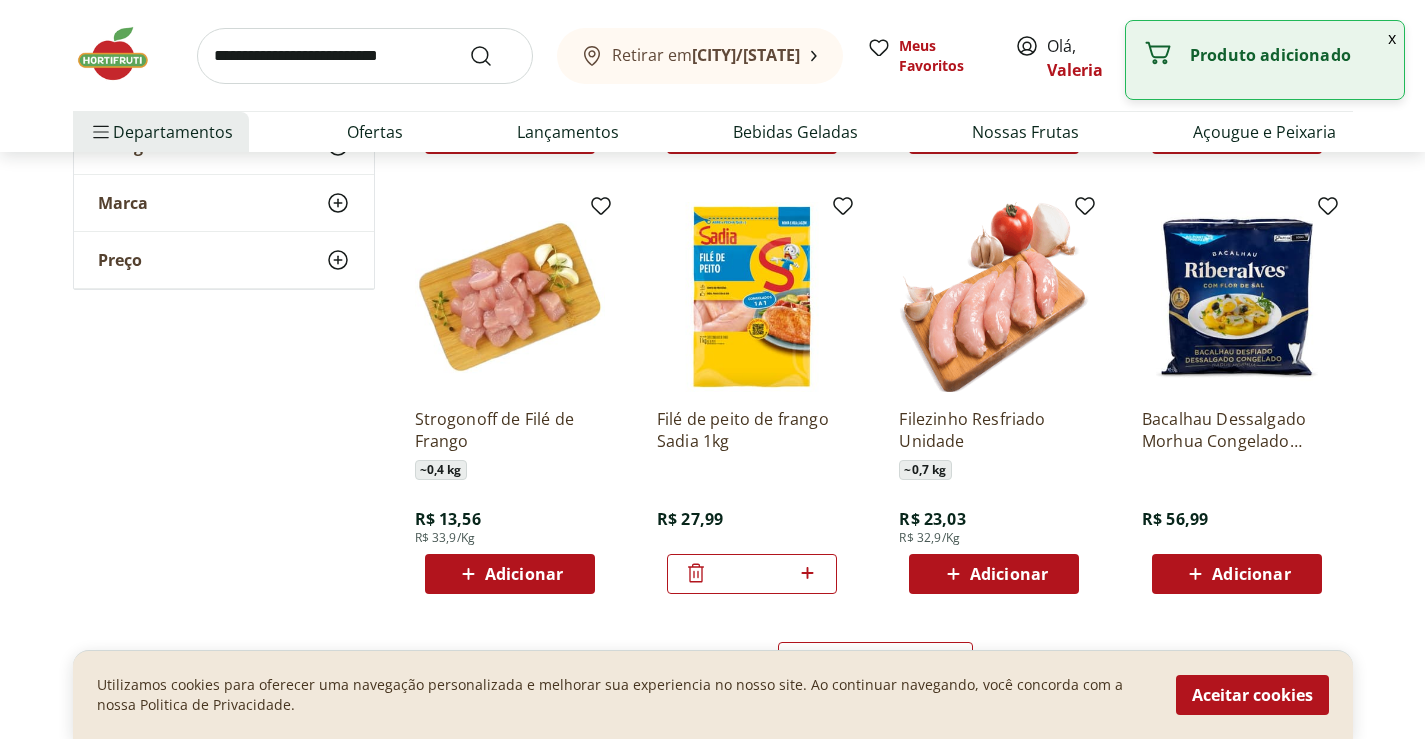 click 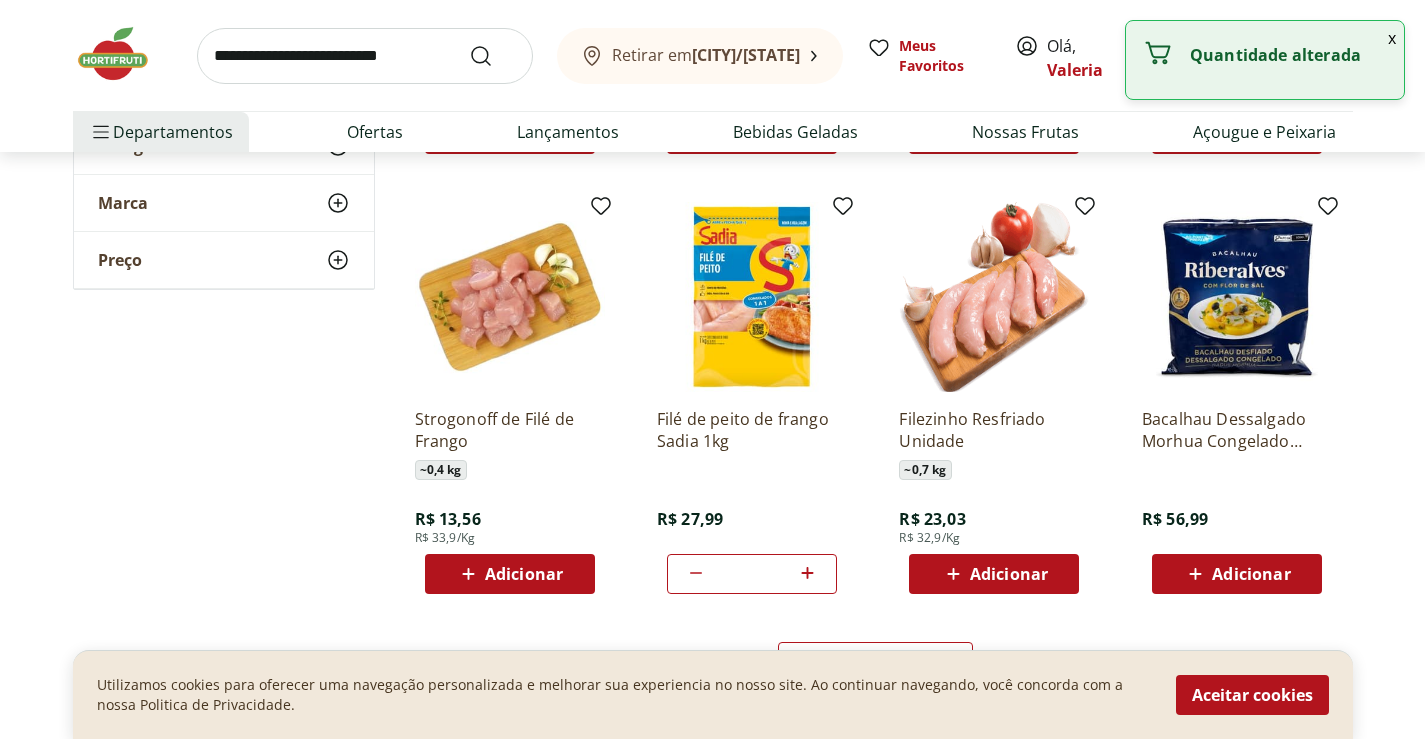 click 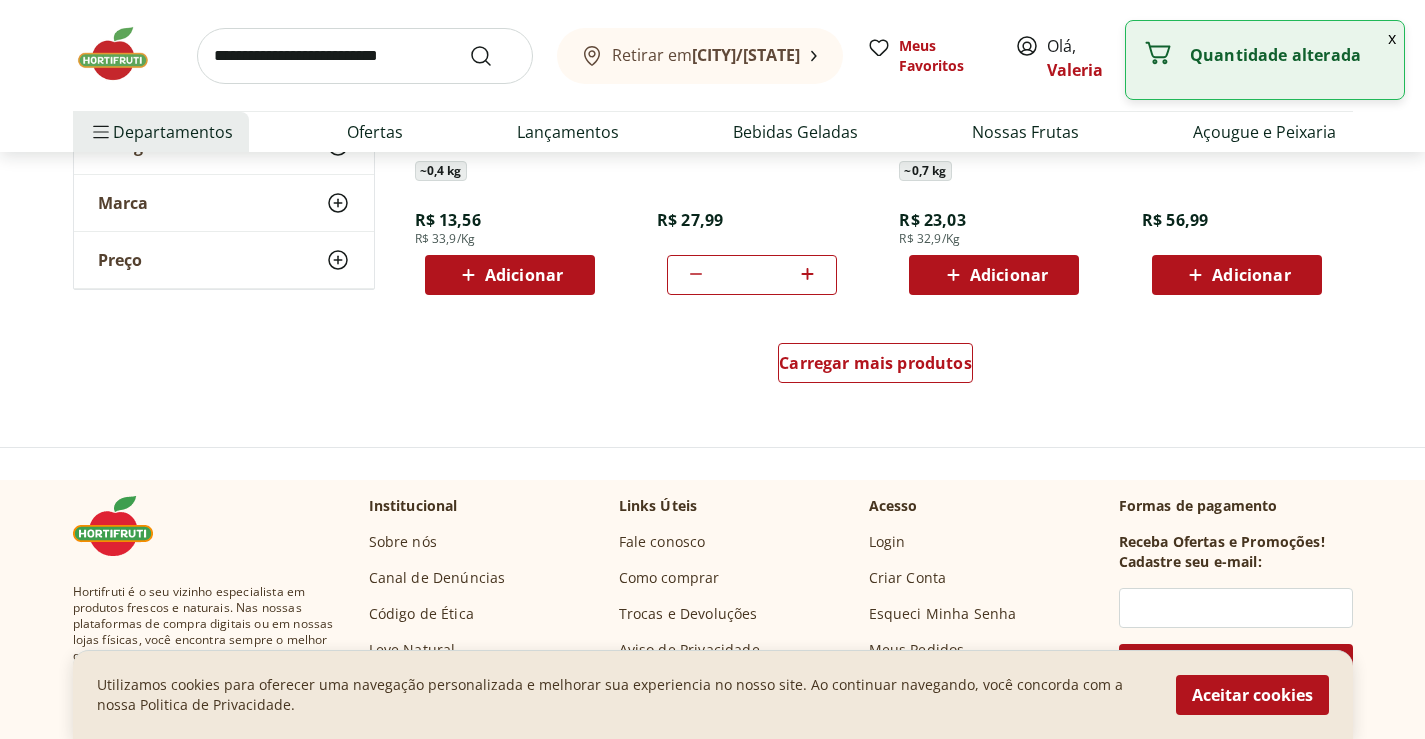 scroll, scrollTop: 2632, scrollLeft: 0, axis: vertical 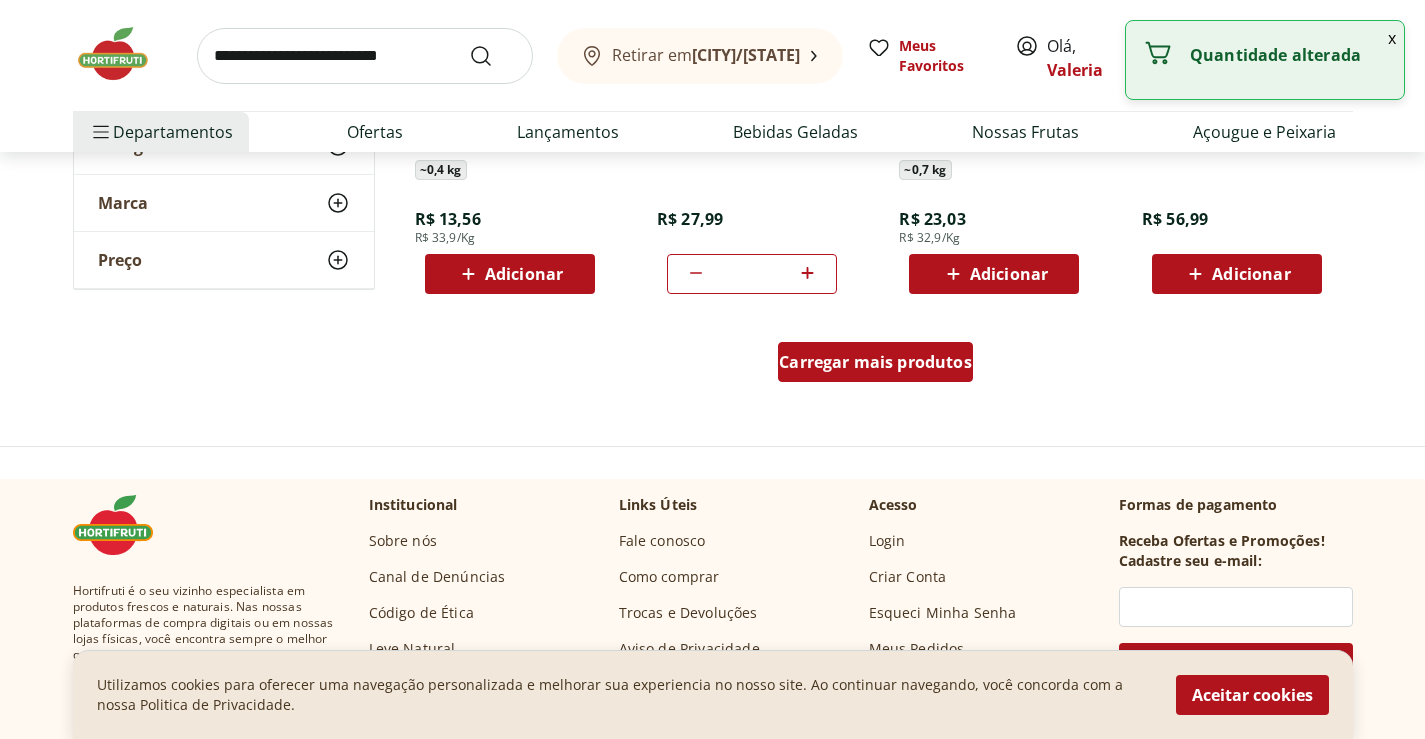 click on "Carregar mais produtos" at bounding box center (875, 362) 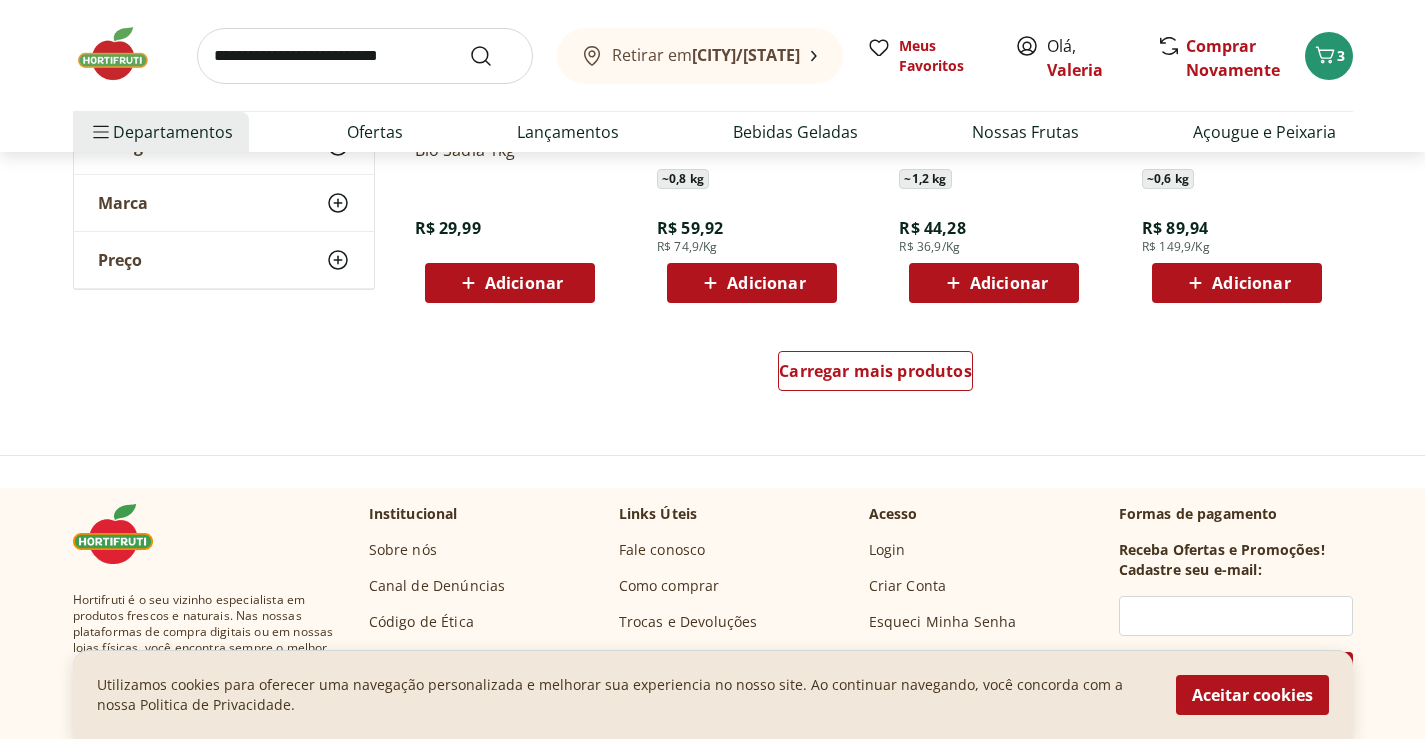 scroll, scrollTop: 3932, scrollLeft: 0, axis: vertical 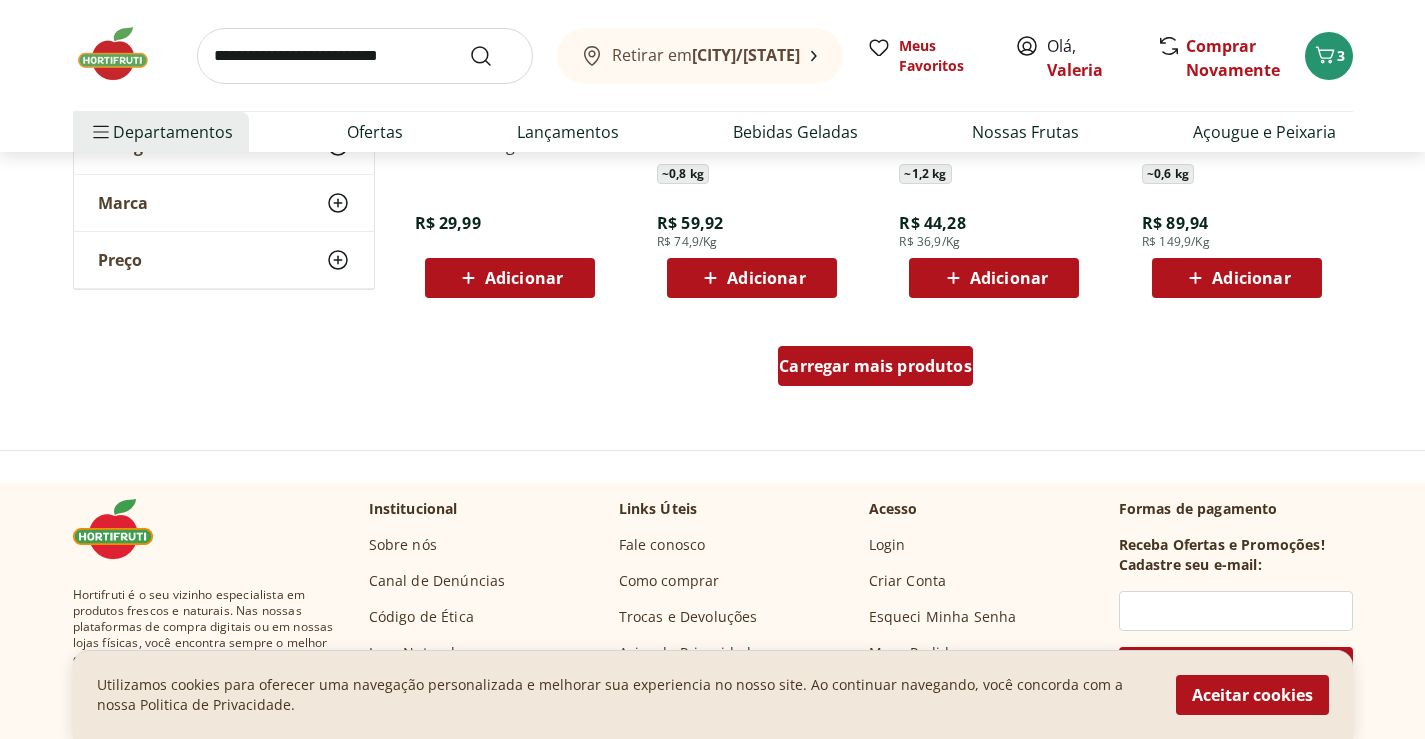 click on "Carregar mais produtos" at bounding box center [875, 366] 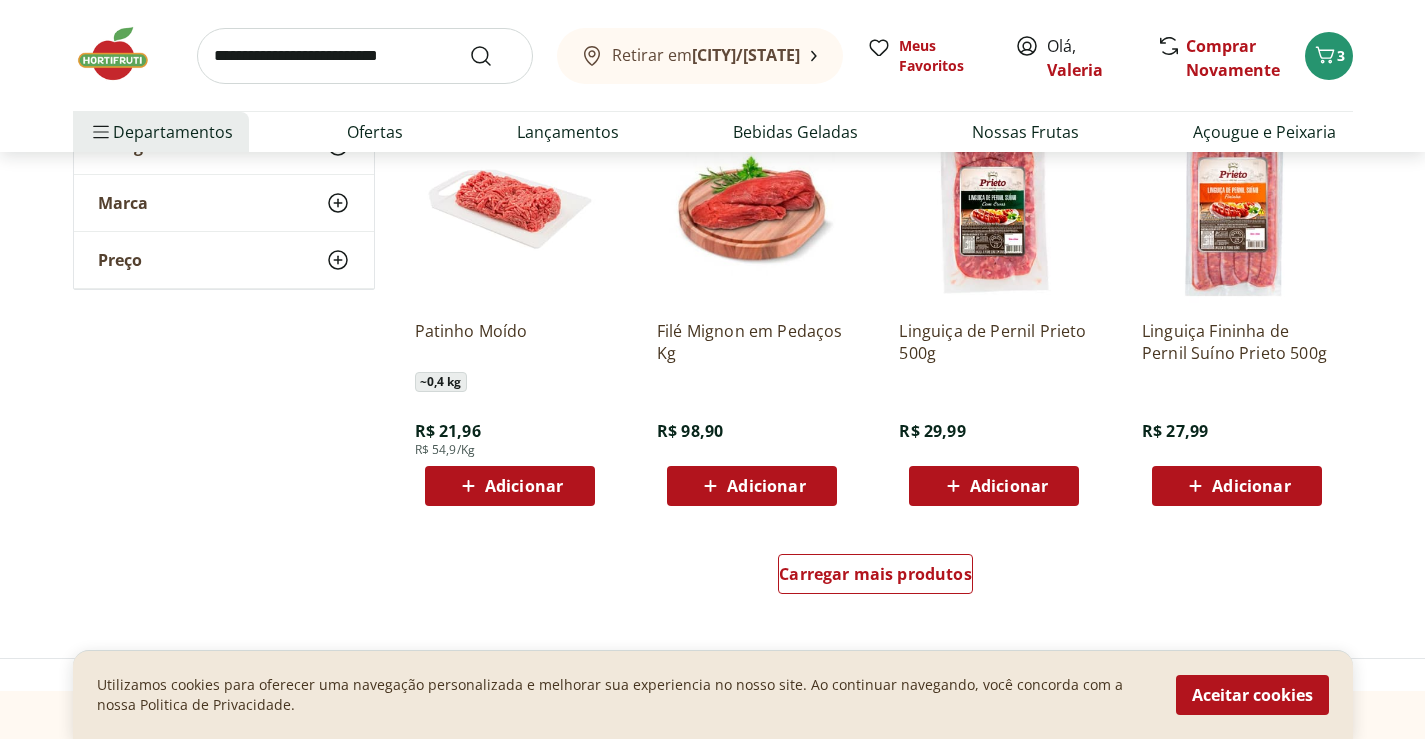 scroll, scrollTop: 5032, scrollLeft: 0, axis: vertical 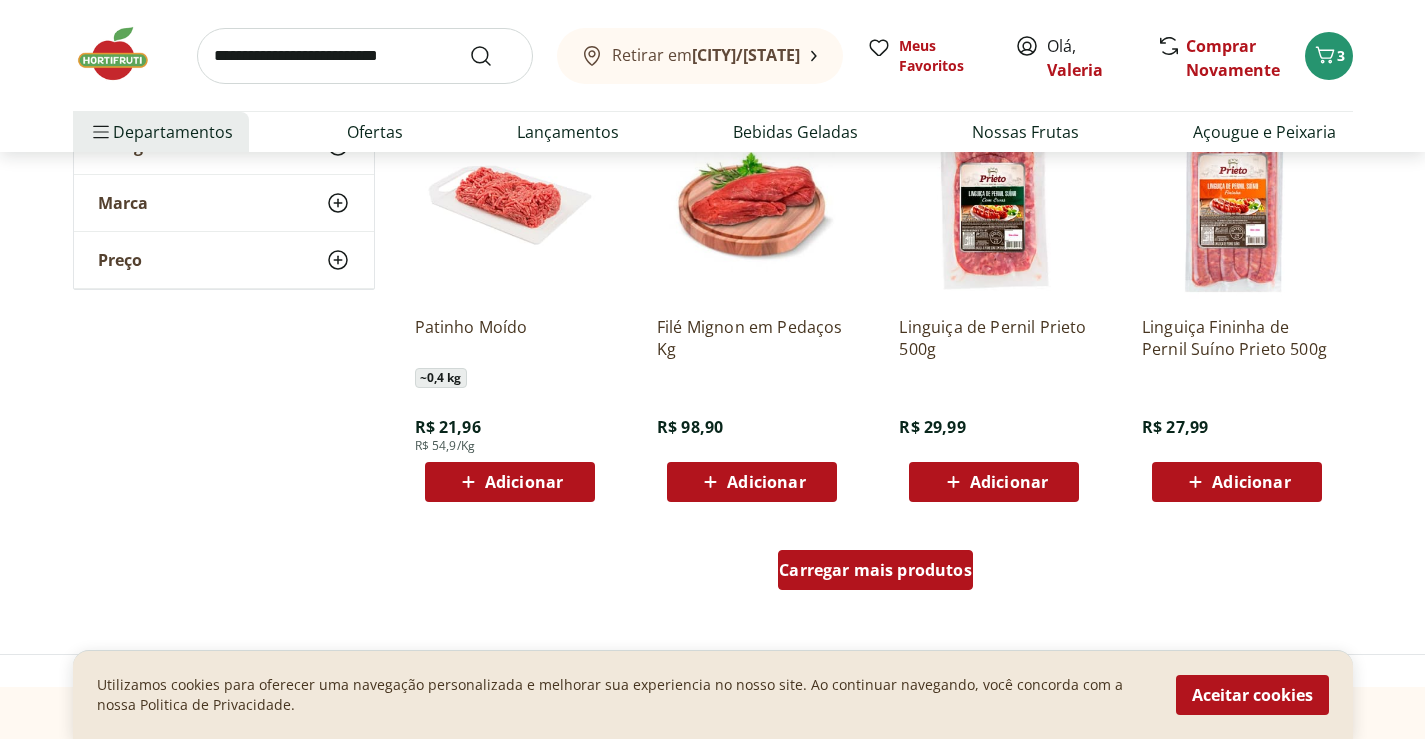 click on "Carregar mais produtos" at bounding box center [875, 570] 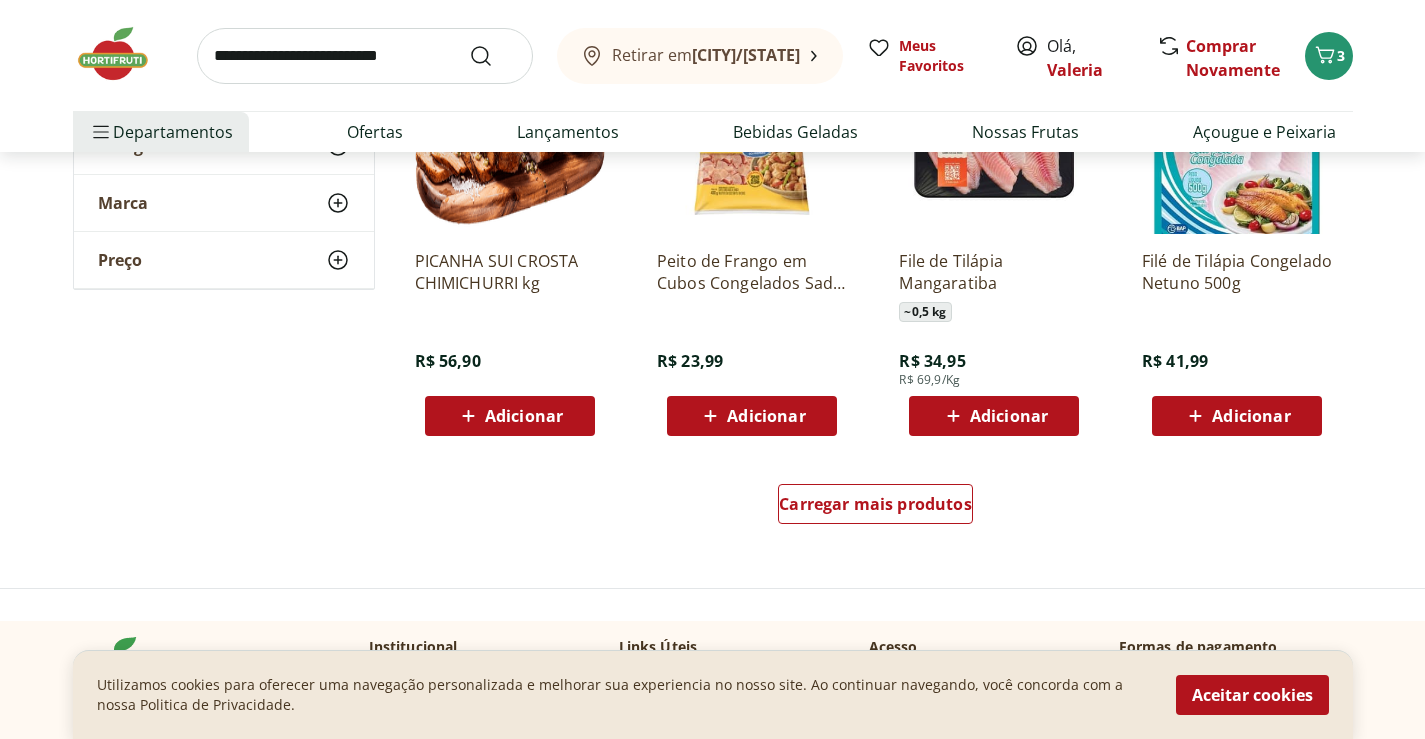 scroll, scrollTop: 6432, scrollLeft: 0, axis: vertical 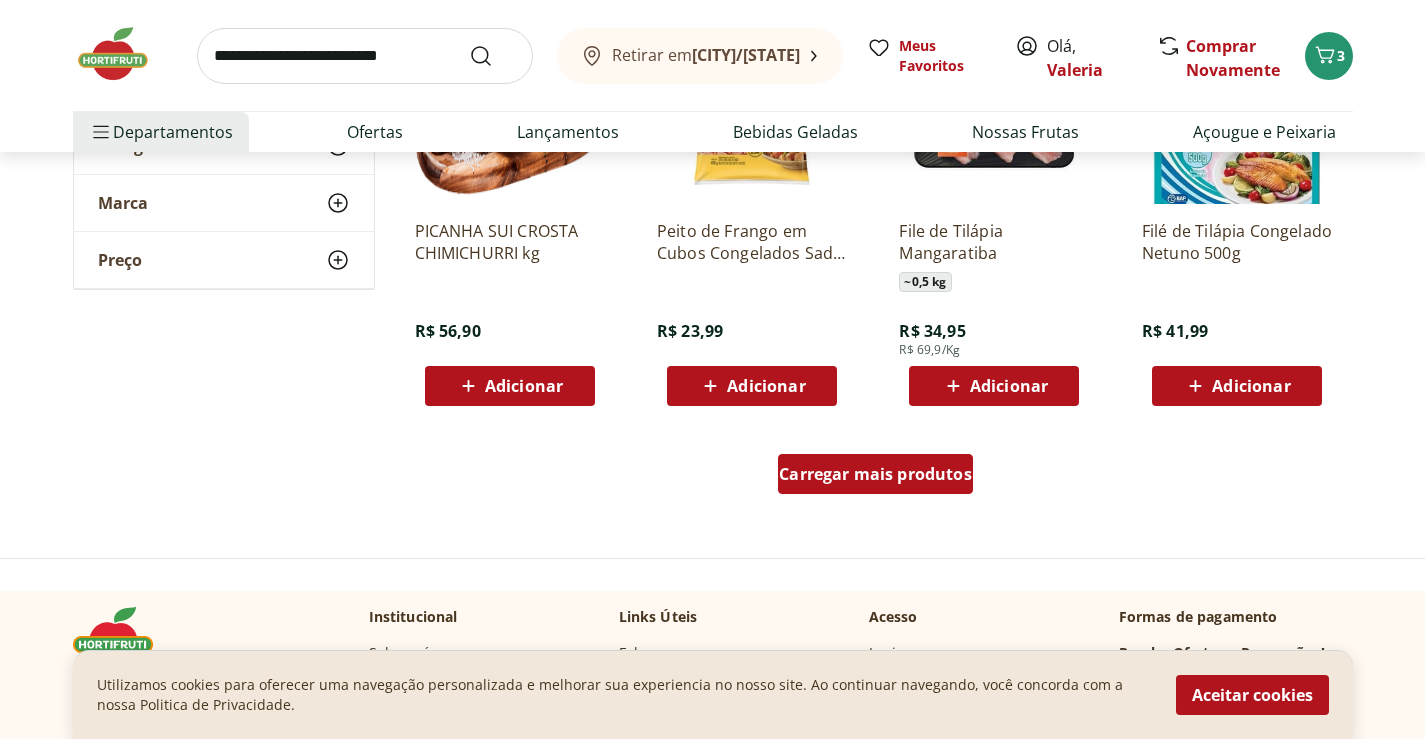 click on "Carregar mais produtos" at bounding box center (875, 474) 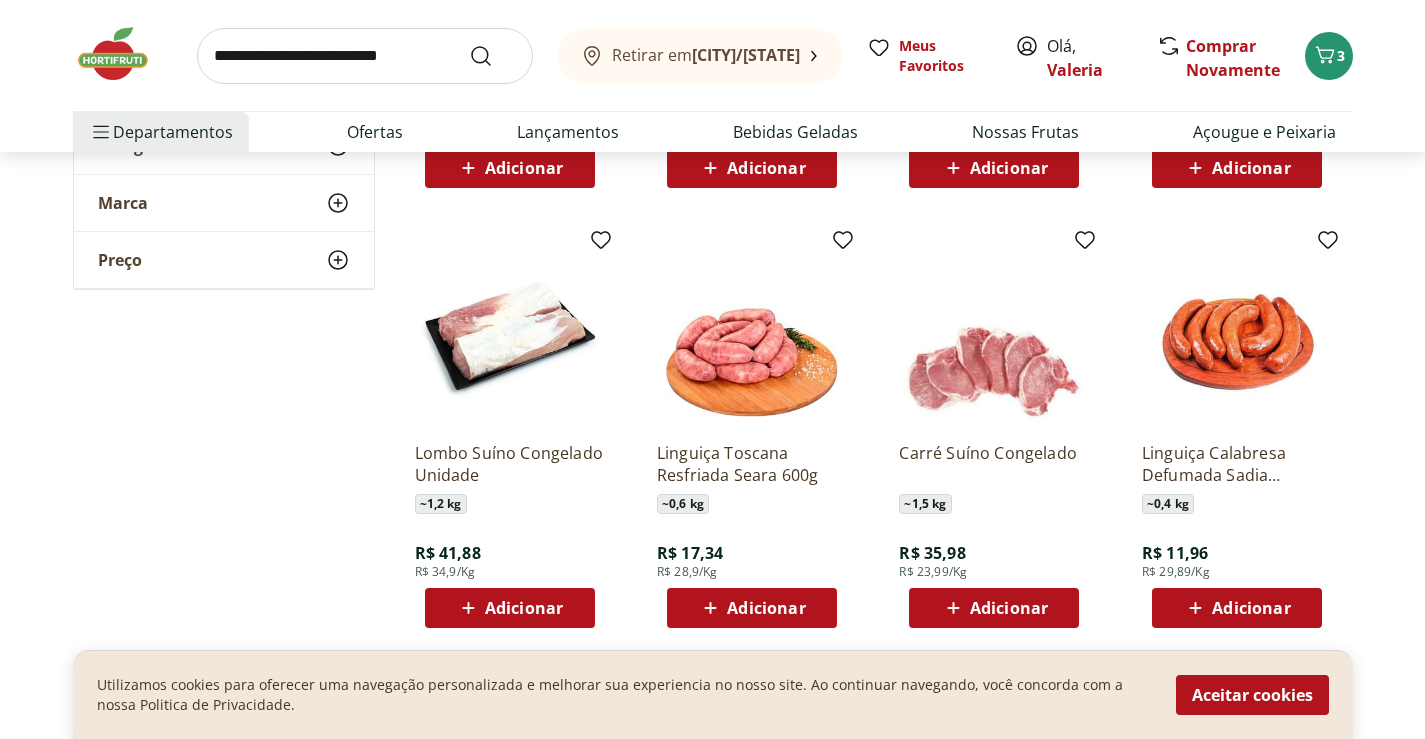 scroll, scrollTop: 7532, scrollLeft: 0, axis: vertical 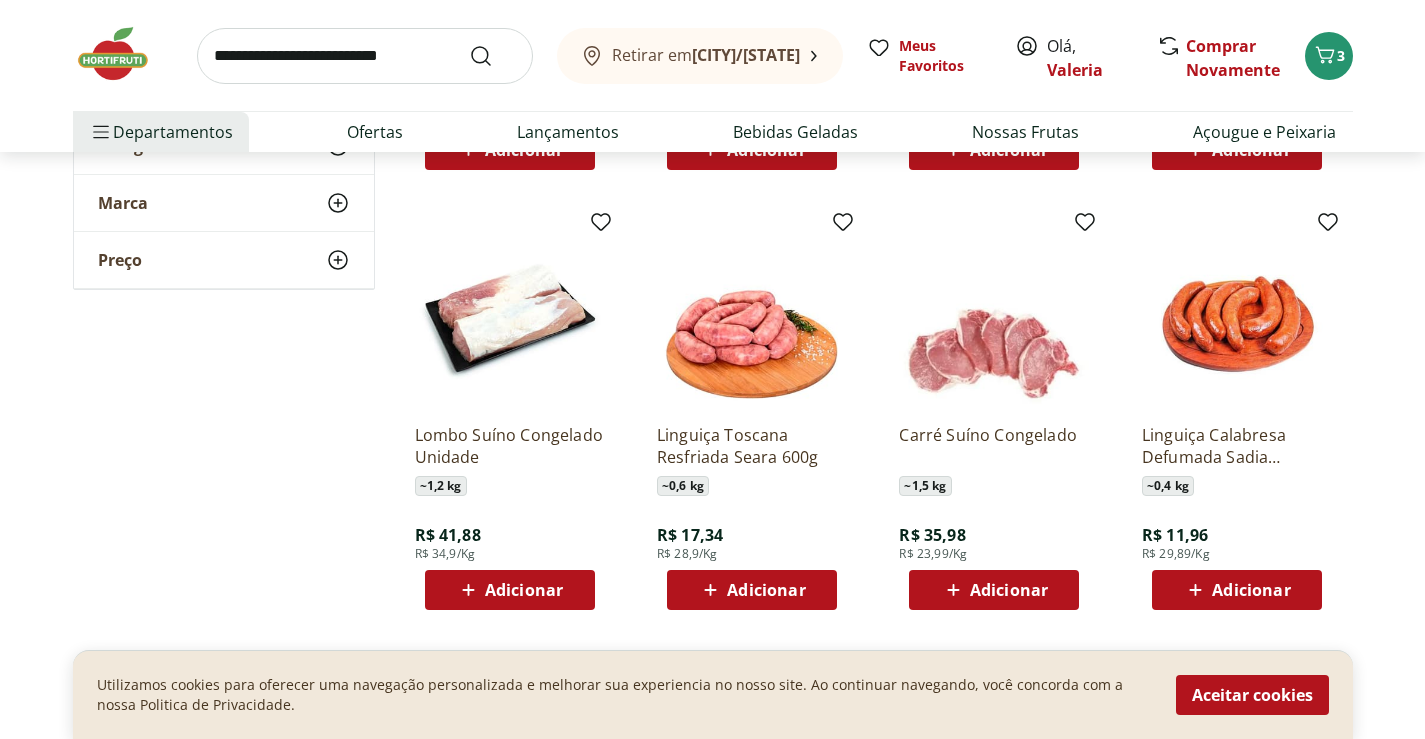 click on "Adicionar" at bounding box center [524, 590] 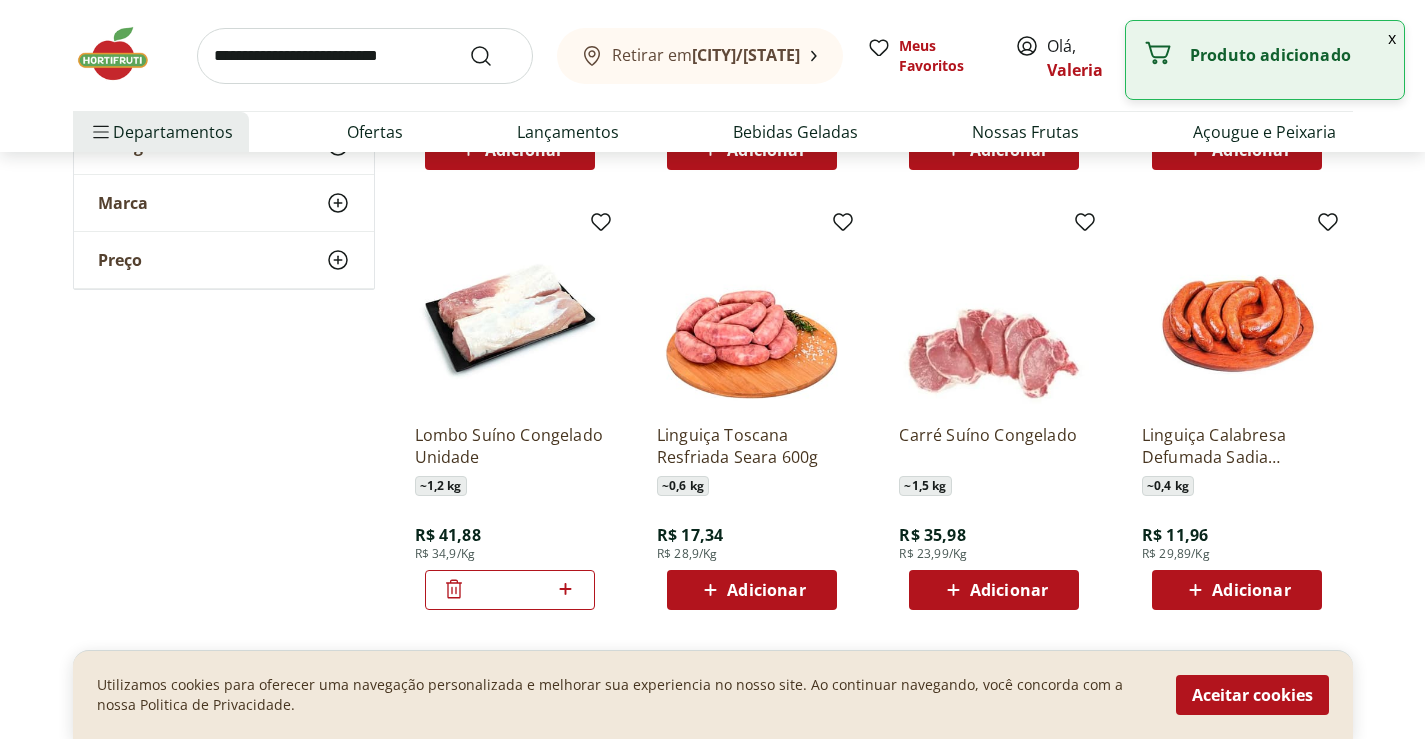 click 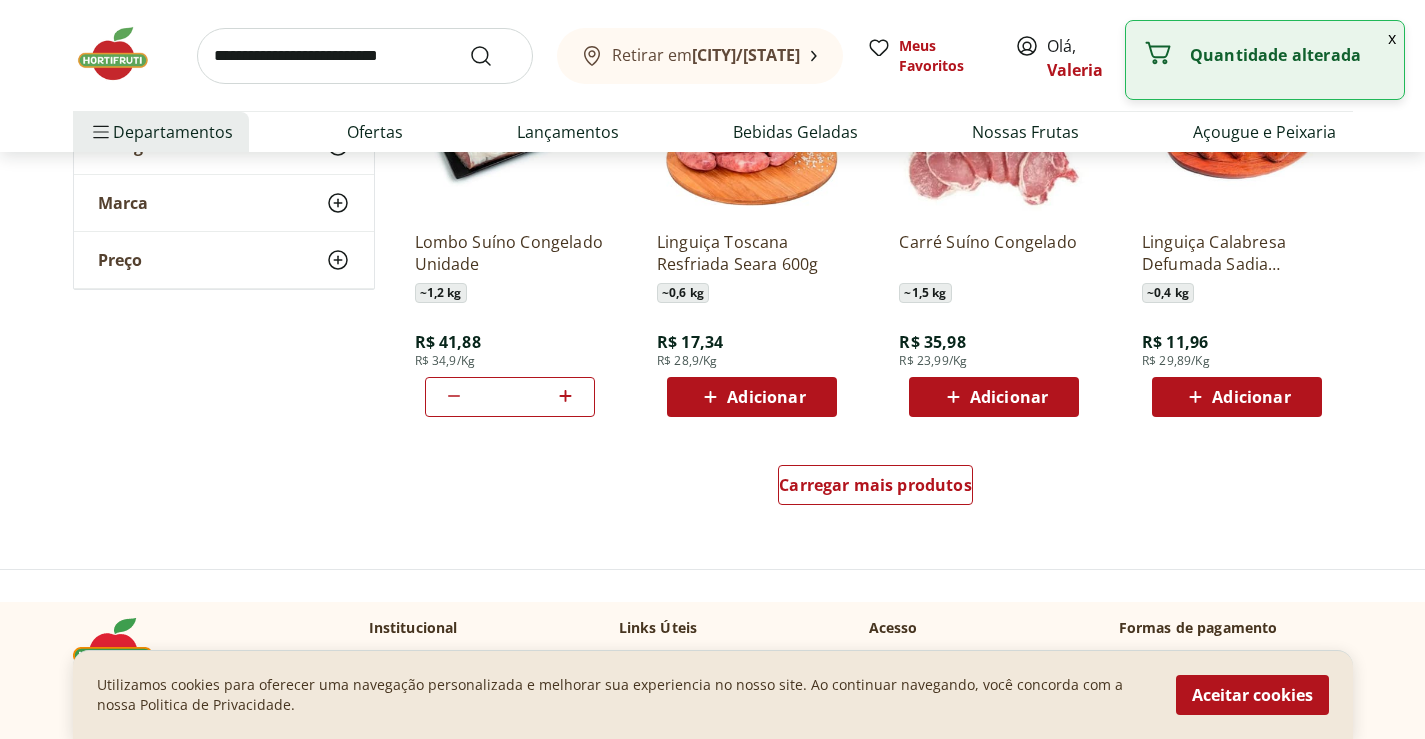 scroll, scrollTop: 7732, scrollLeft: 0, axis: vertical 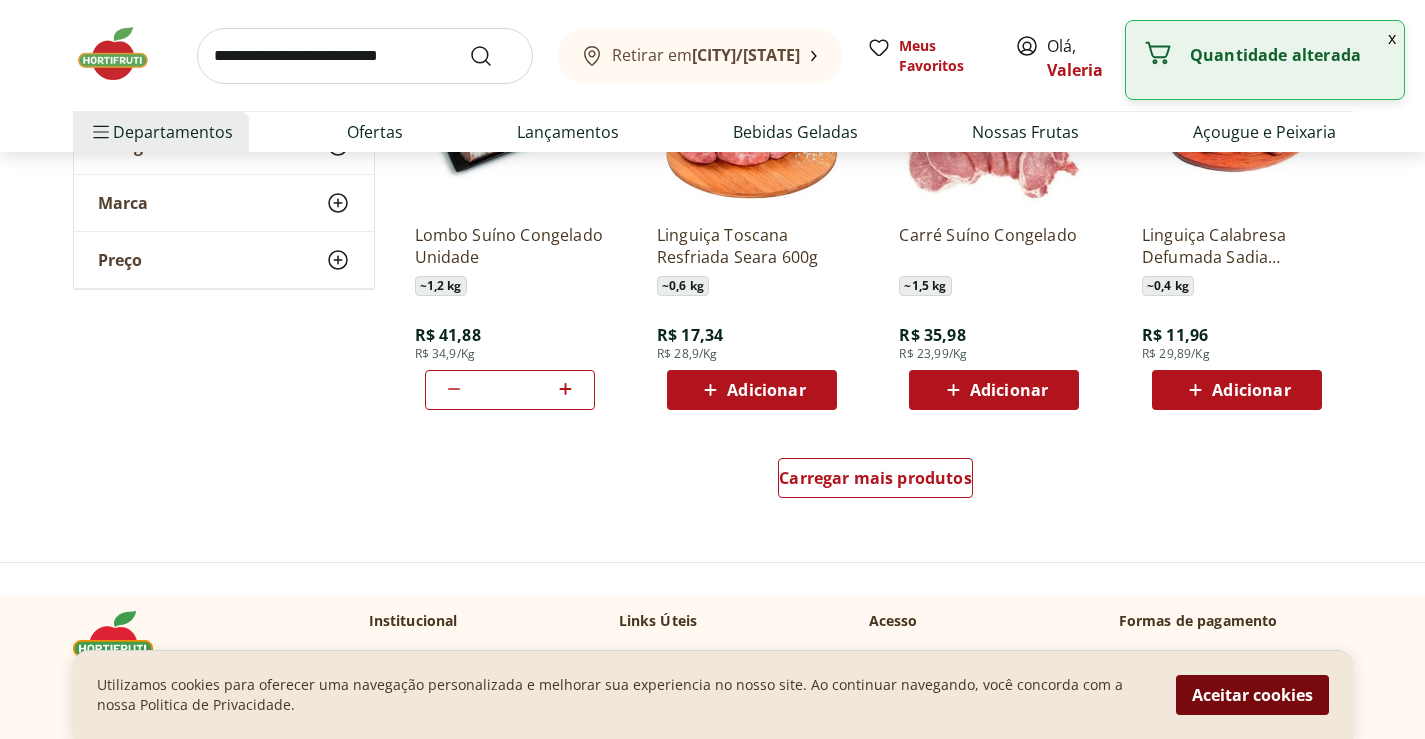 click on "Aceitar cookies" at bounding box center (1252, 695) 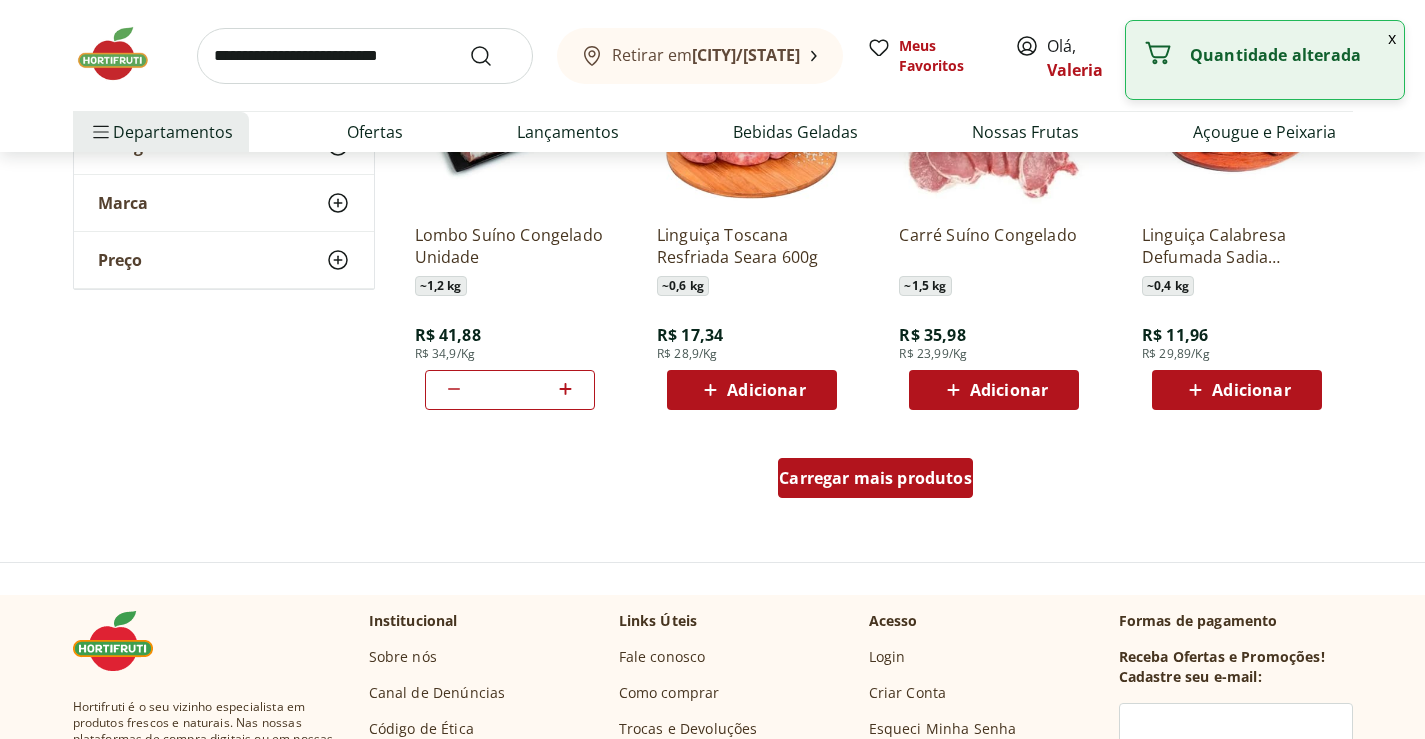 click on "Carregar mais produtos" at bounding box center [875, 478] 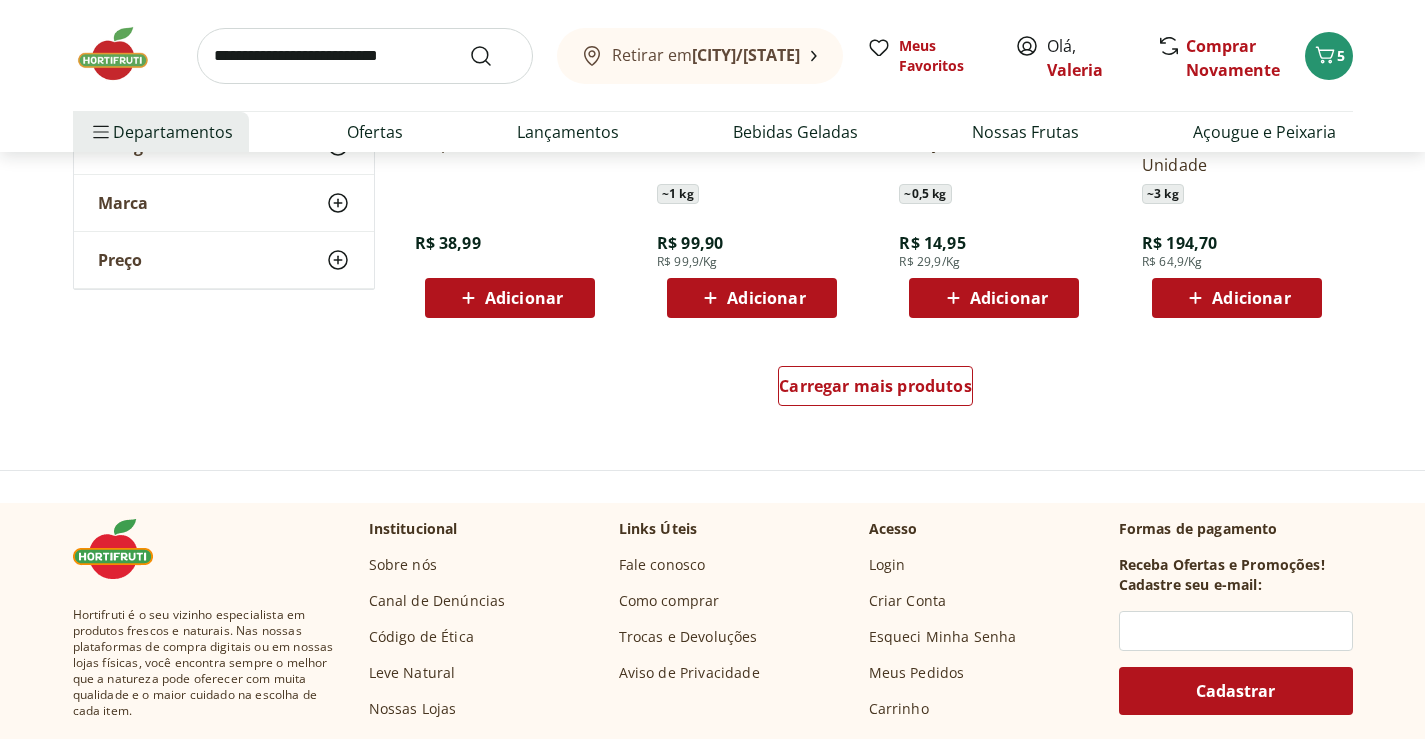 scroll, scrollTop: 9132, scrollLeft: 0, axis: vertical 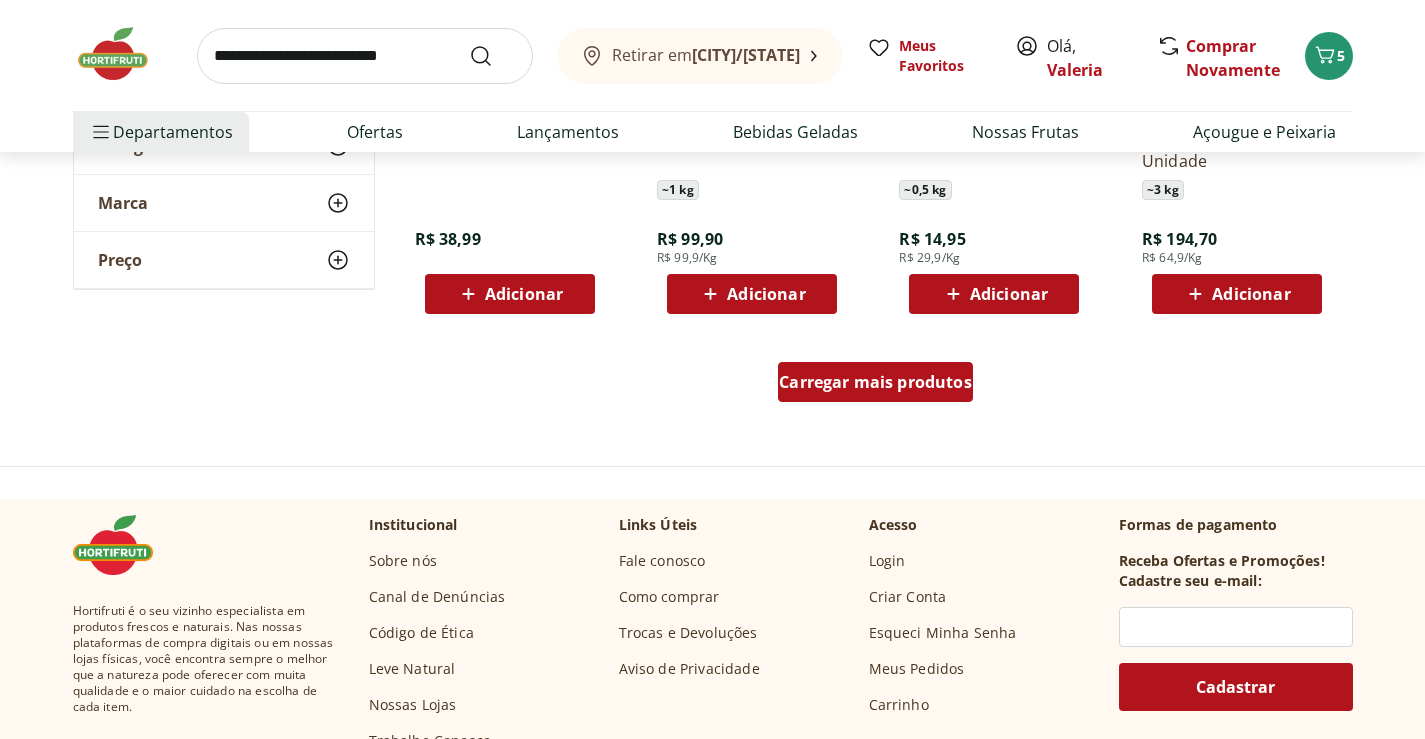 click on "Carregar mais produtos" at bounding box center [875, 382] 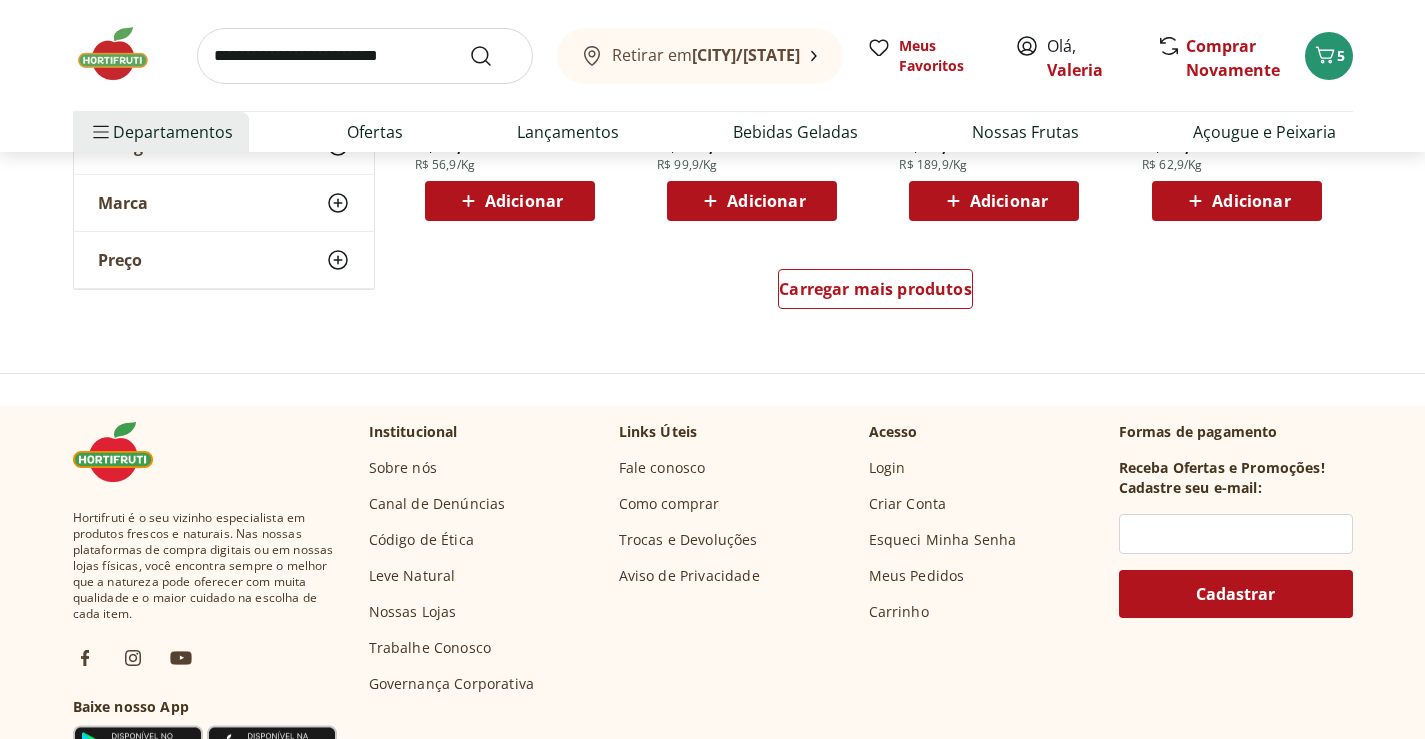 scroll, scrollTop: 10532, scrollLeft: 0, axis: vertical 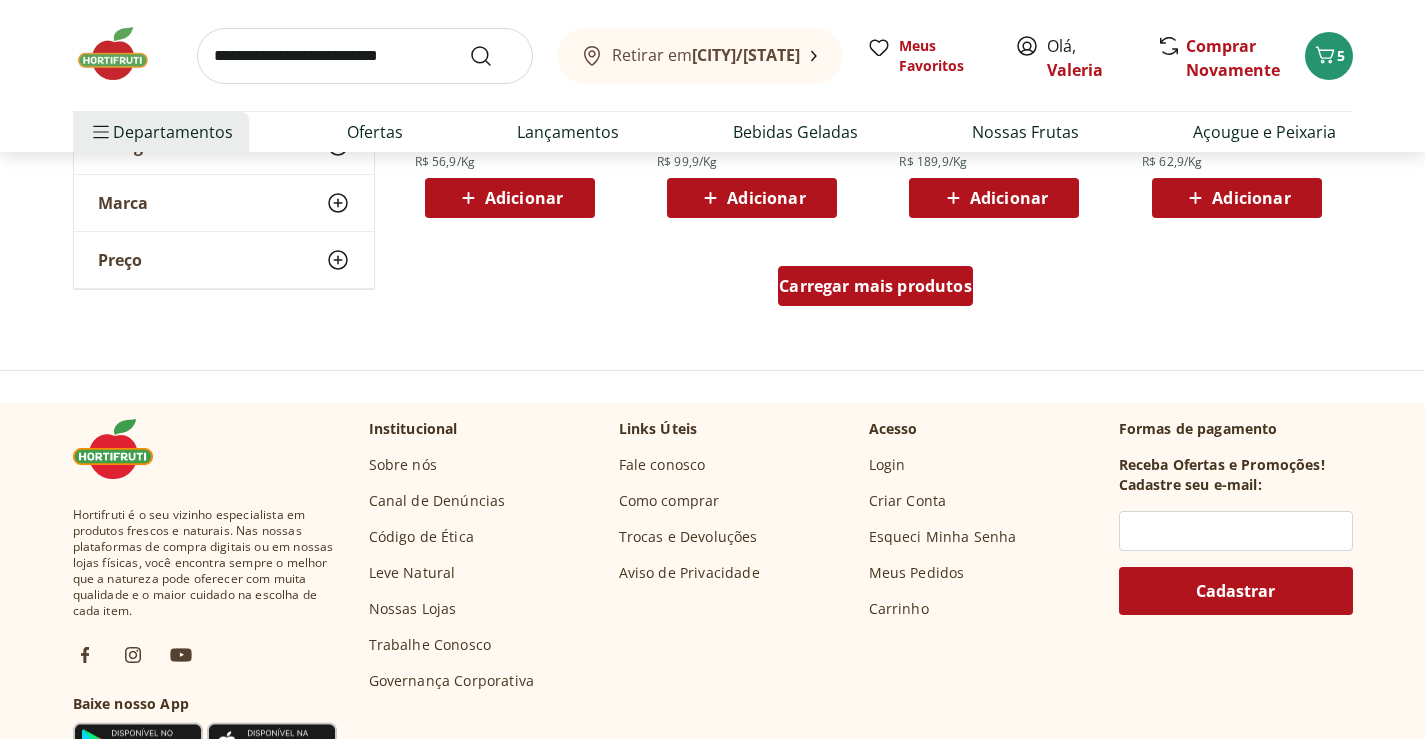 click on "Carregar mais produtos" at bounding box center [875, 286] 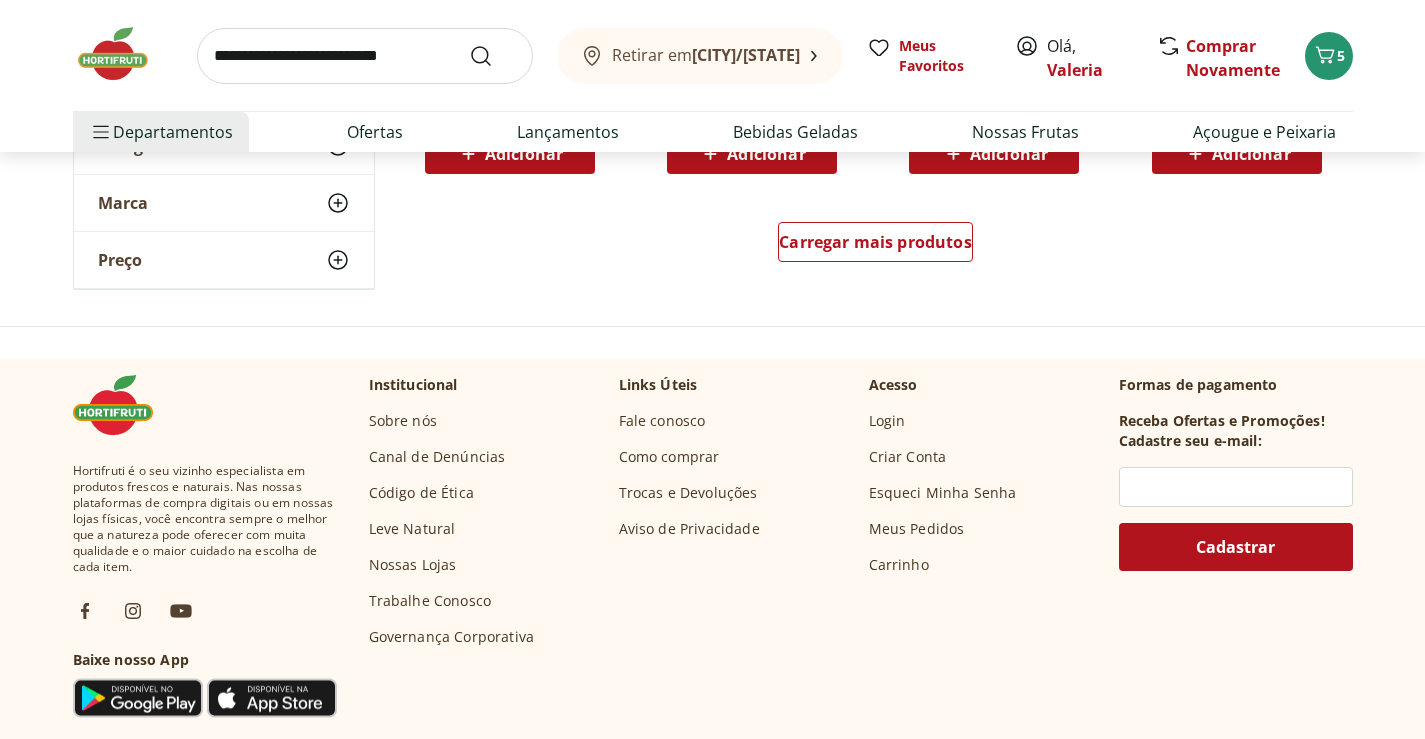 scroll, scrollTop: 11932, scrollLeft: 0, axis: vertical 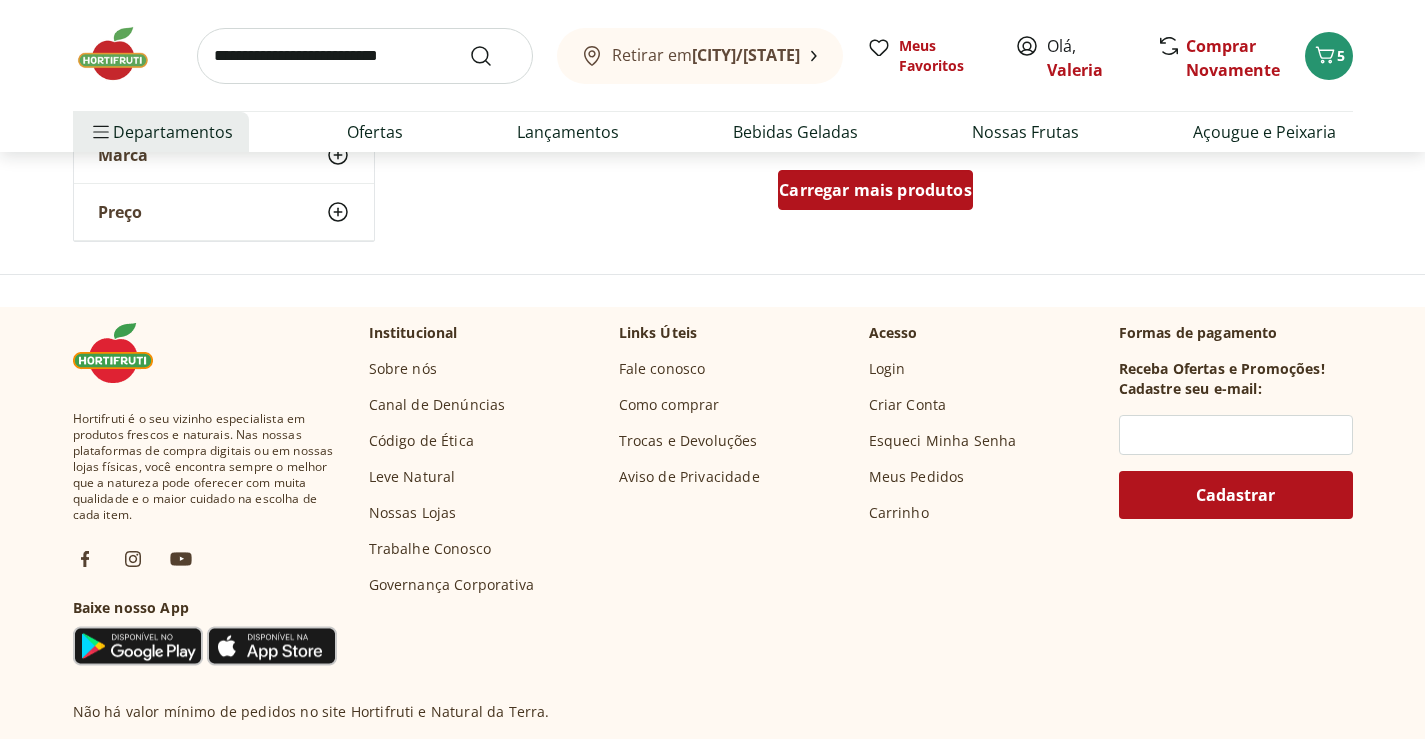 click on "Carregar mais produtos" at bounding box center (875, 190) 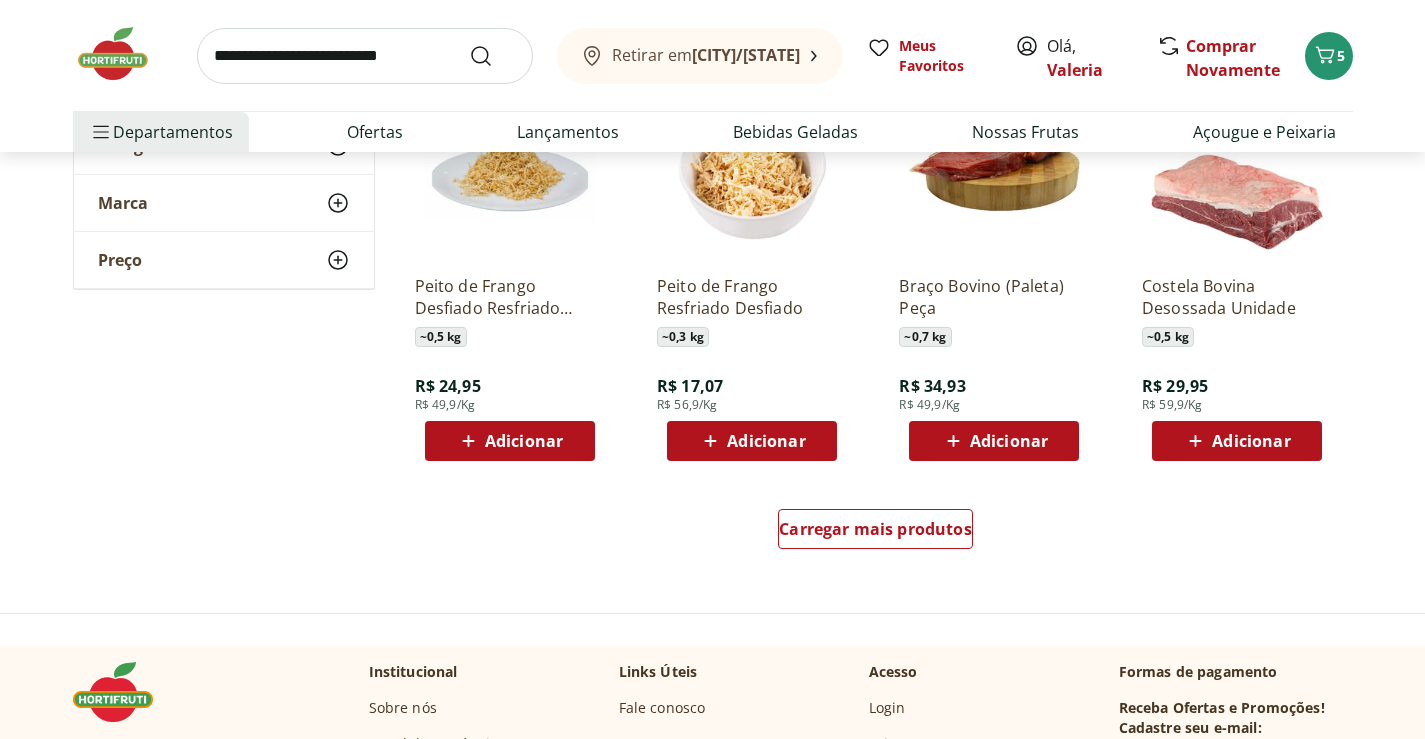 scroll, scrollTop: 12932, scrollLeft: 0, axis: vertical 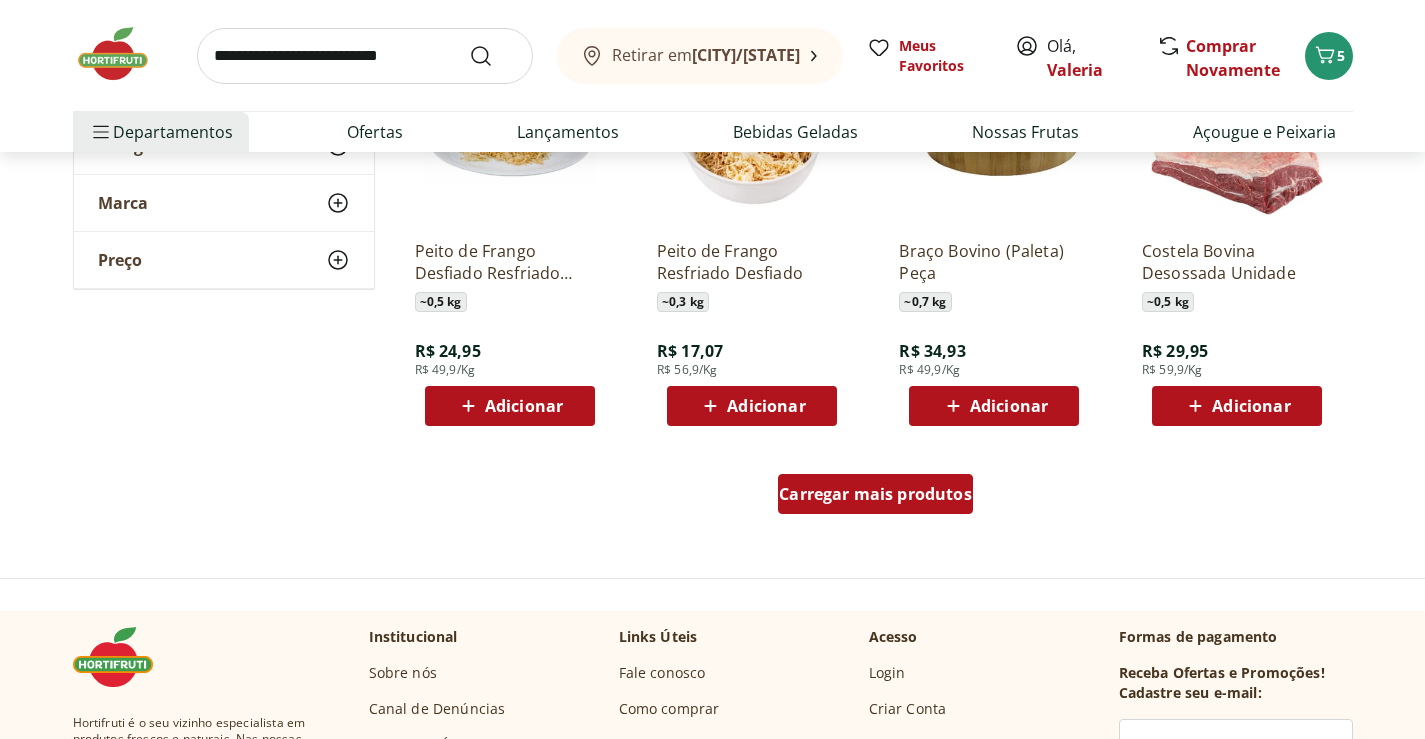 click on "Carregar mais produtos" at bounding box center [875, 494] 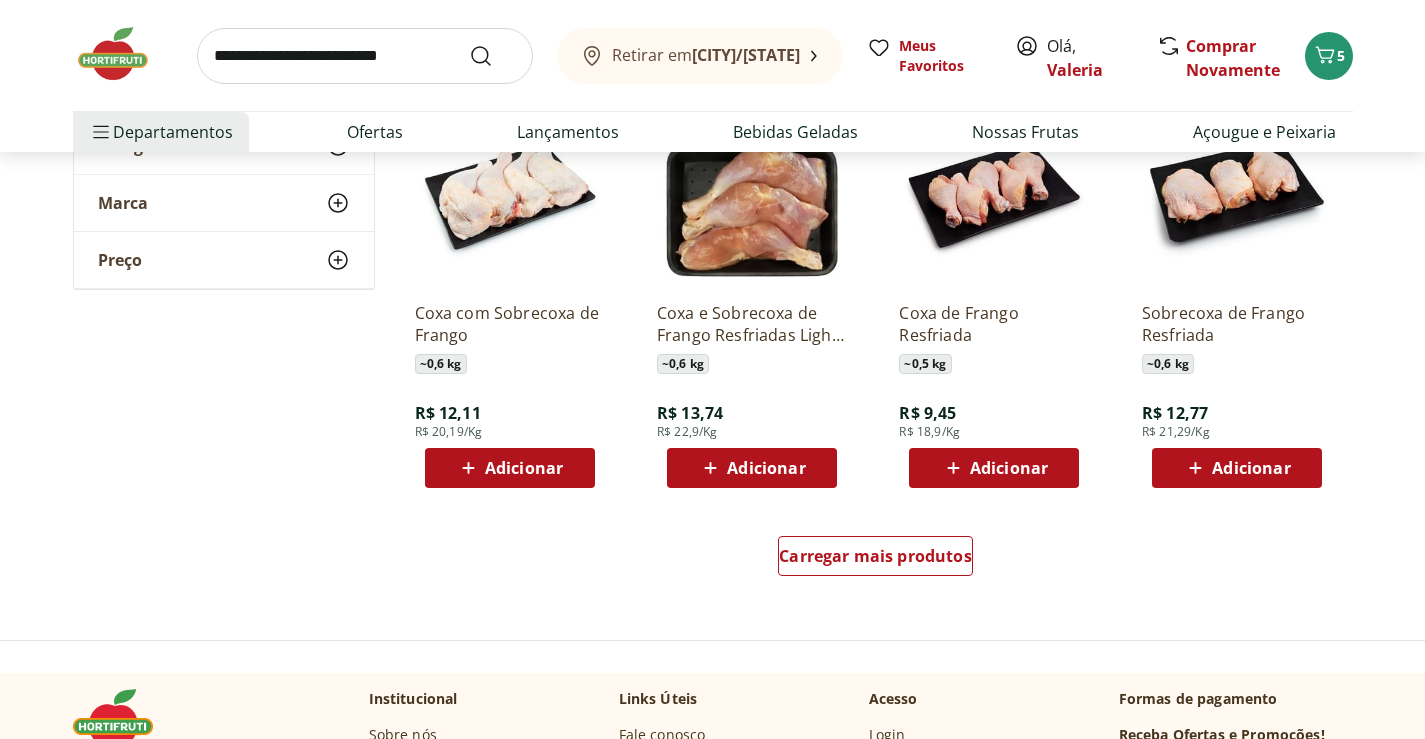 scroll, scrollTop: 14232, scrollLeft: 0, axis: vertical 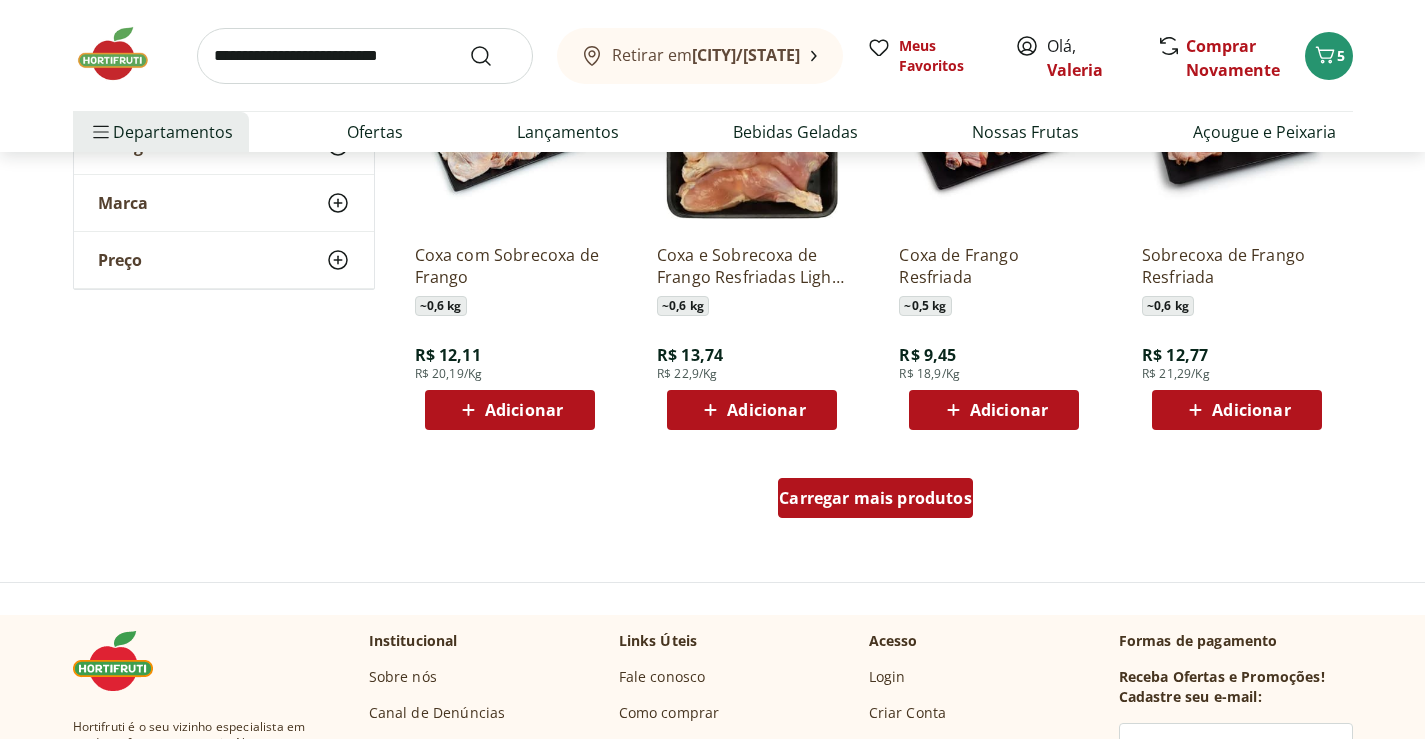 click on "Carregar mais produtos" at bounding box center [875, 498] 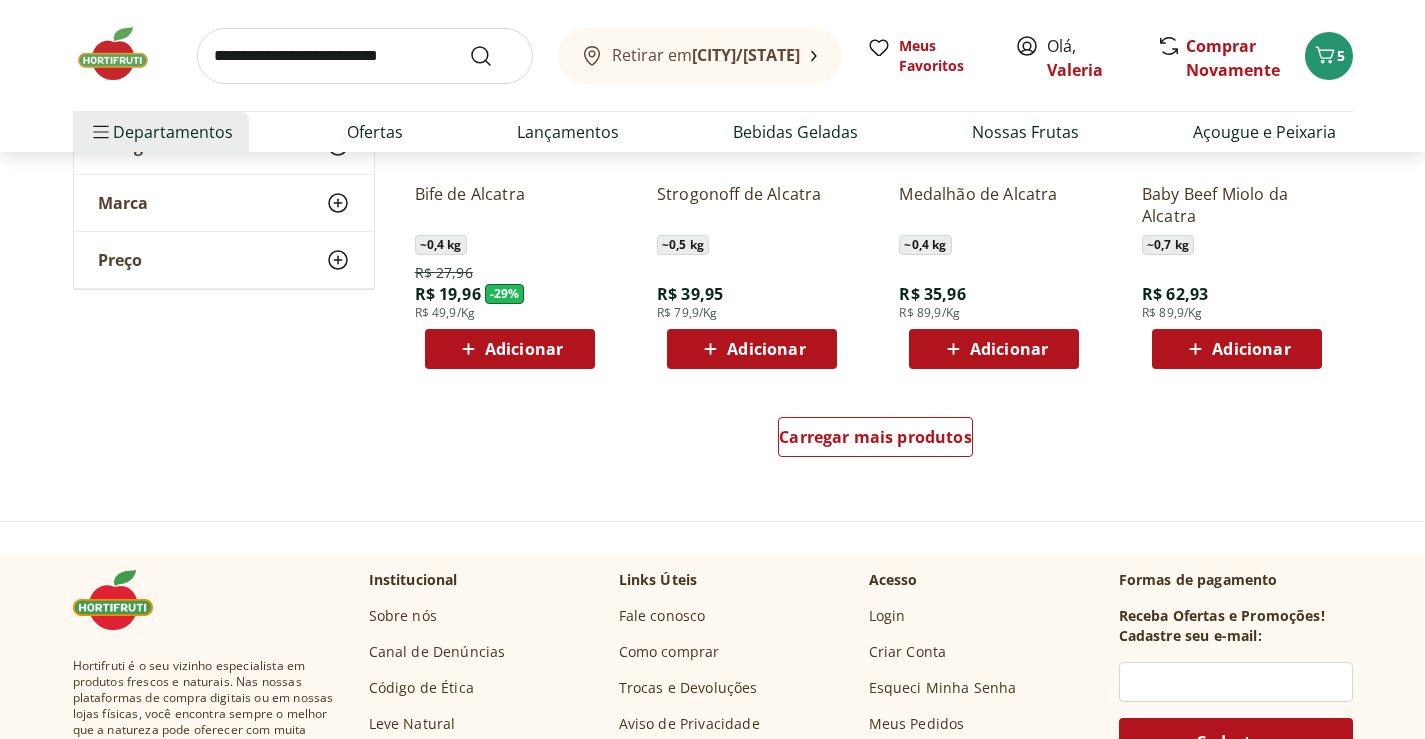 scroll, scrollTop: 15632, scrollLeft: 0, axis: vertical 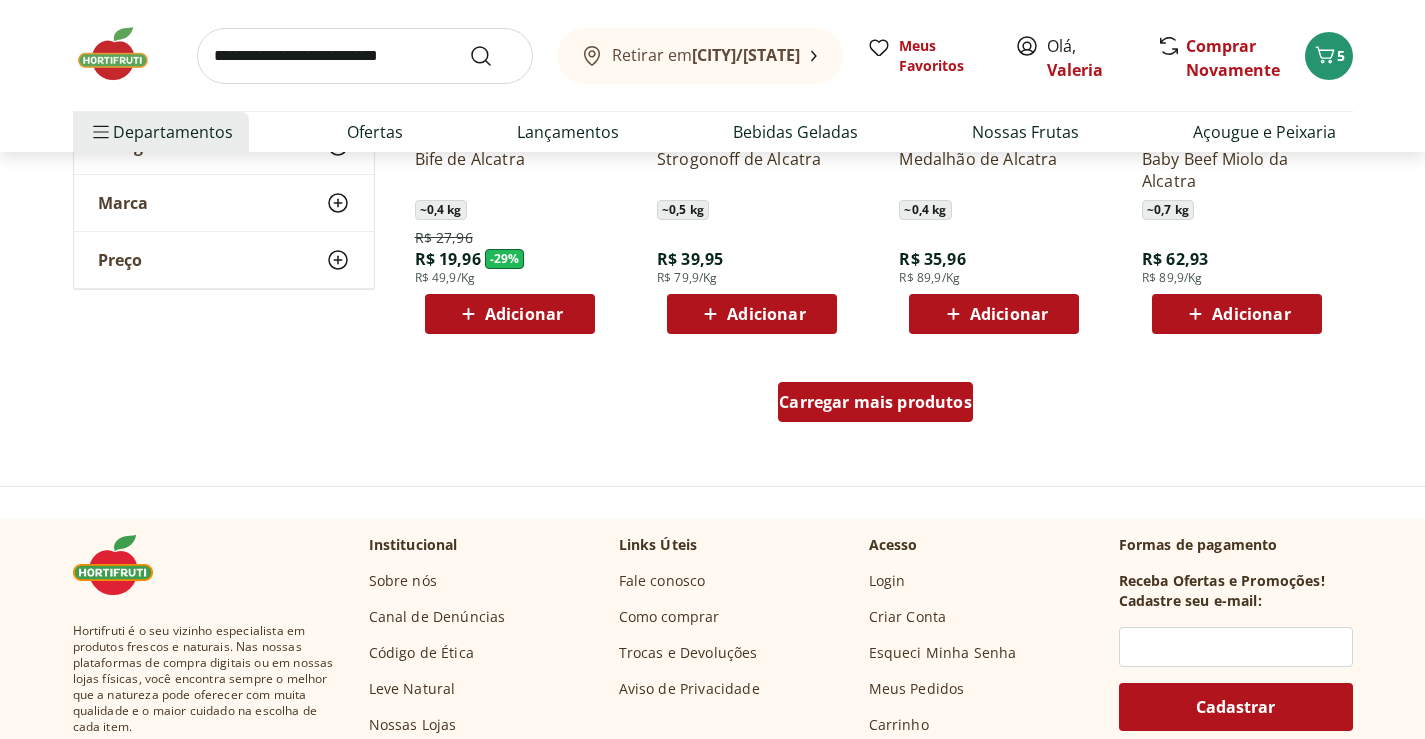 click on "Carregar mais produtos" at bounding box center [875, 402] 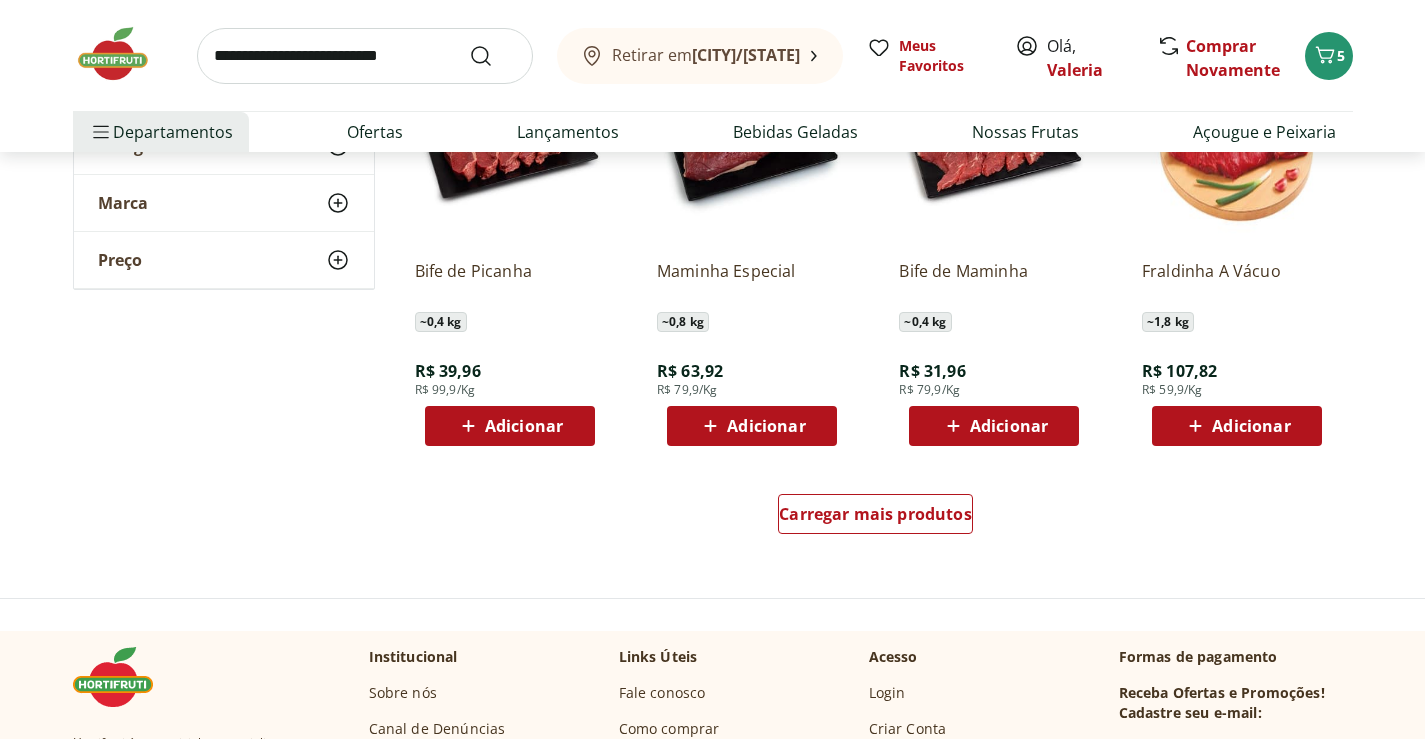 scroll, scrollTop: 16832, scrollLeft: 0, axis: vertical 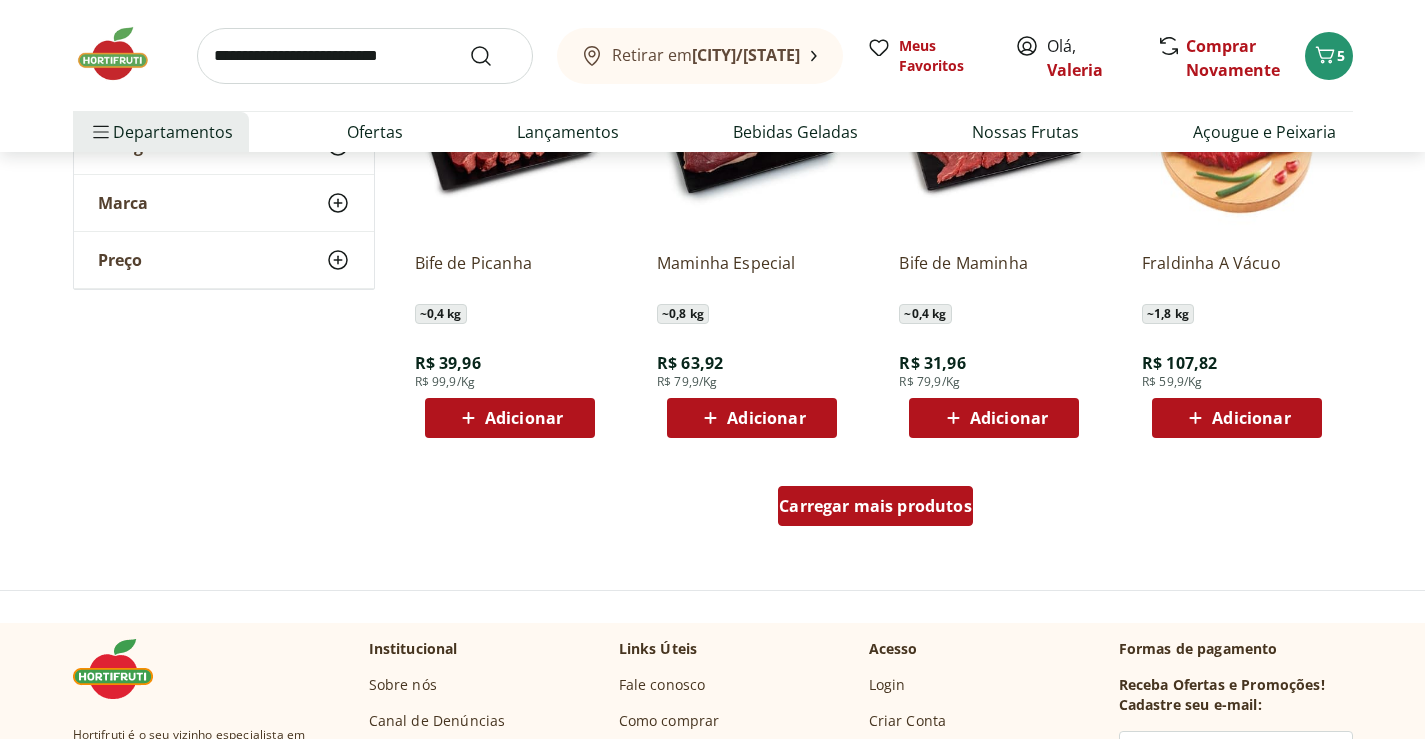 click on "Carregar mais produtos" at bounding box center (875, 506) 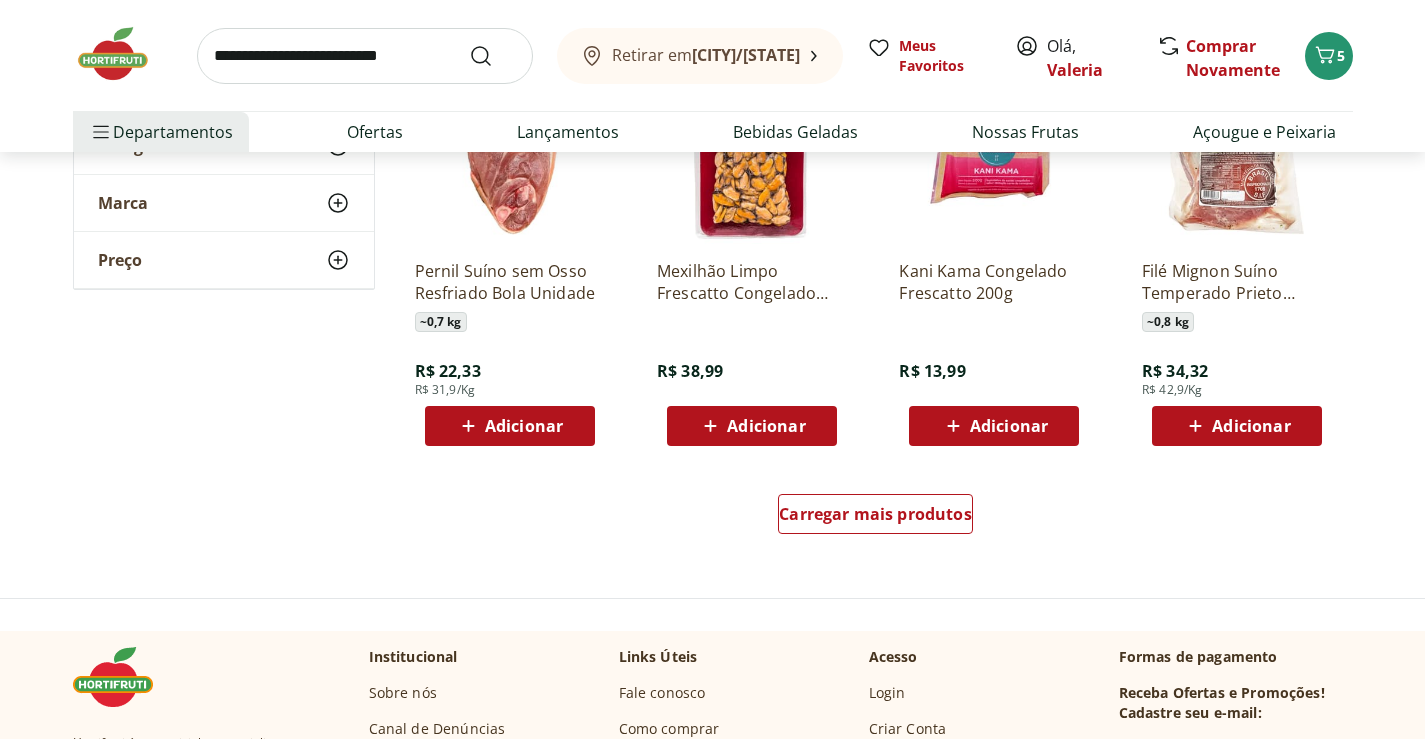 scroll, scrollTop: 18132, scrollLeft: 0, axis: vertical 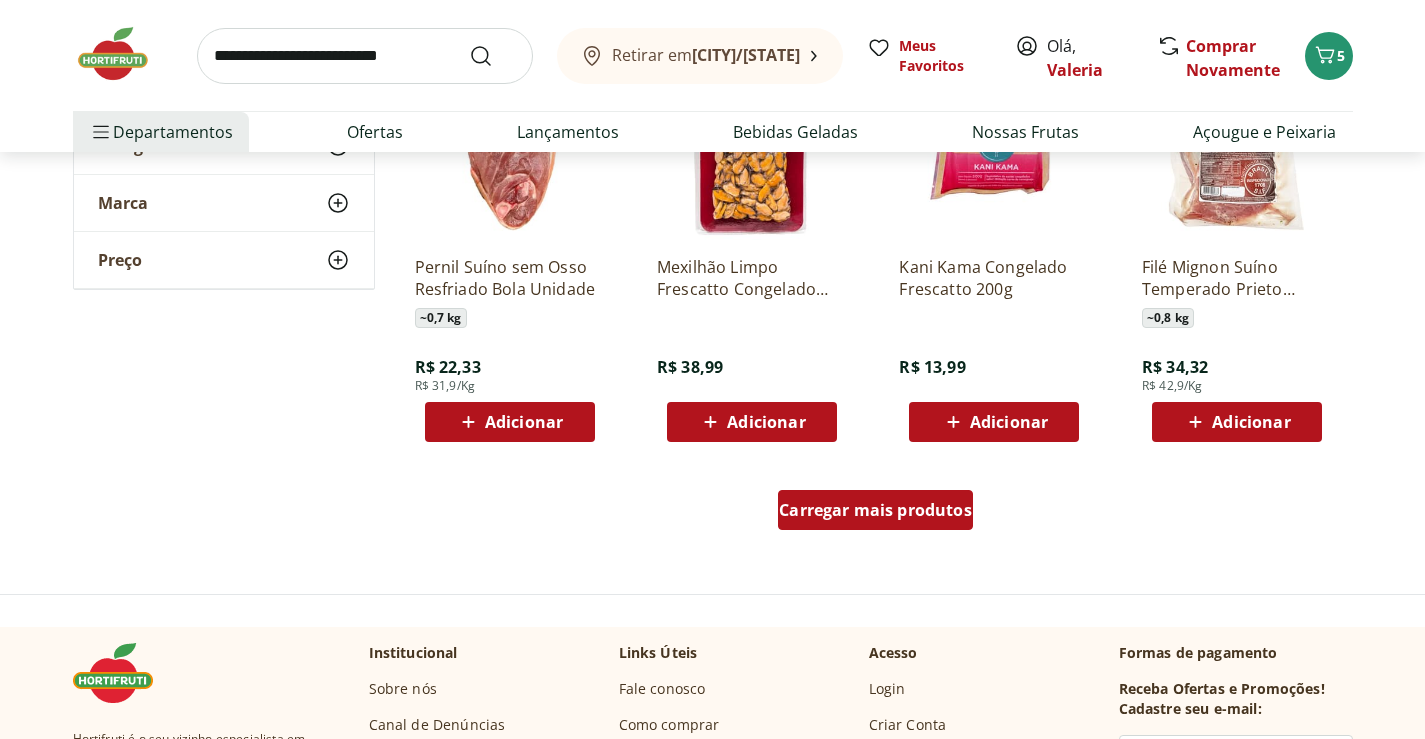 click on "Carregar mais produtos" at bounding box center [875, 510] 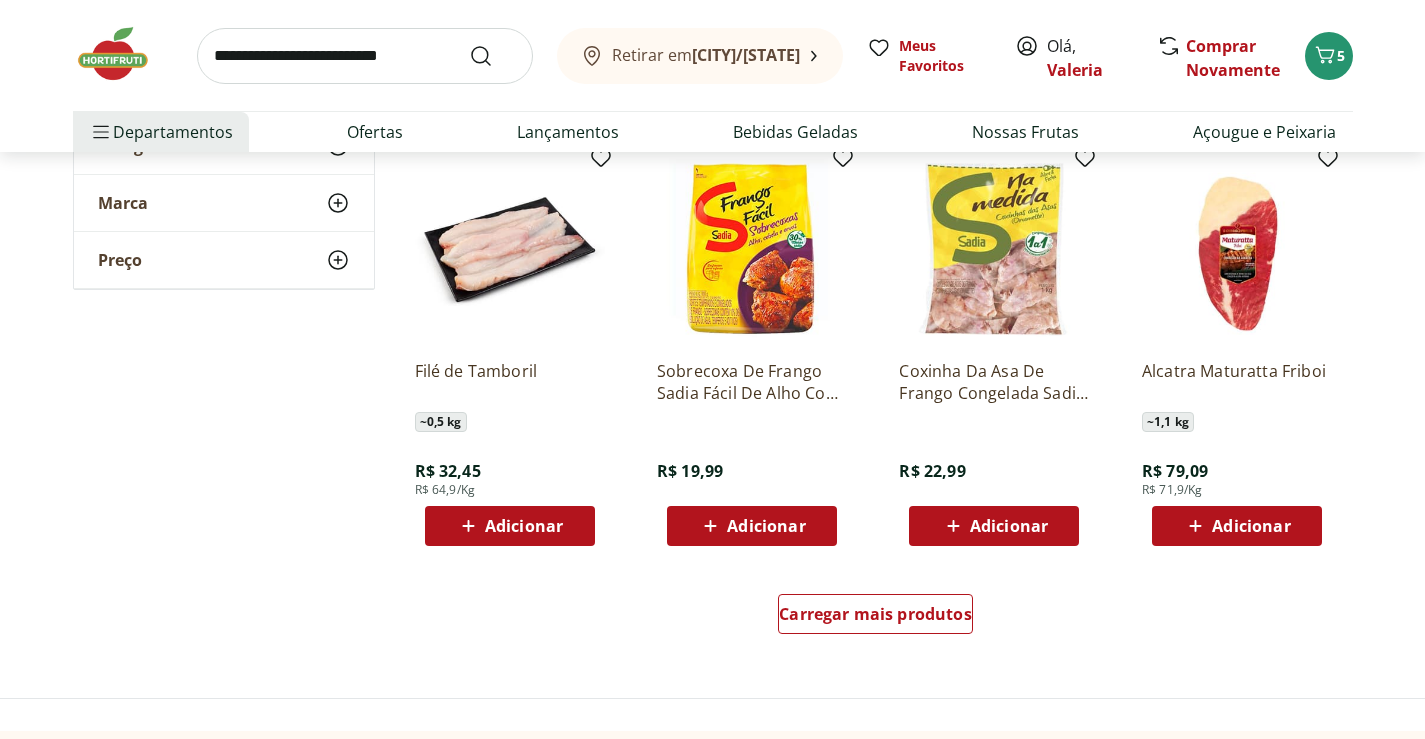 scroll, scrollTop: 19532, scrollLeft: 0, axis: vertical 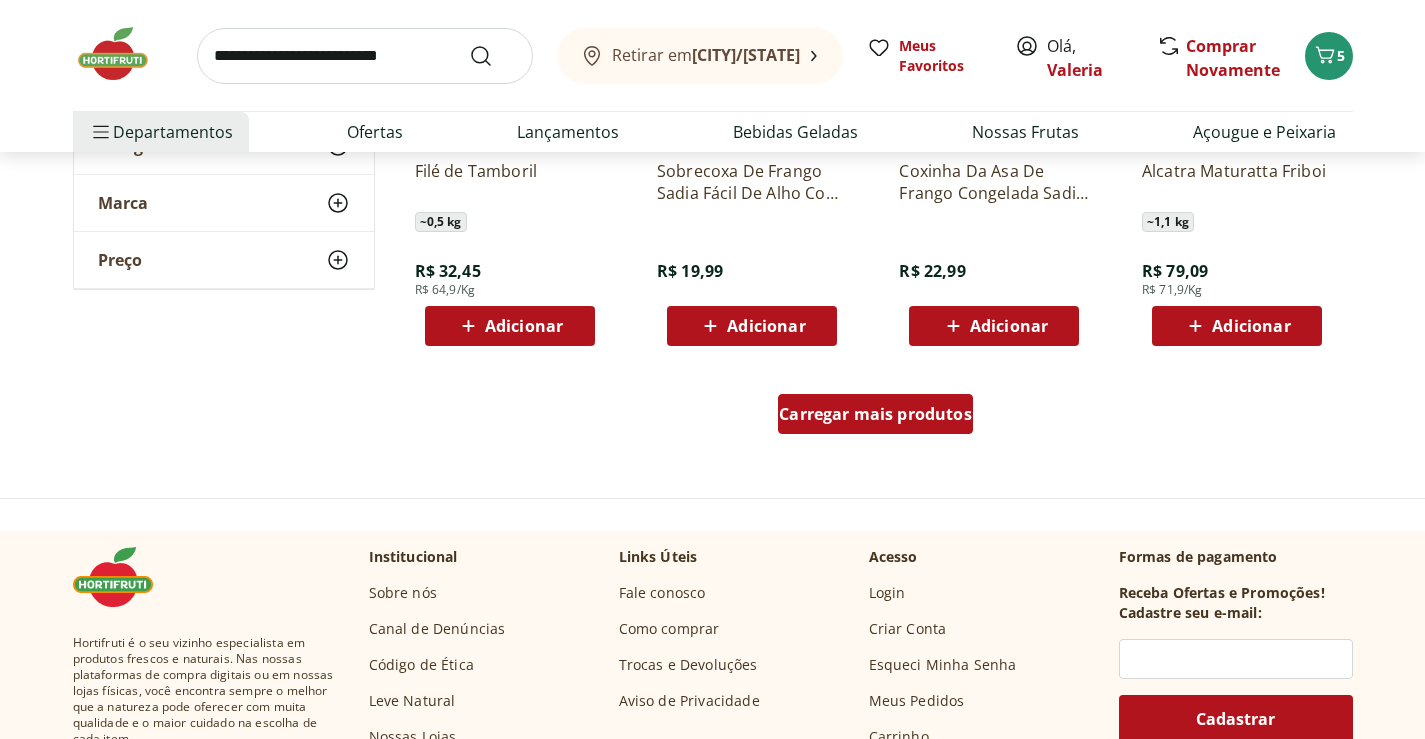 click on "Carregar mais produtos" at bounding box center [875, 414] 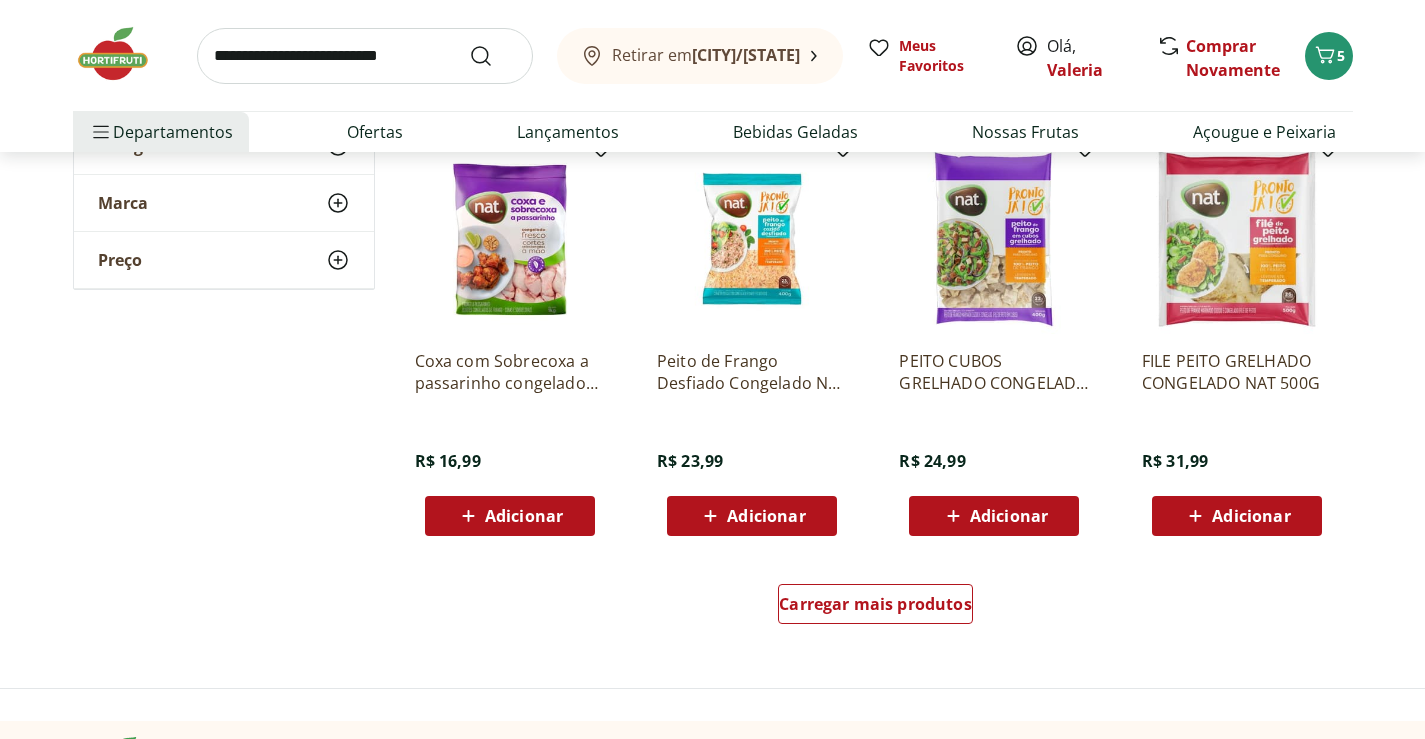 scroll, scrollTop: 20632, scrollLeft: 0, axis: vertical 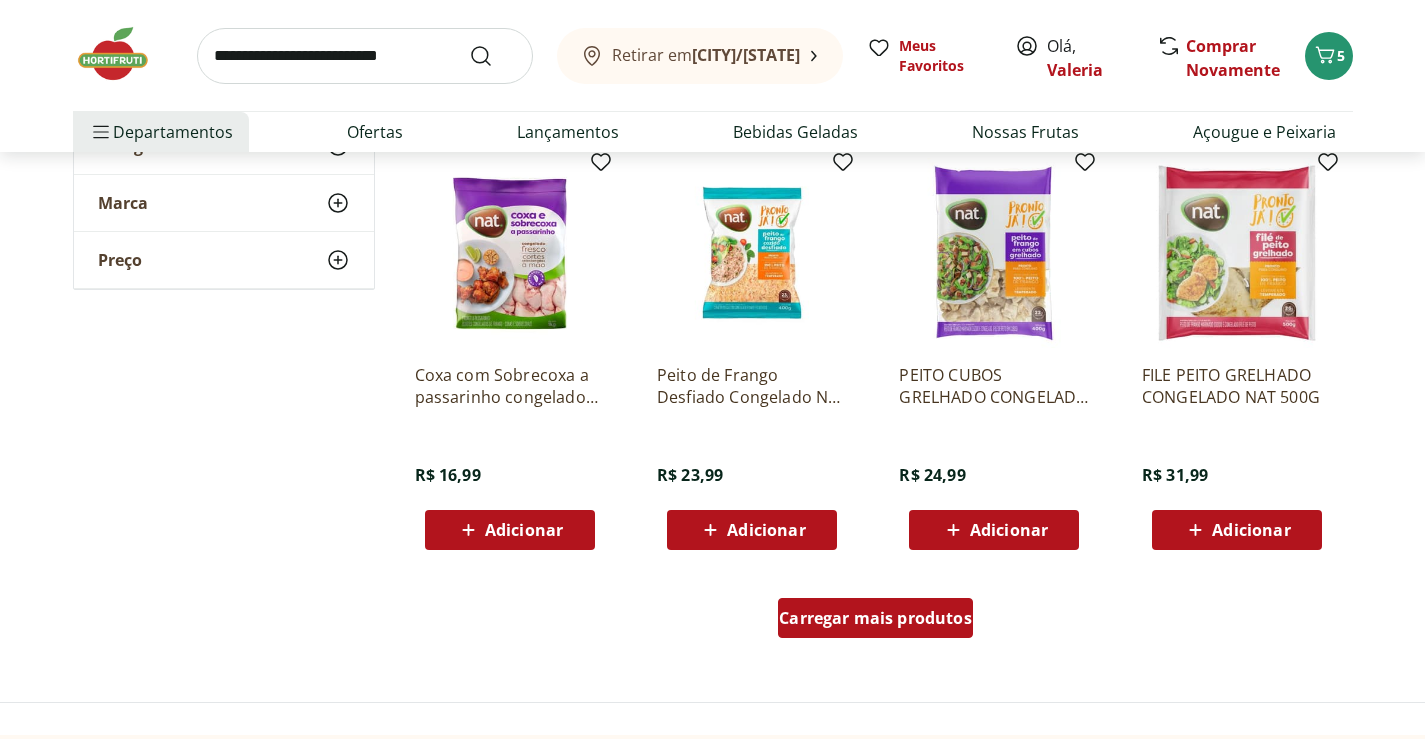 click on "Carregar mais produtos" at bounding box center [875, 618] 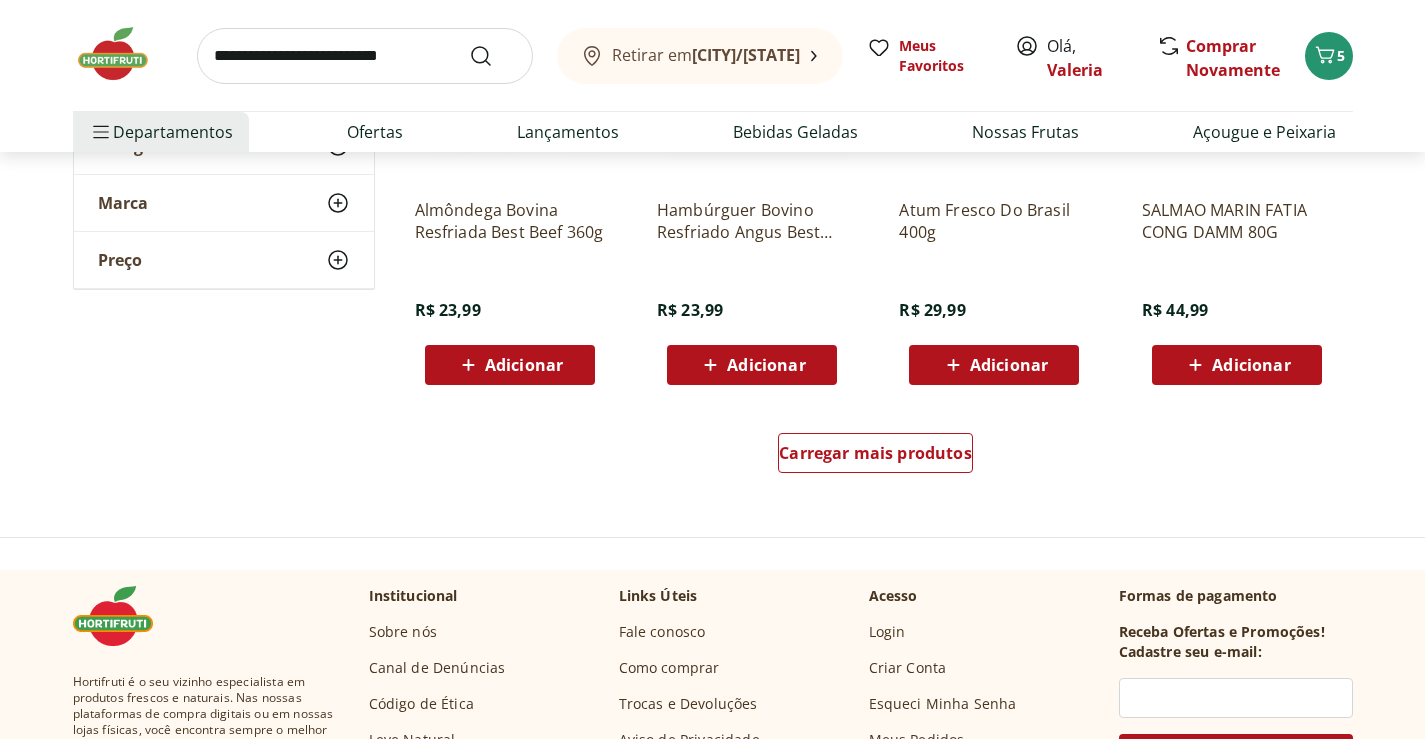 scroll, scrollTop: 22132, scrollLeft: 0, axis: vertical 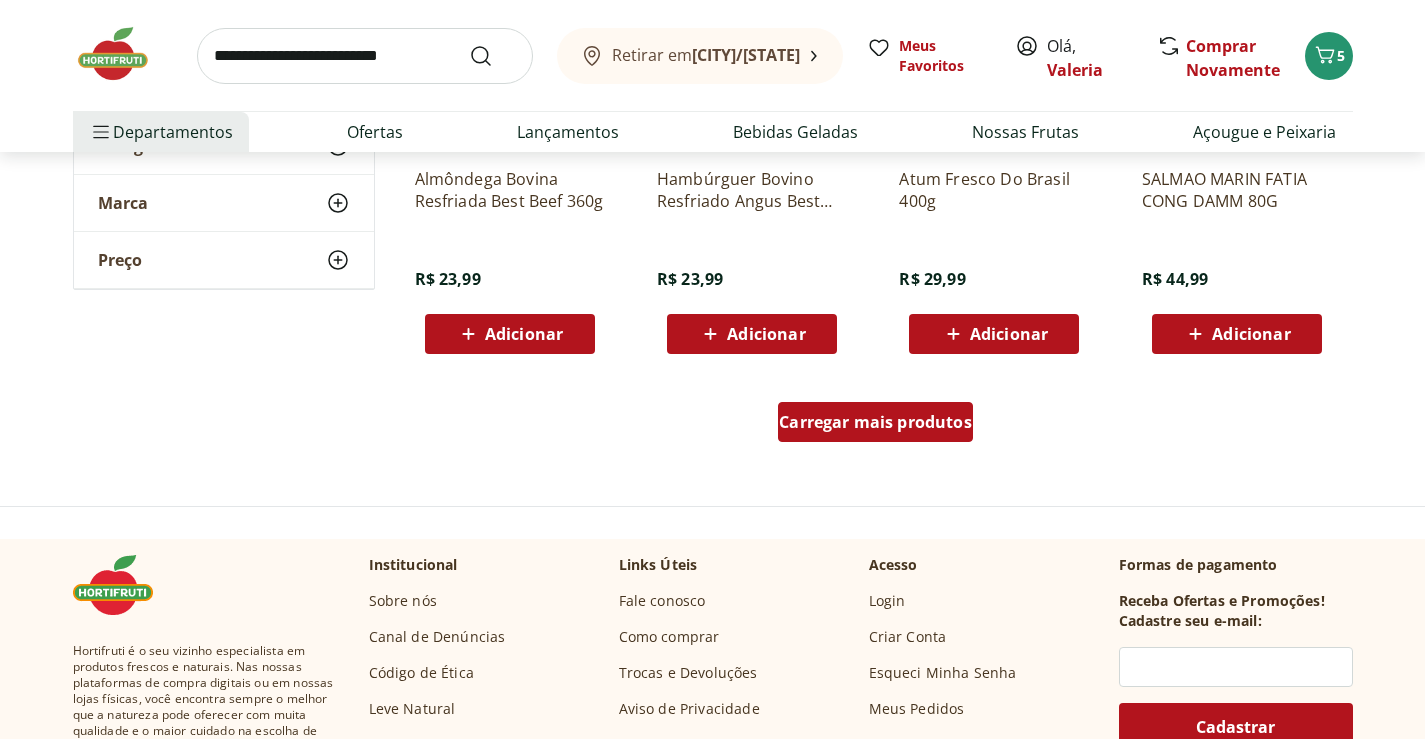 click on "Carregar mais produtos" at bounding box center [875, 422] 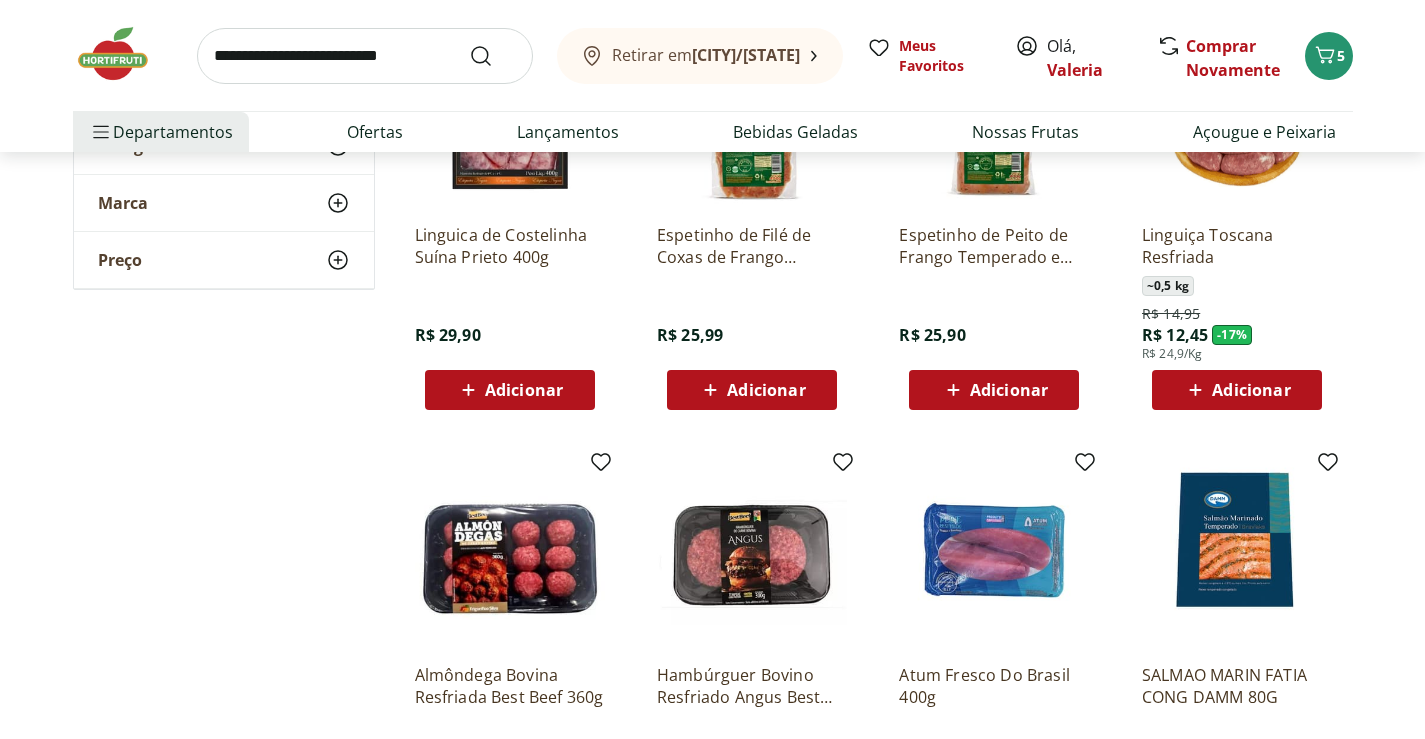 scroll, scrollTop: 21632, scrollLeft: 0, axis: vertical 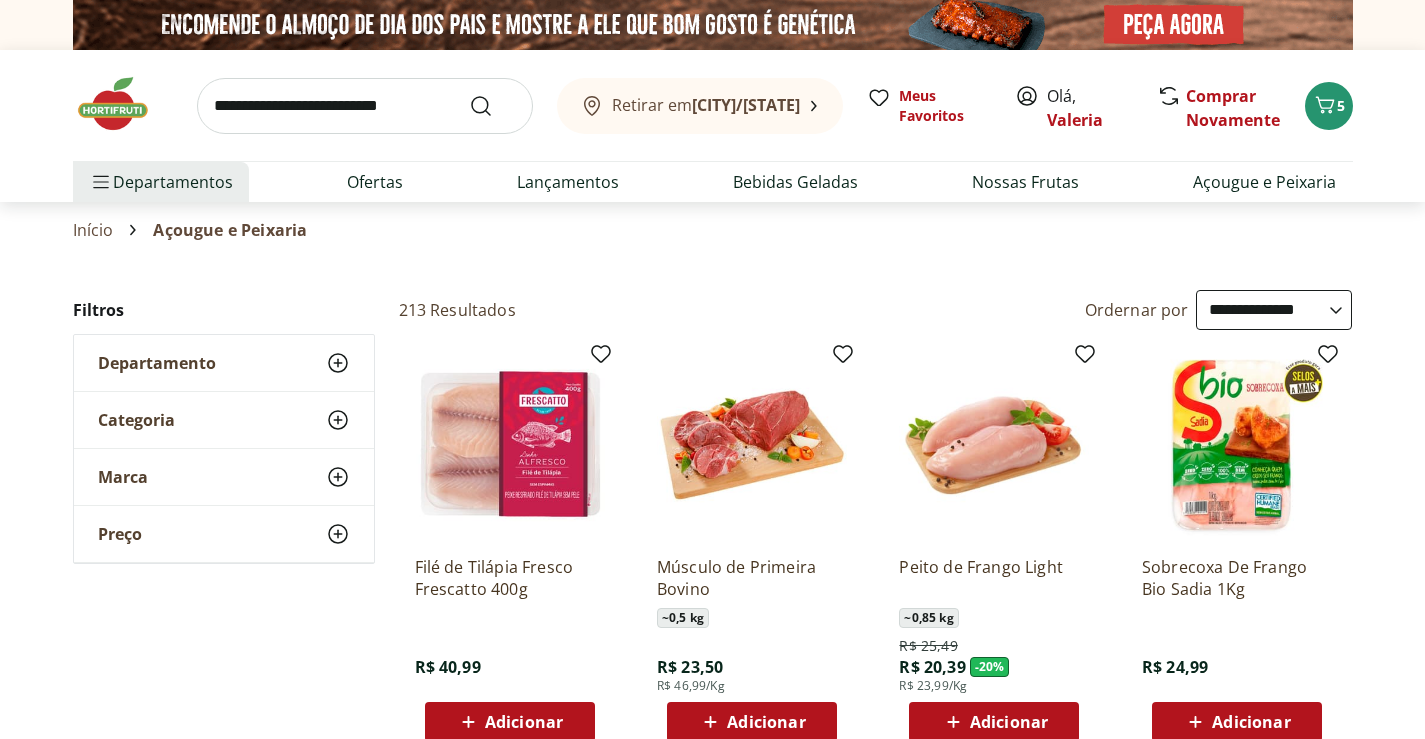 click on "Departamento" at bounding box center [157, 363] 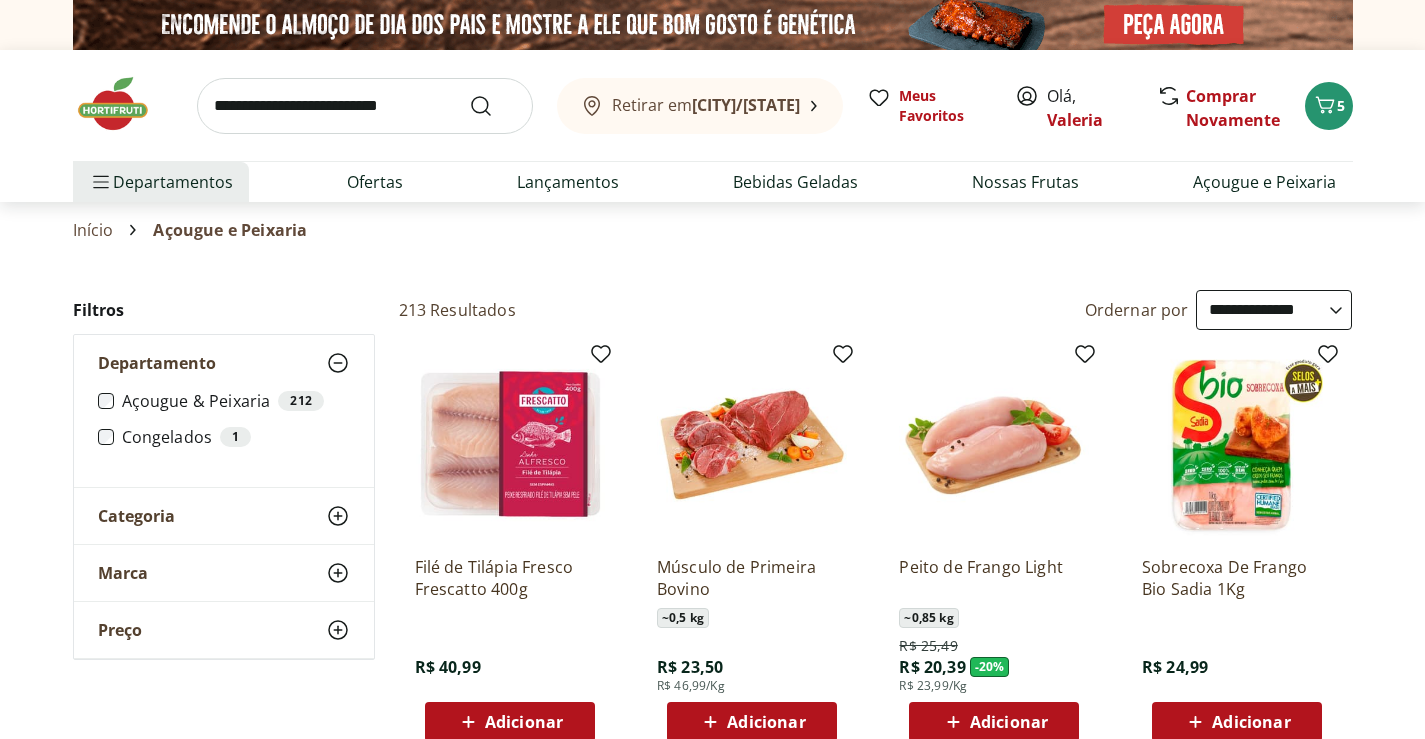 click on "Categoria" at bounding box center (136, 516) 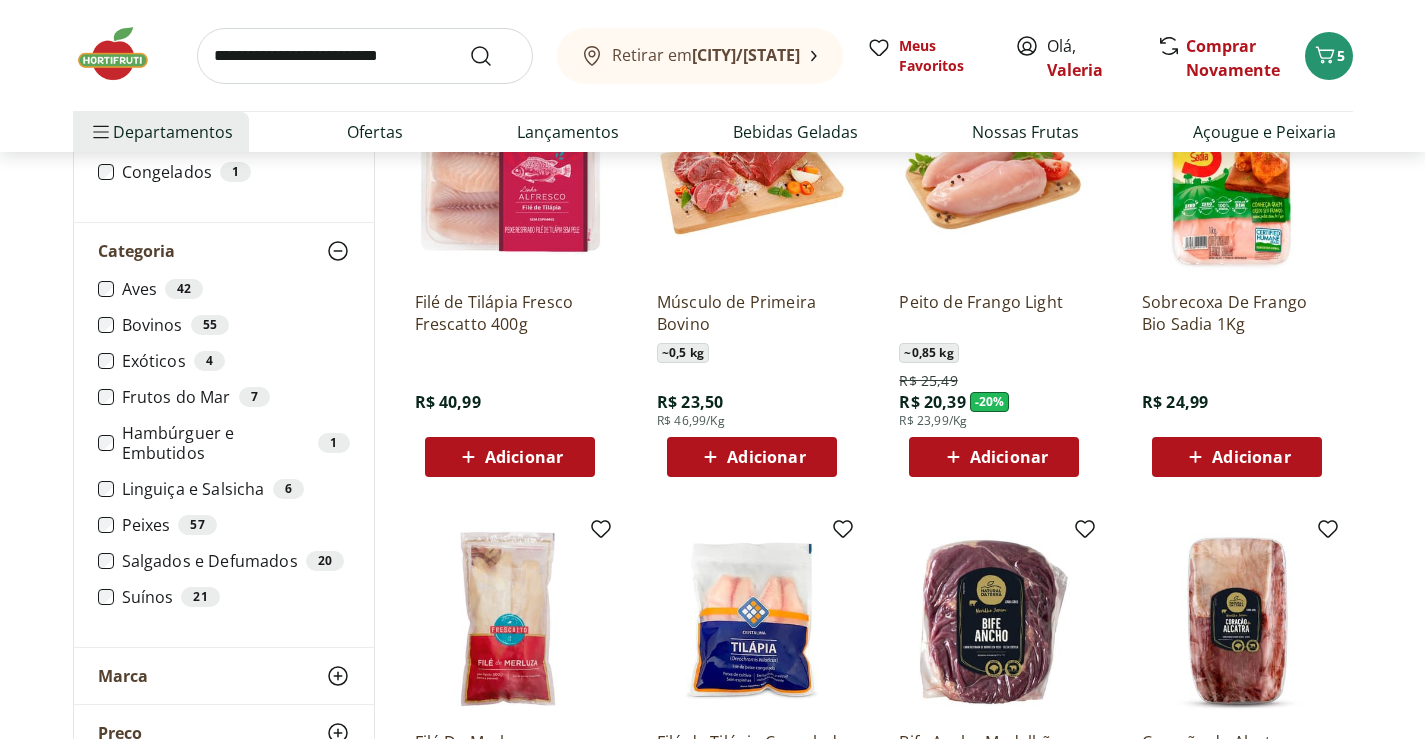 scroll, scrollTop: 300, scrollLeft: 0, axis: vertical 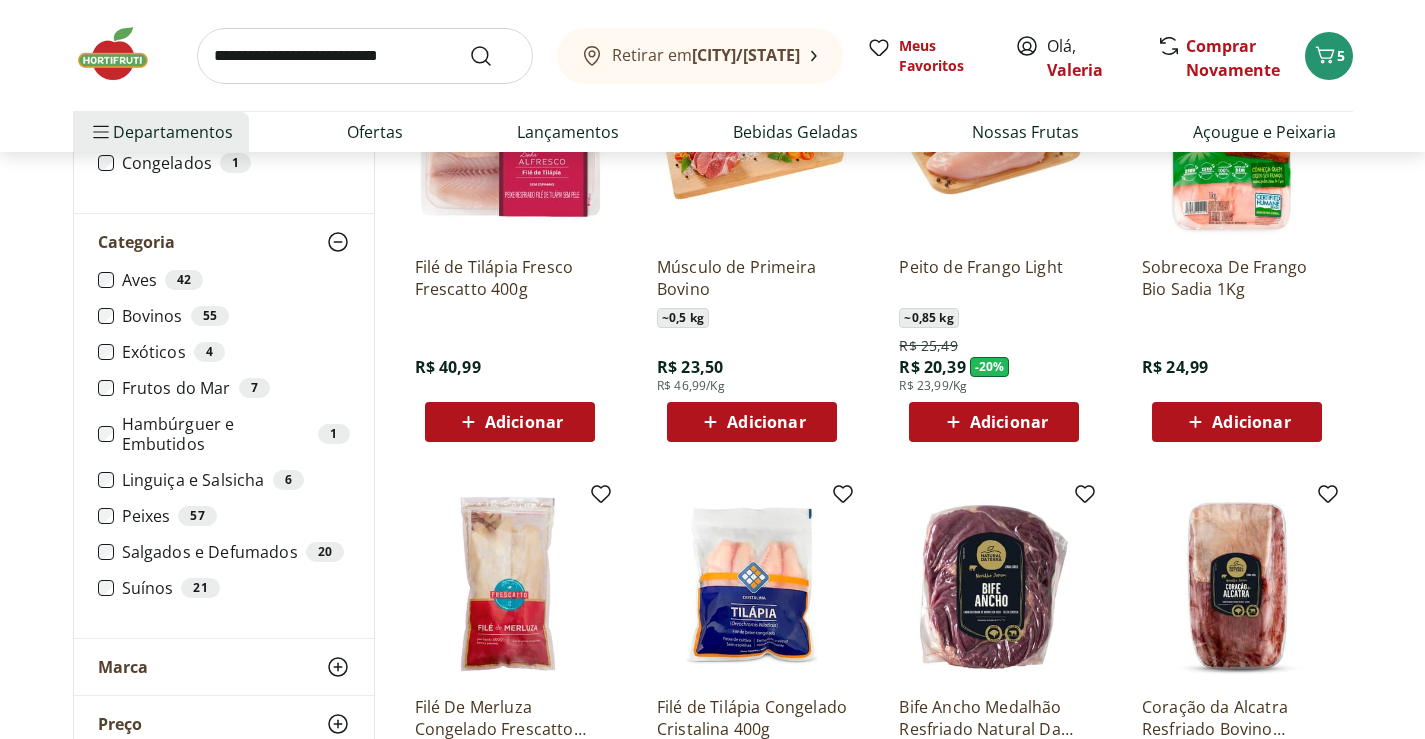 click on "Marca" at bounding box center (123, 667) 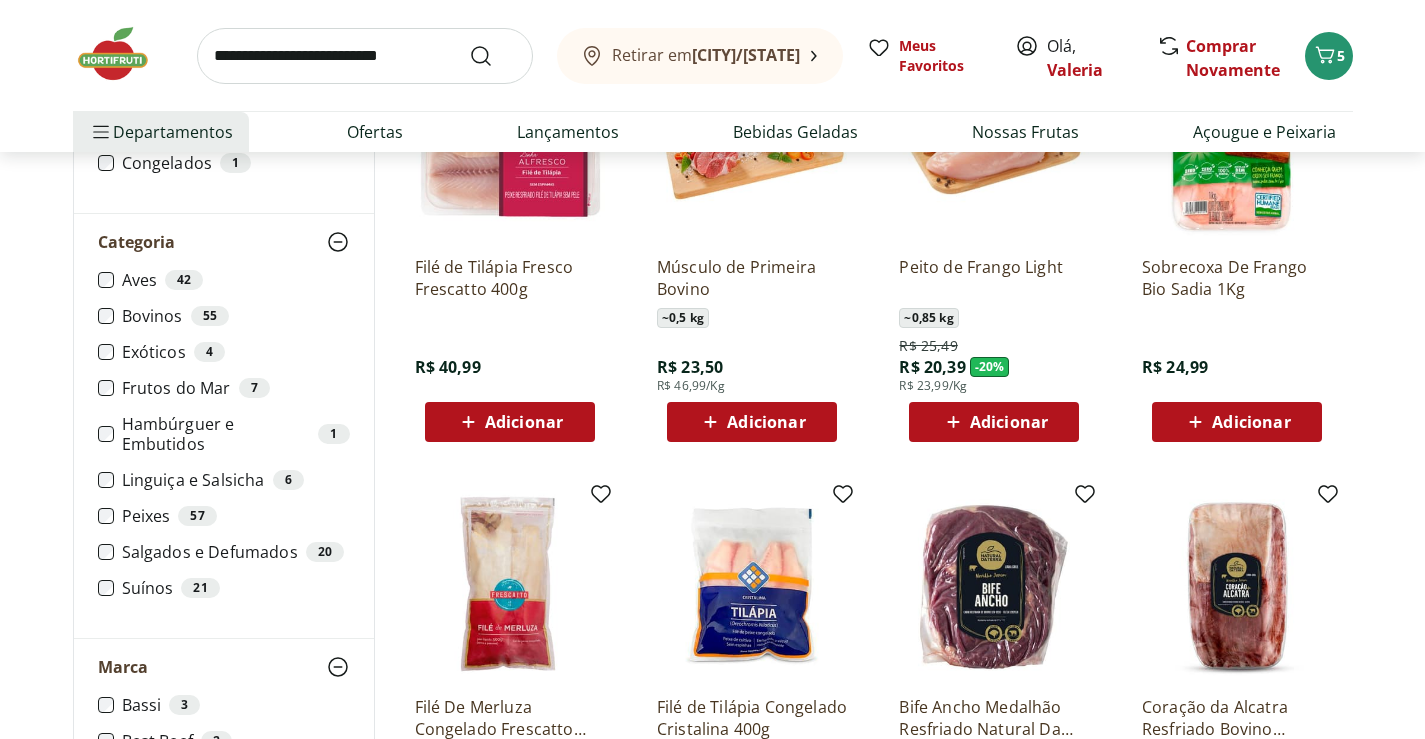 scroll, scrollTop: 400, scrollLeft: 0, axis: vertical 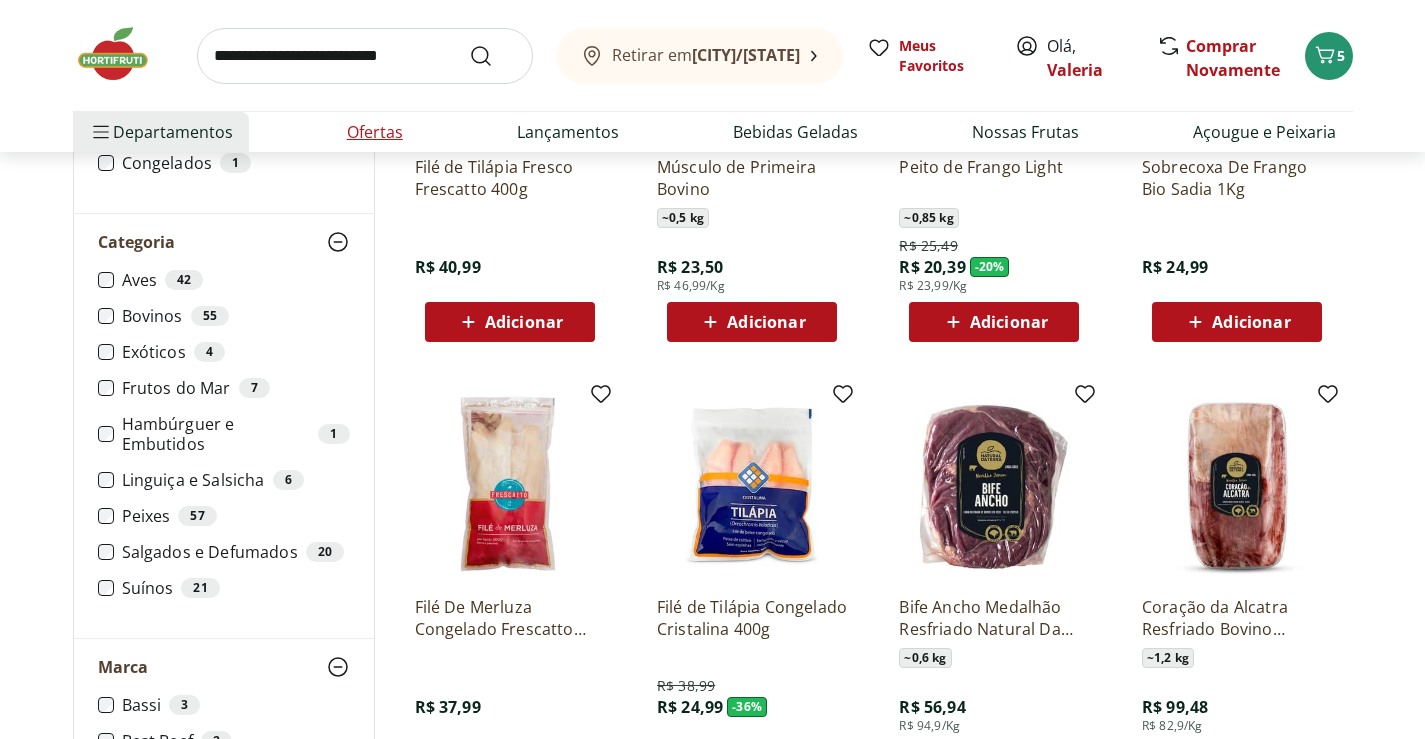 click on "Ofertas" at bounding box center [375, 132] 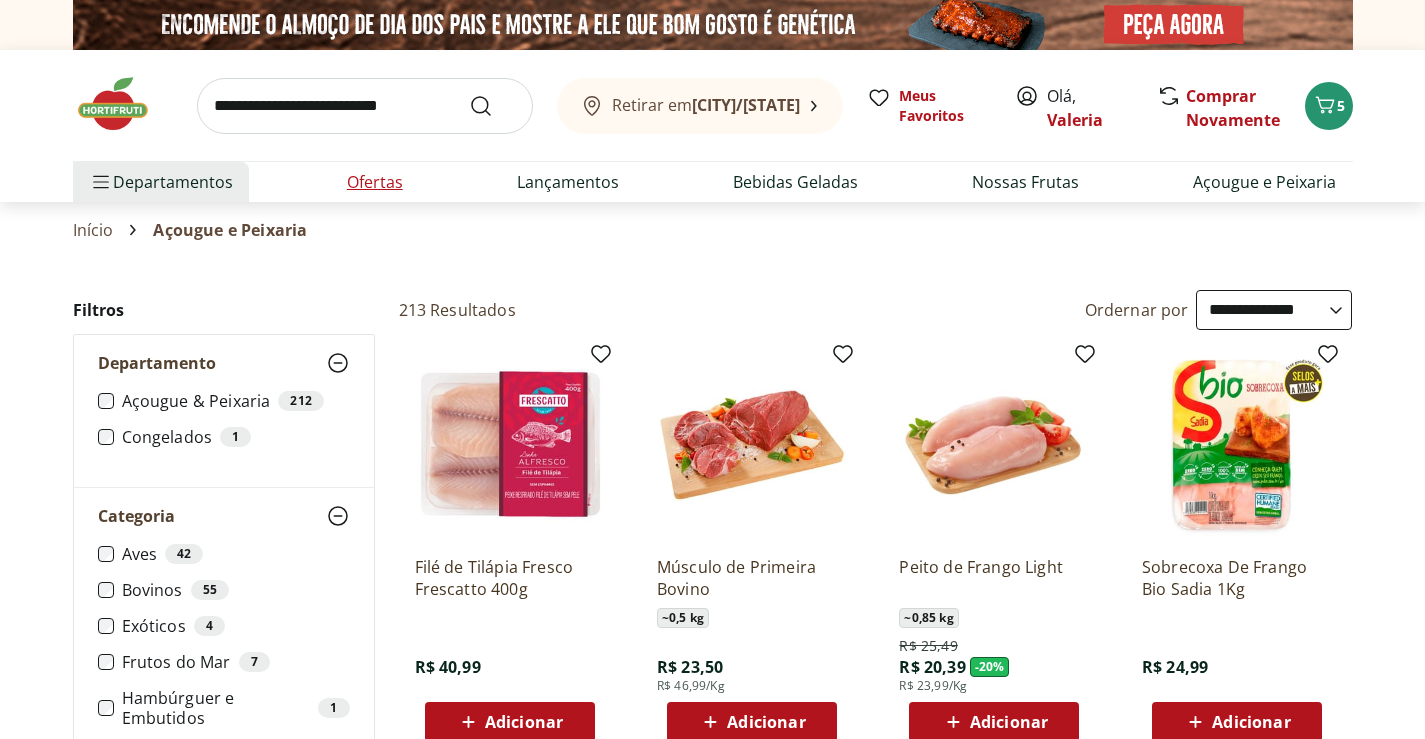 select on "**********" 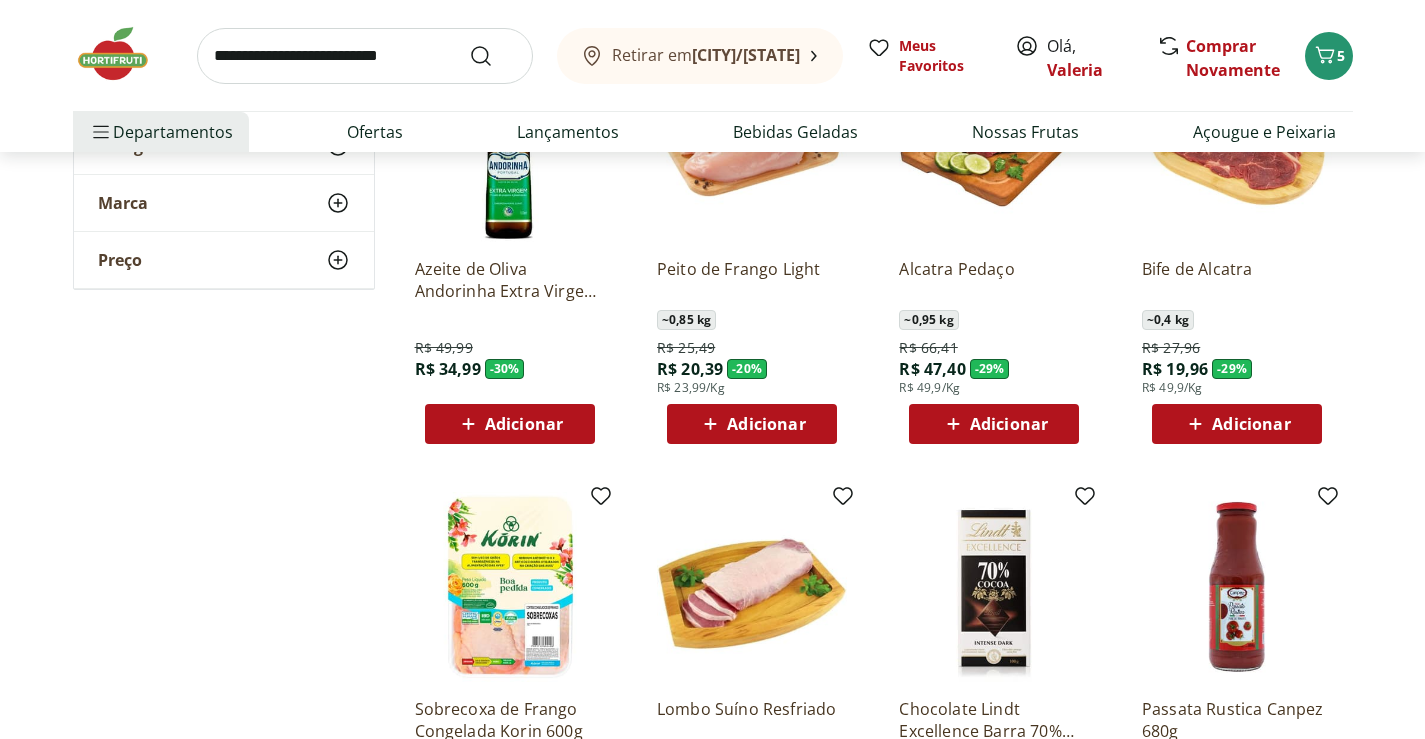 scroll, scrollTop: 300, scrollLeft: 0, axis: vertical 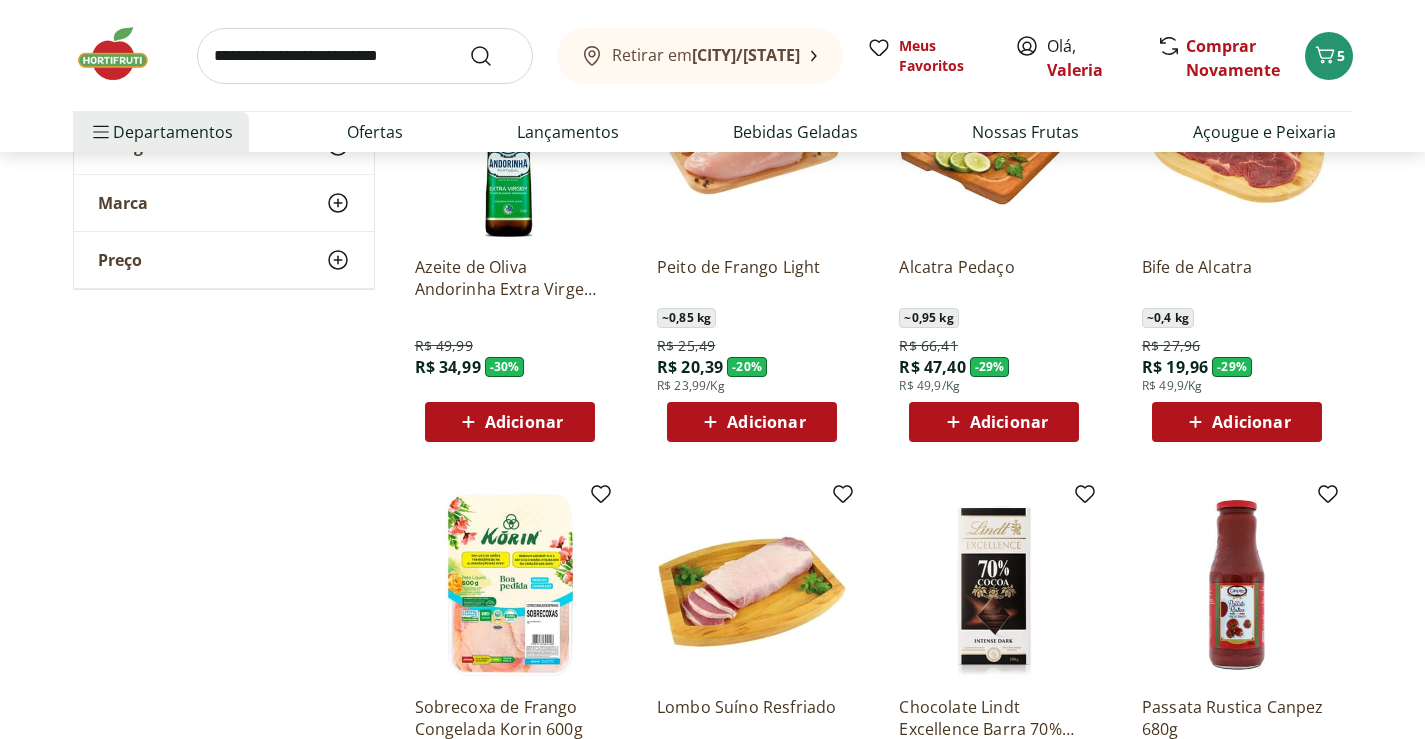 click on "Adicionar" at bounding box center (1251, 422) 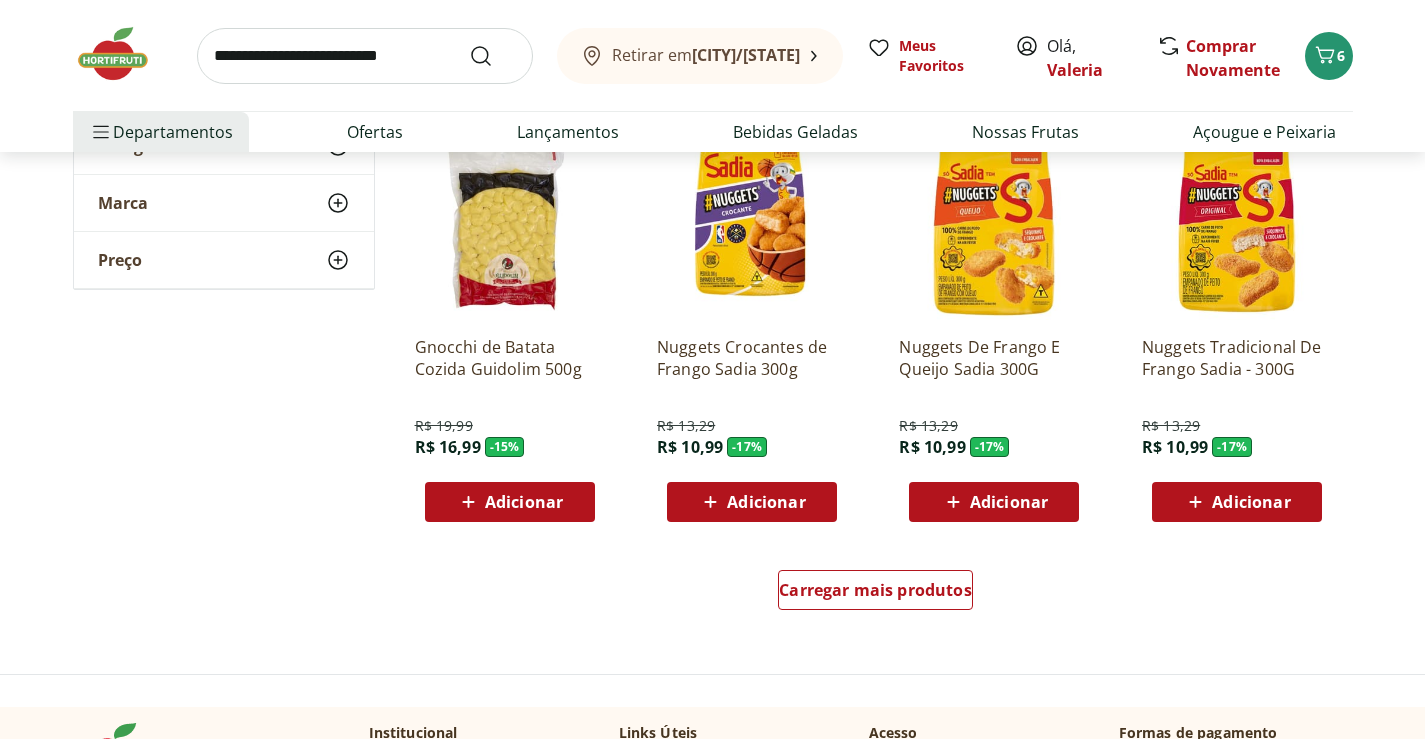 scroll, scrollTop: 1200, scrollLeft: 0, axis: vertical 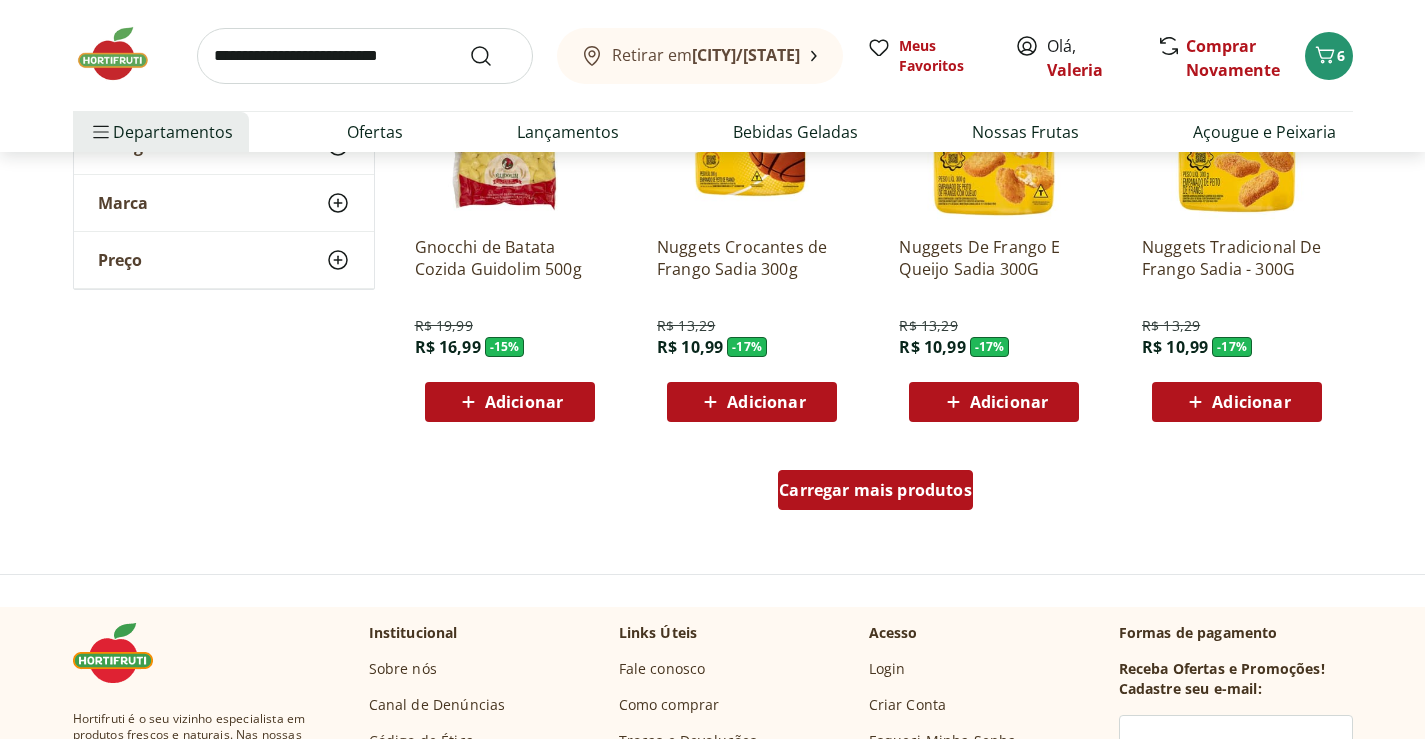 click on "Carregar mais produtos" at bounding box center (875, 490) 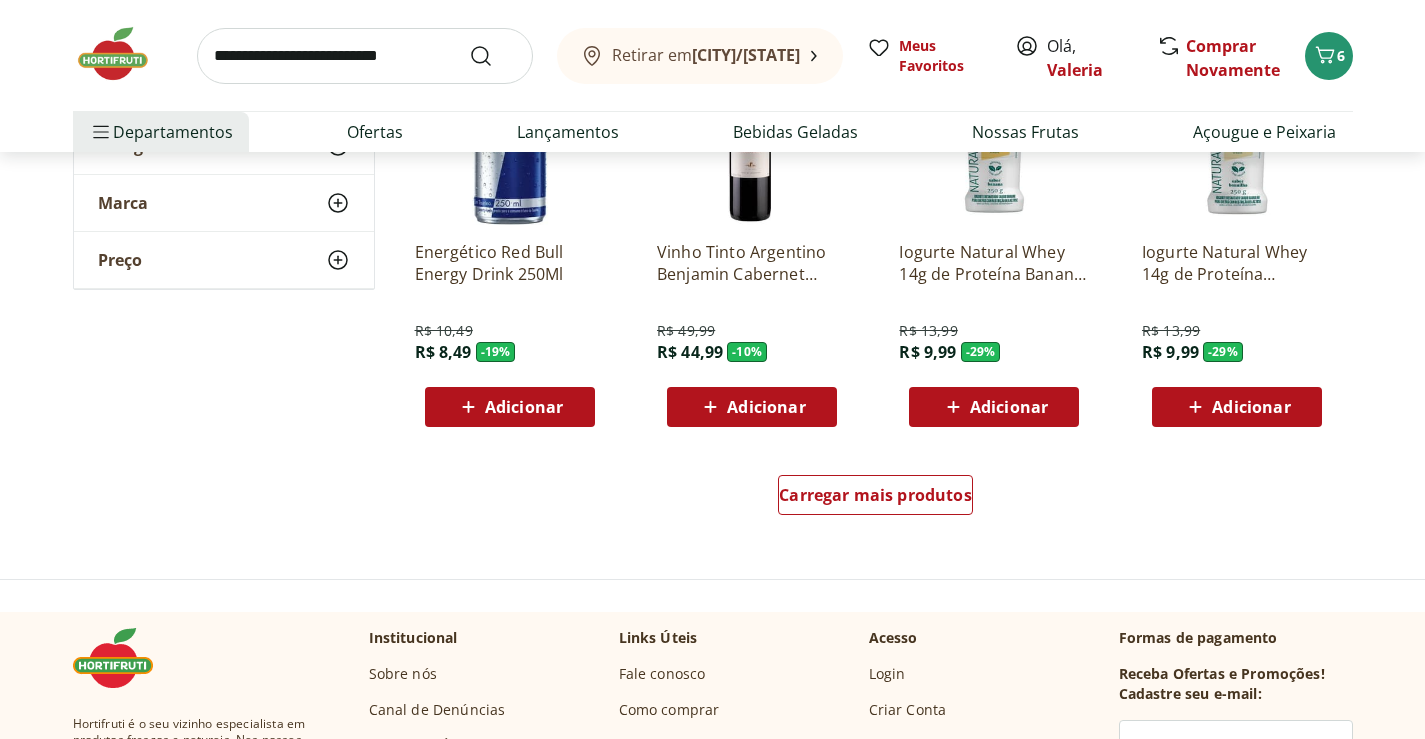 scroll, scrollTop: 2500, scrollLeft: 0, axis: vertical 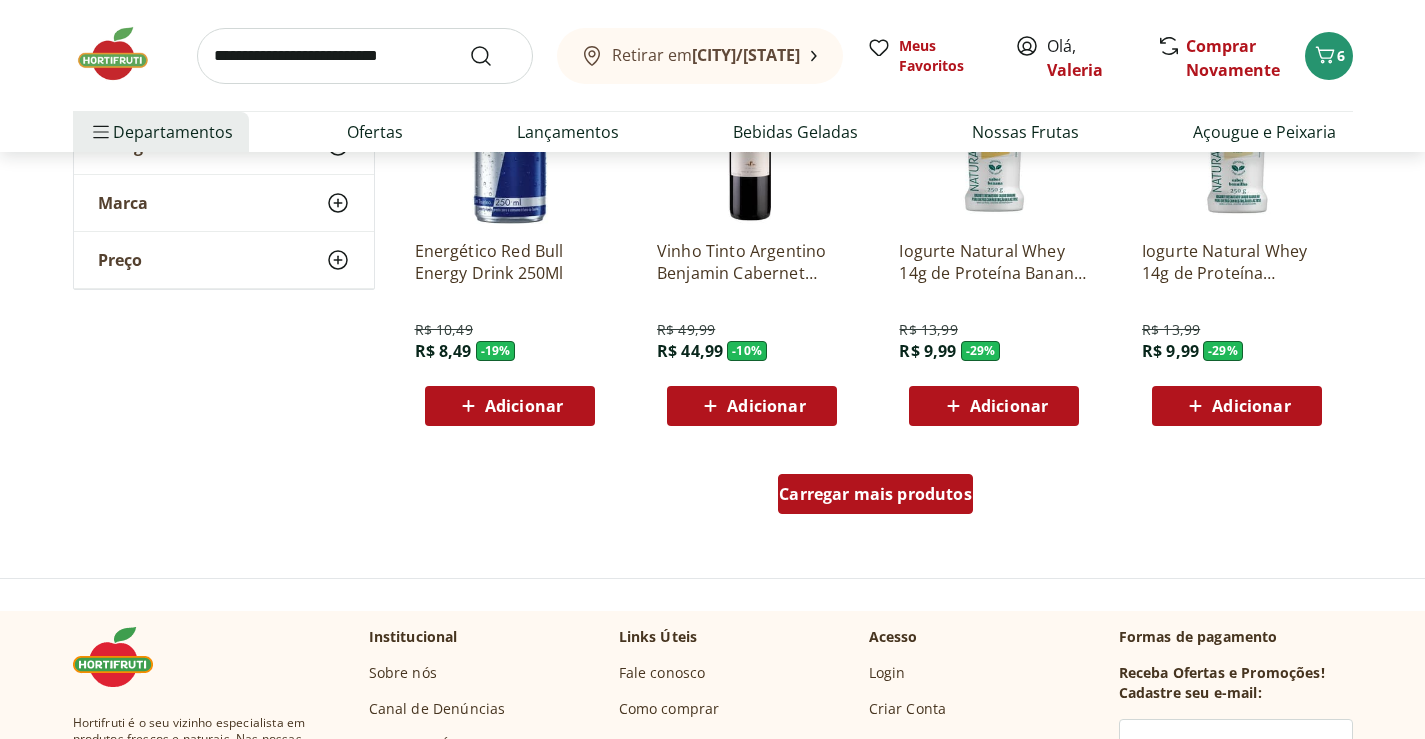 click on "Carregar mais produtos" at bounding box center [875, 494] 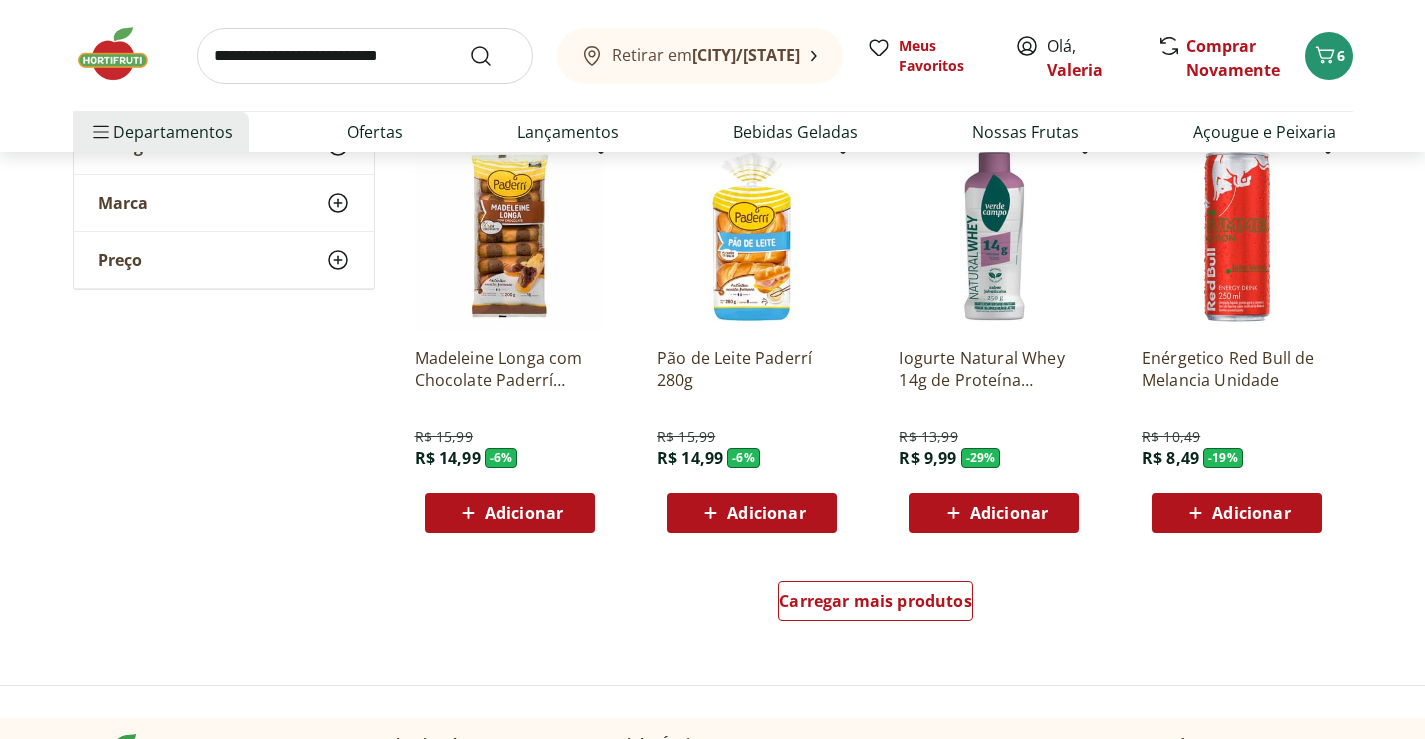 scroll, scrollTop: 3700, scrollLeft: 0, axis: vertical 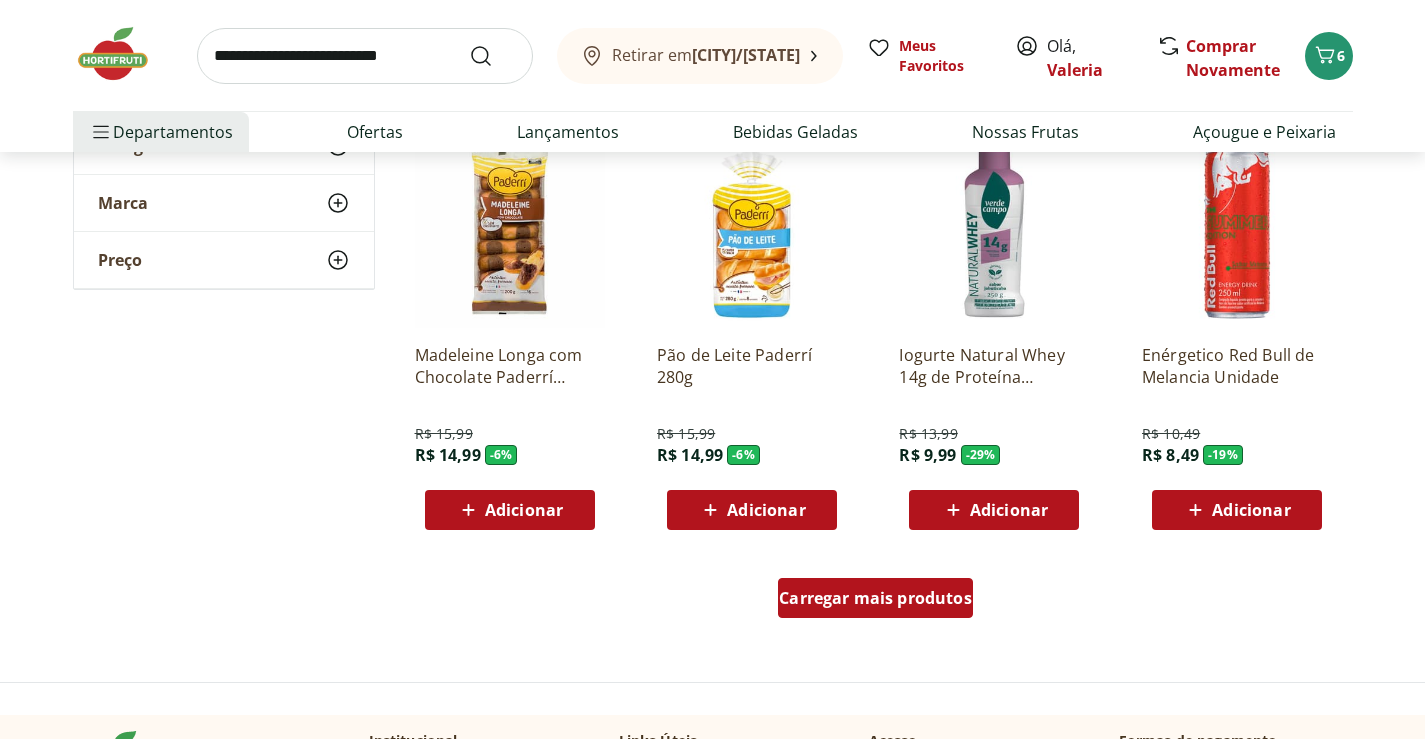click on "Carregar mais produtos" at bounding box center (875, 598) 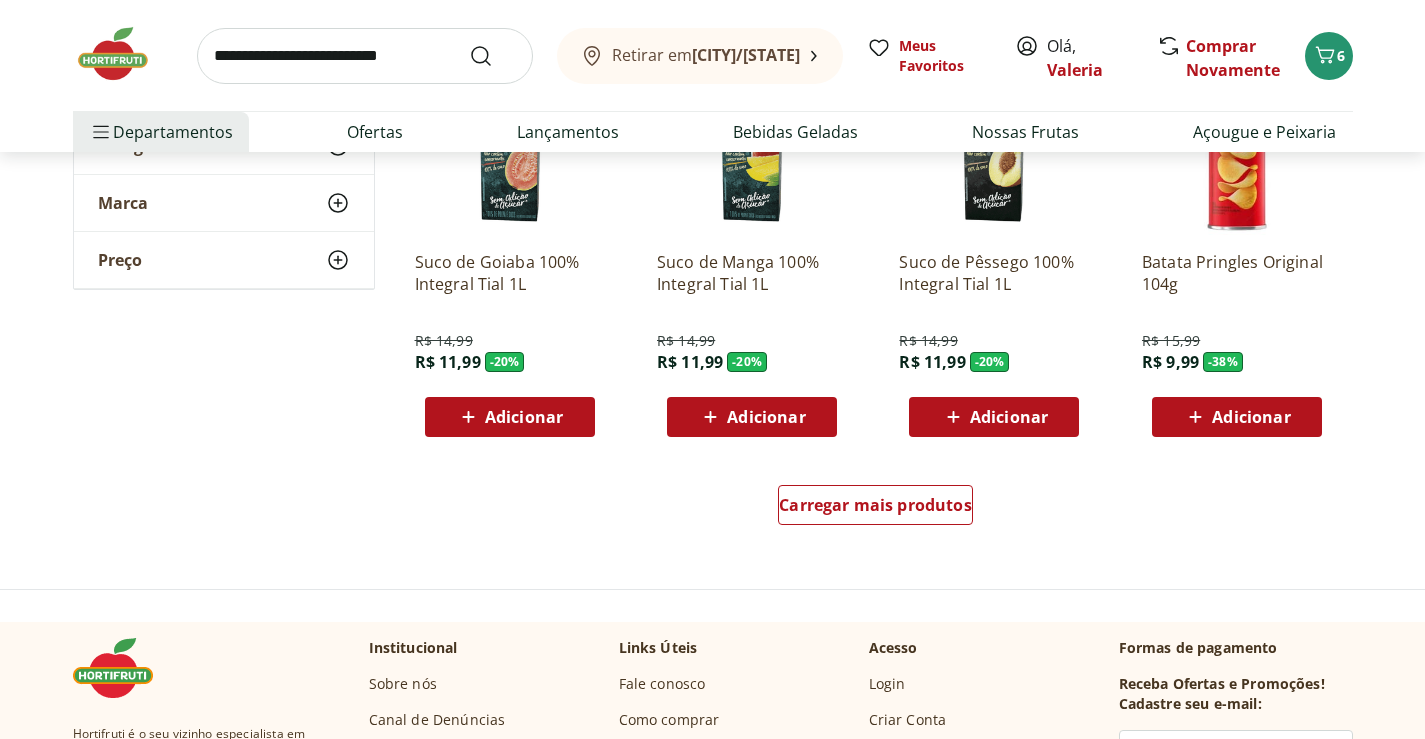 scroll, scrollTop: 5100, scrollLeft: 0, axis: vertical 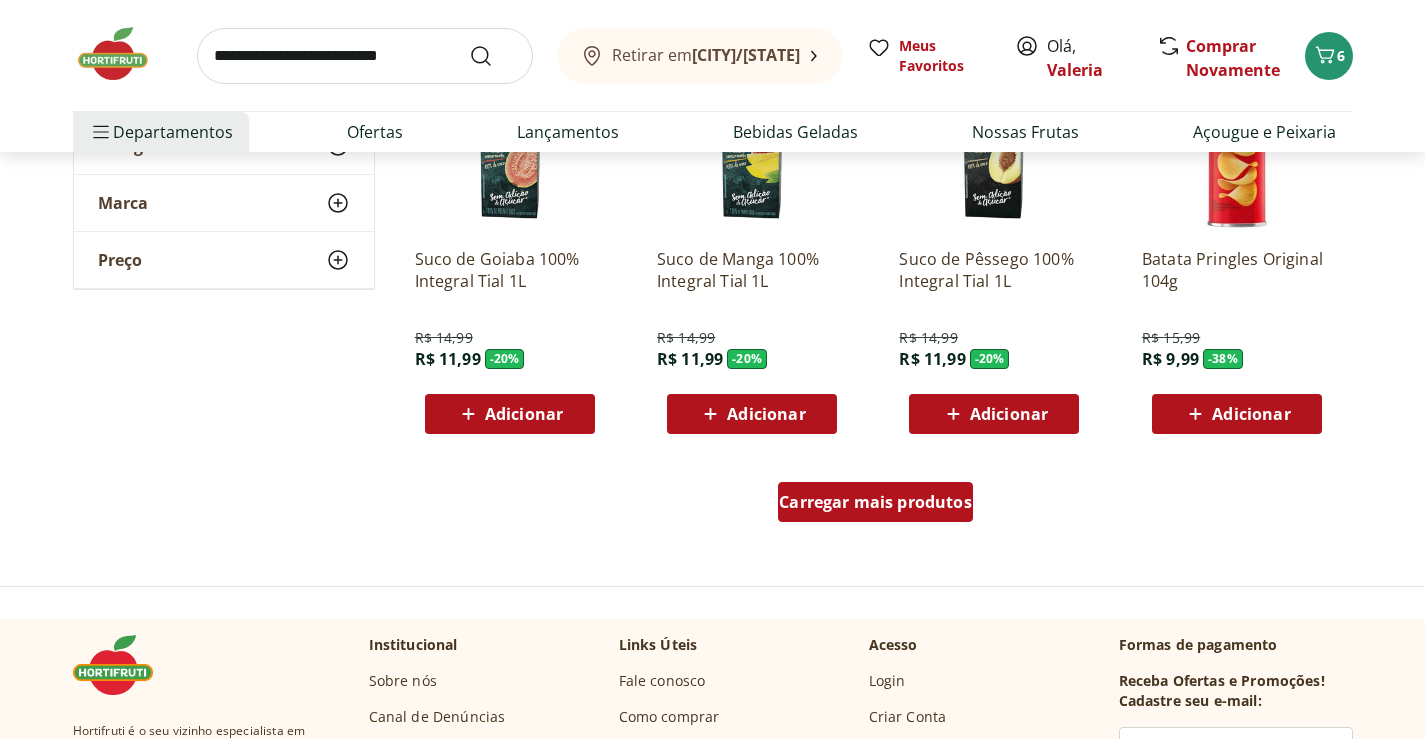 click on "Carregar mais produtos" at bounding box center [875, 502] 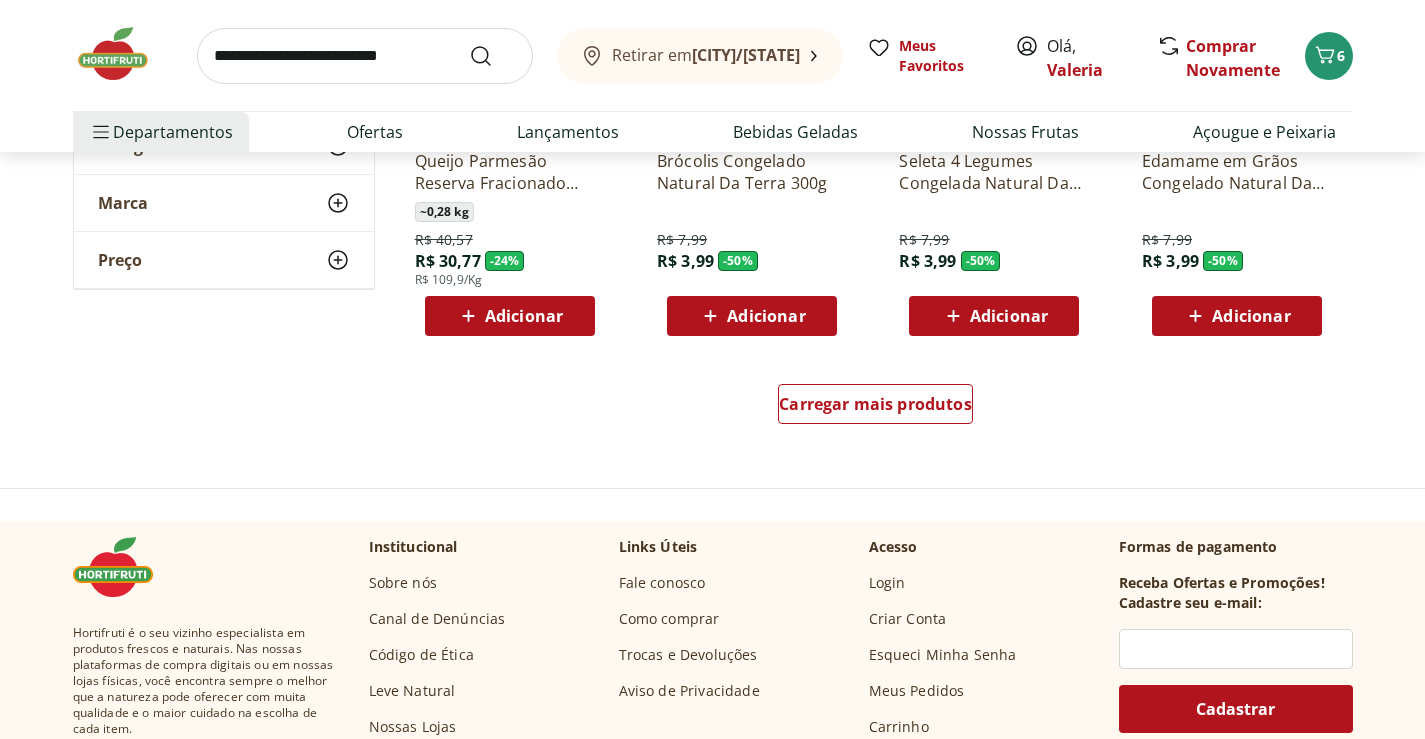 scroll, scrollTop: 6600, scrollLeft: 0, axis: vertical 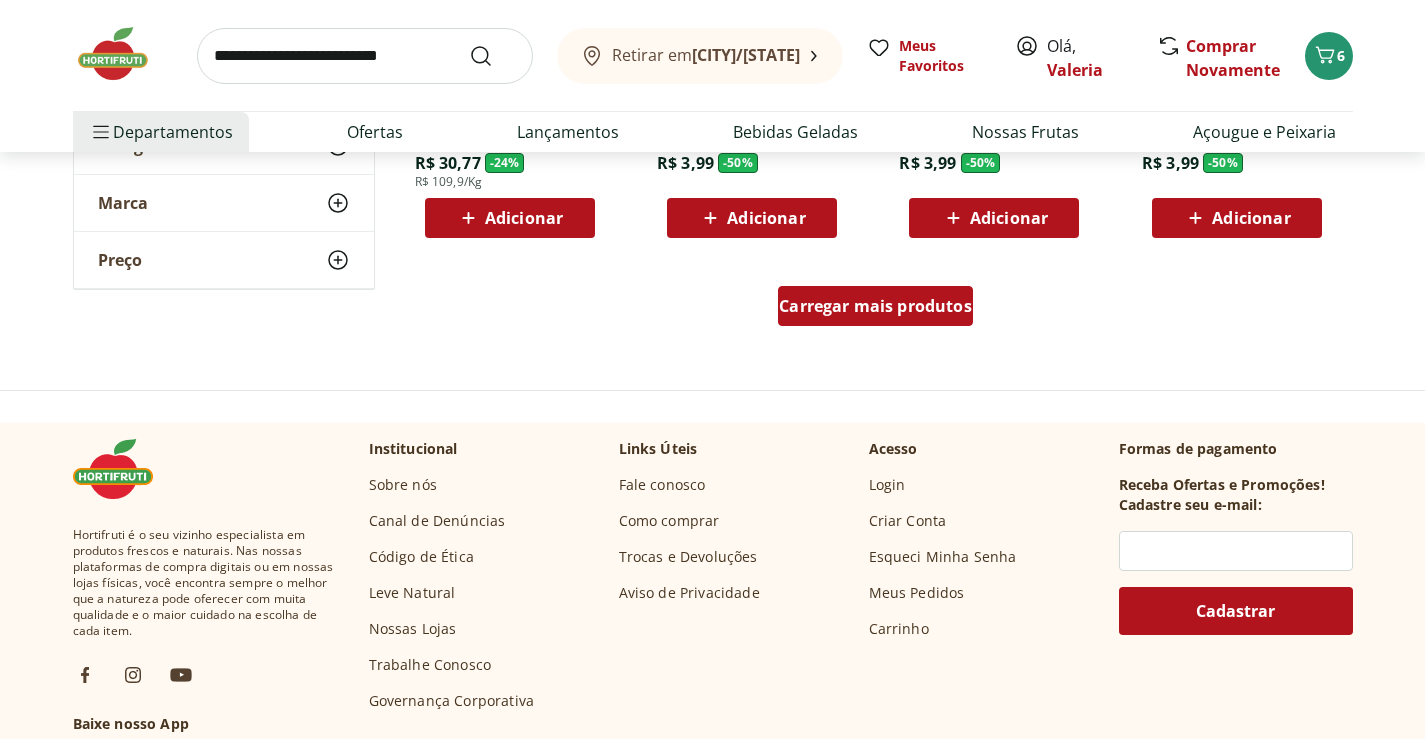 click on "Carregar mais produtos" at bounding box center (875, 306) 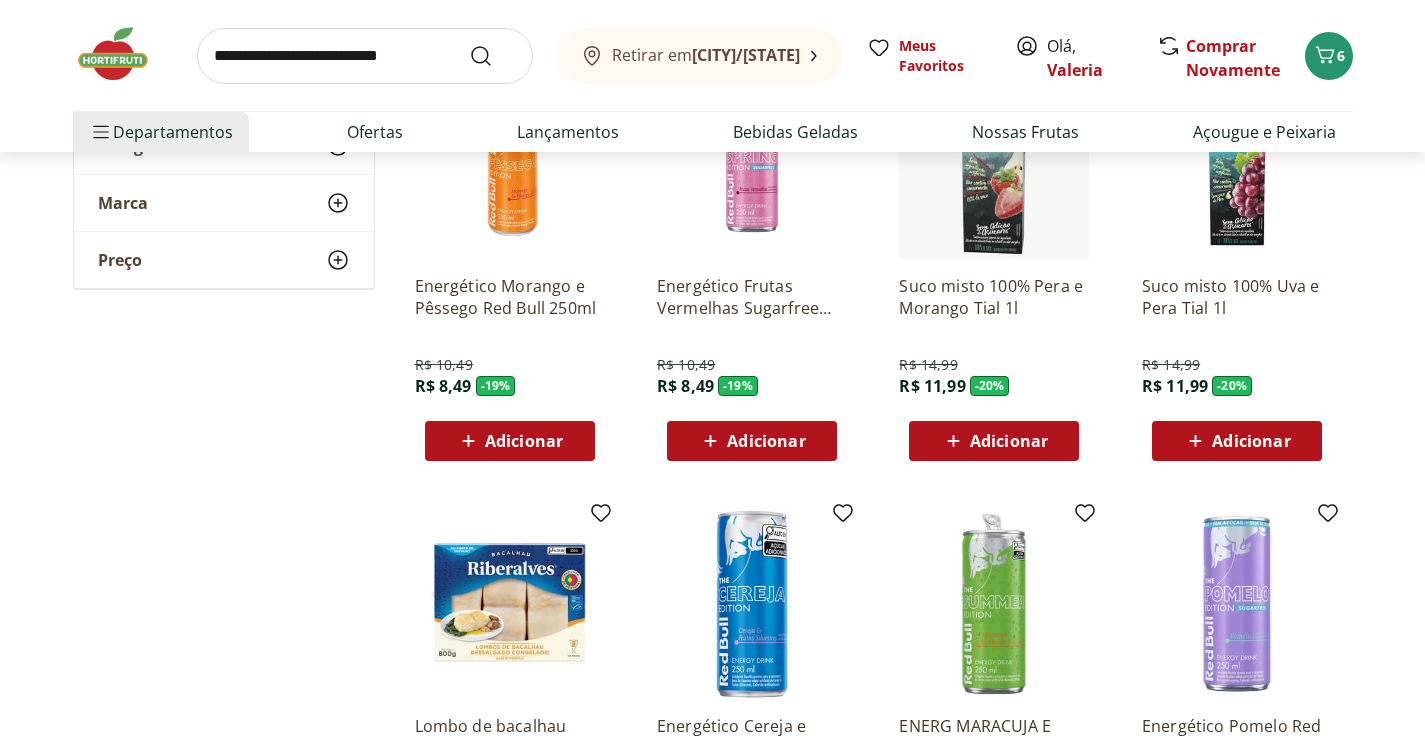 scroll, scrollTop: 6800, scrollLeft: 0, axis: vertical 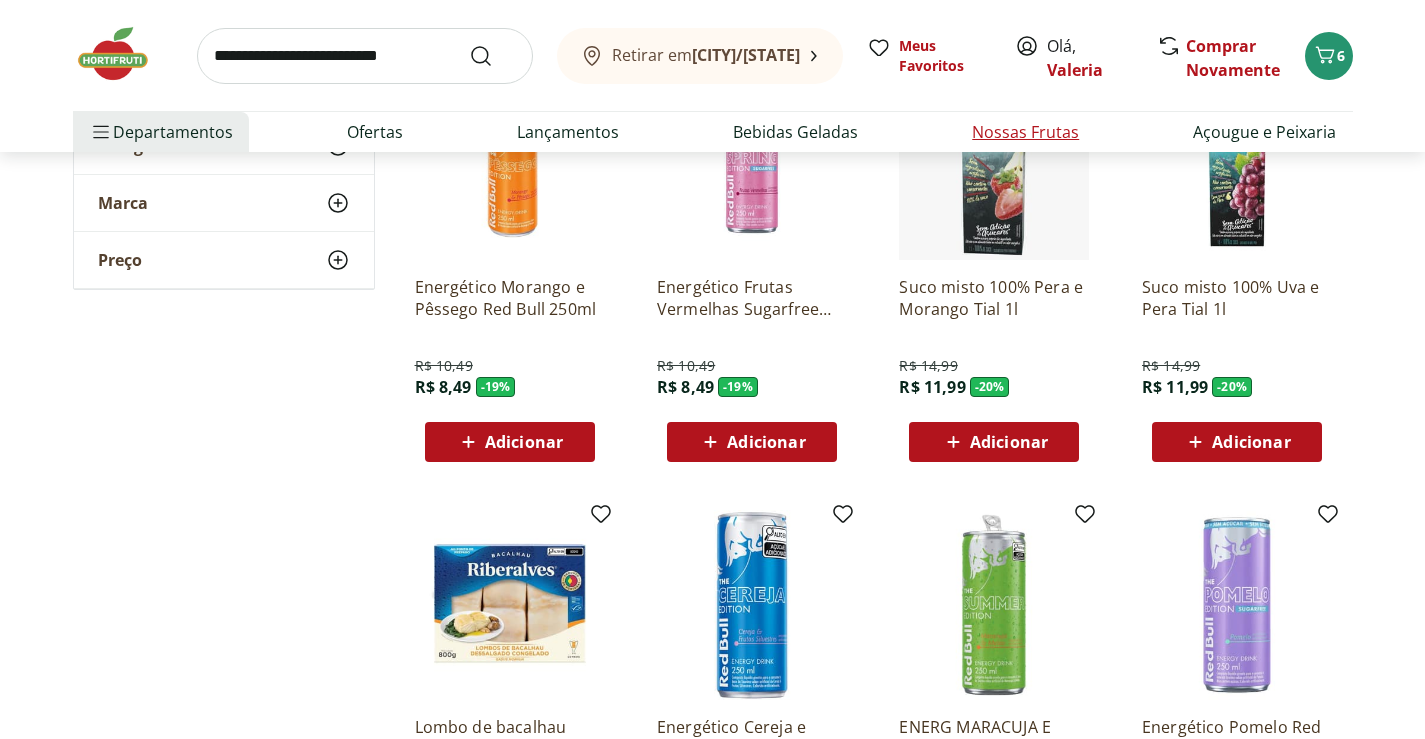click on "Nossas Frutas" at bounding box center [1025, 132] 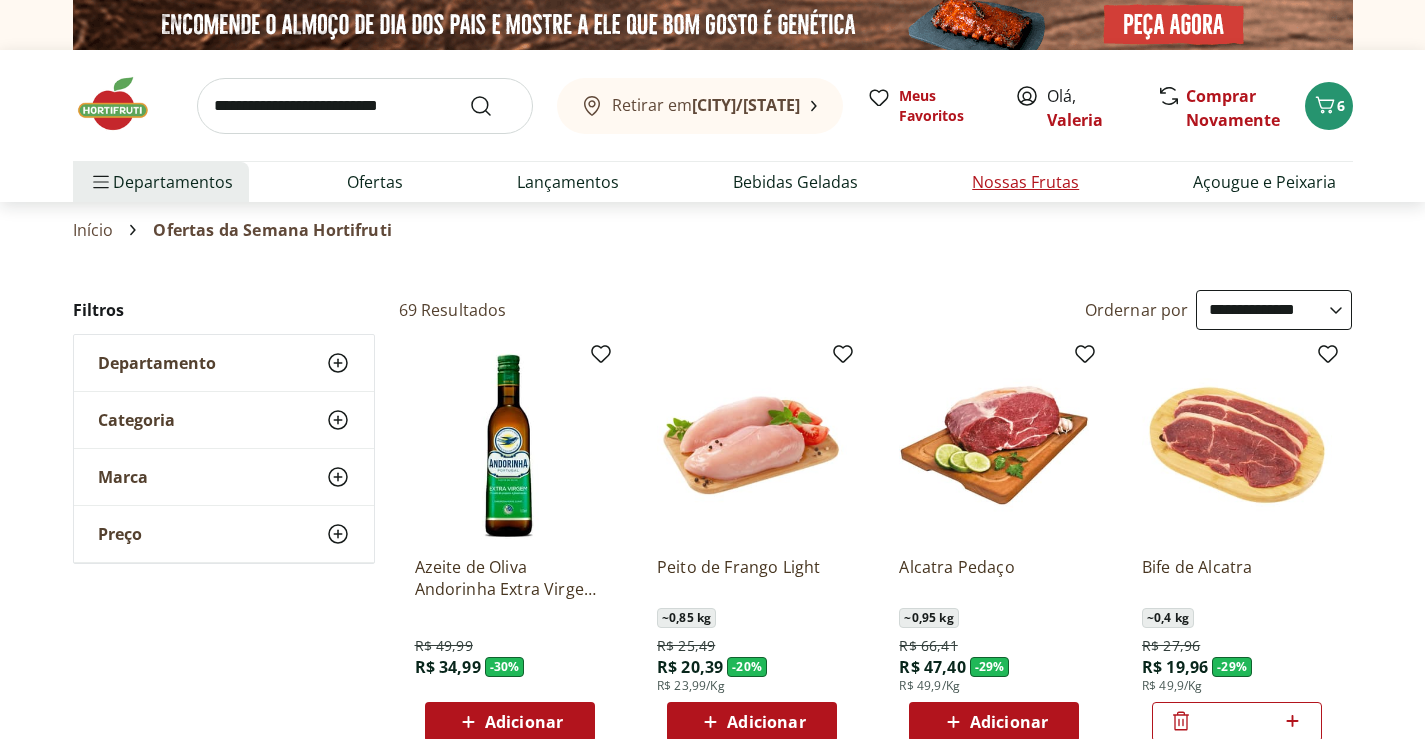 select on "**********" 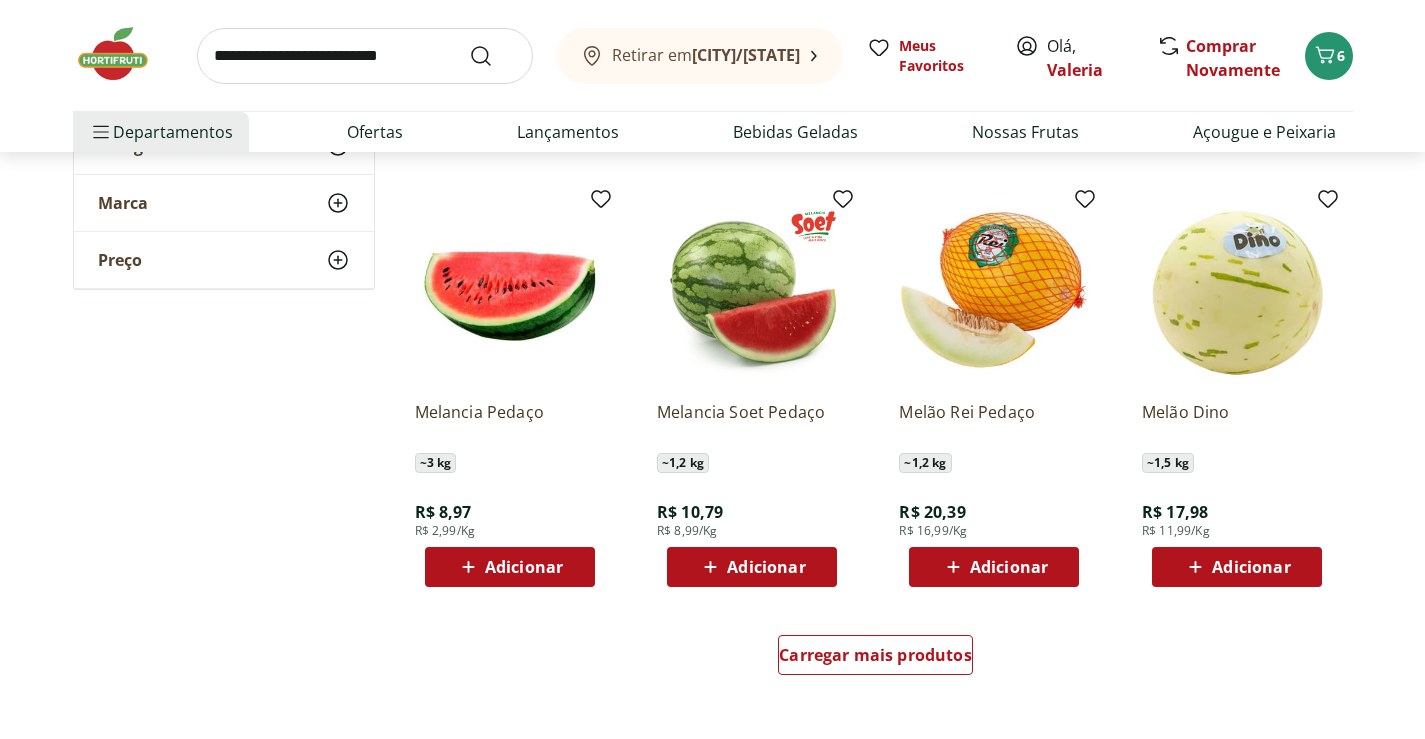 scroll, scrollTop: 1100, scrollLeft: 0, axis: vertical 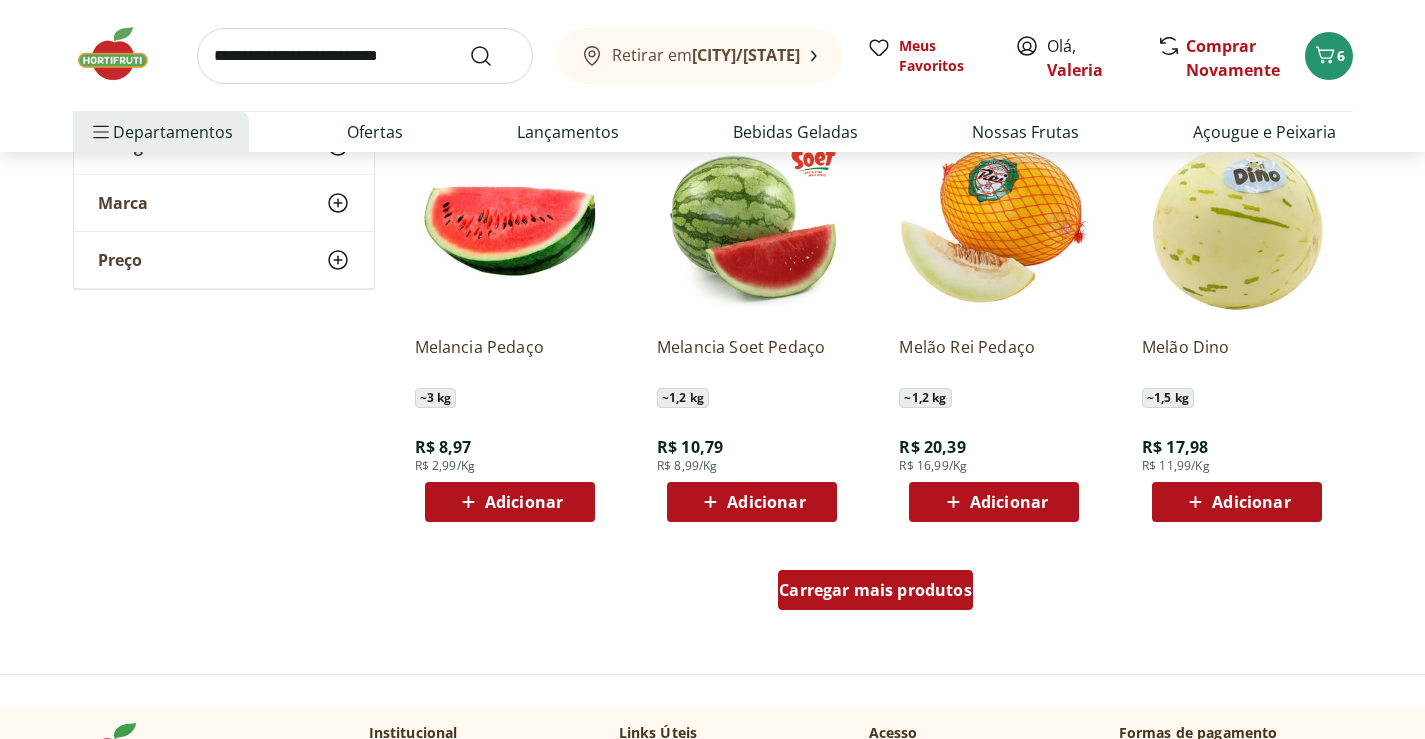 click on "Carregar mais produtos" at bounding box center (875, 590) 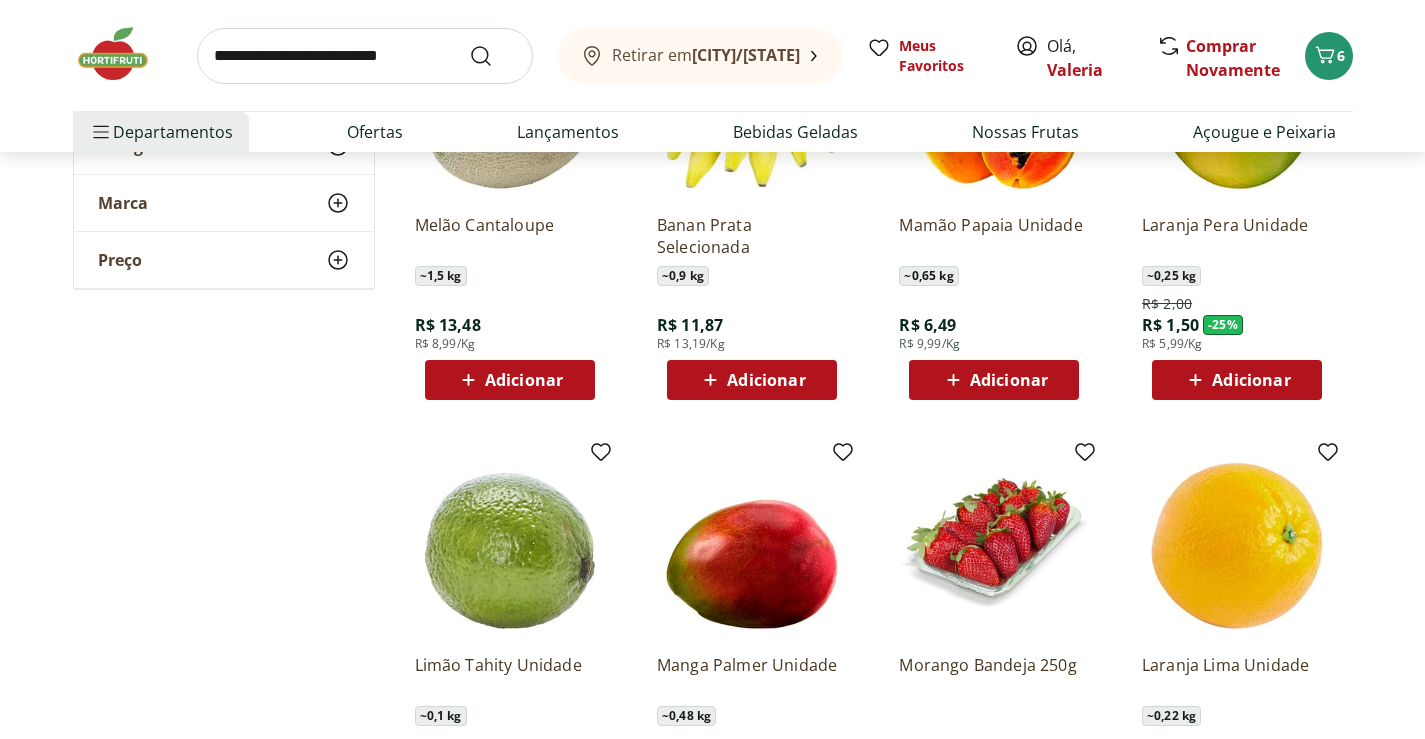 scroll, scrollTop: 2100, scrollLeft: 0, axis: vertical 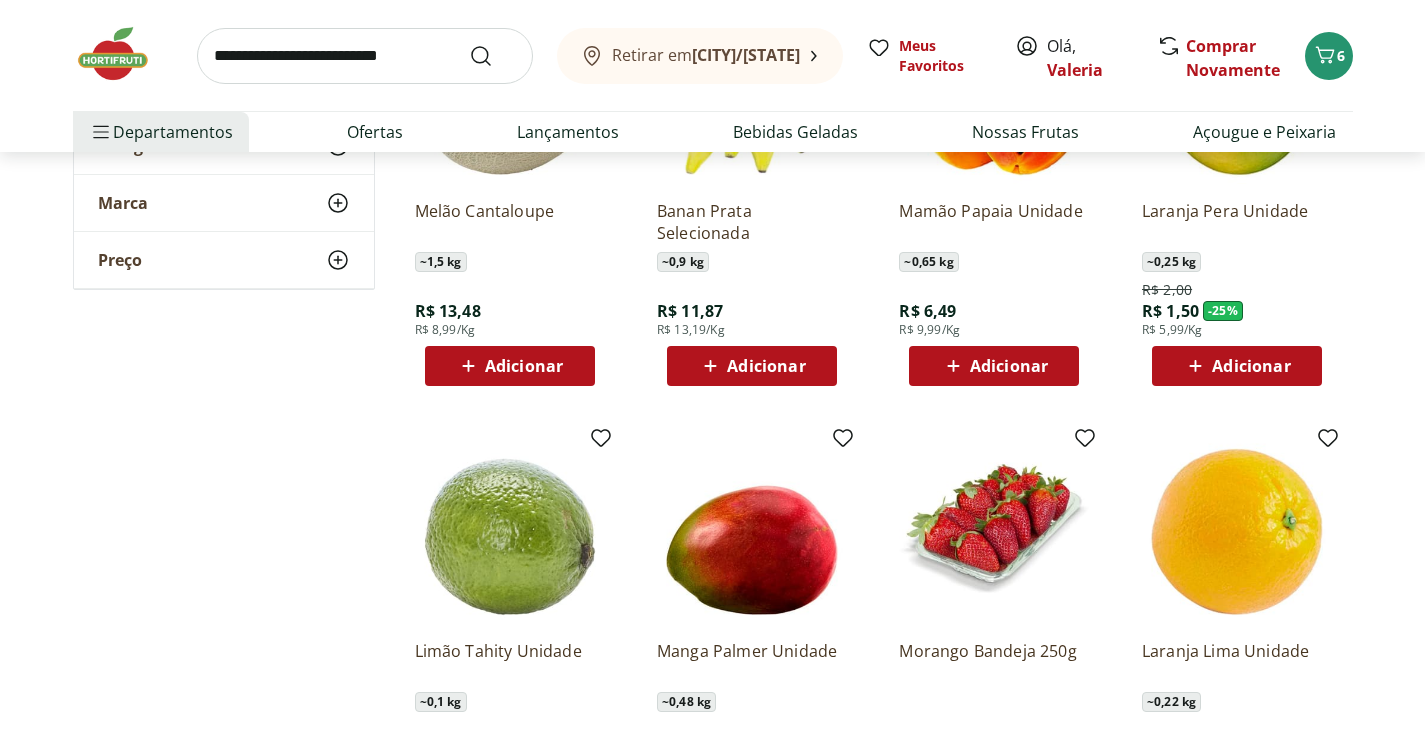 click on "Adicionar" at bounding box center [509, 366] 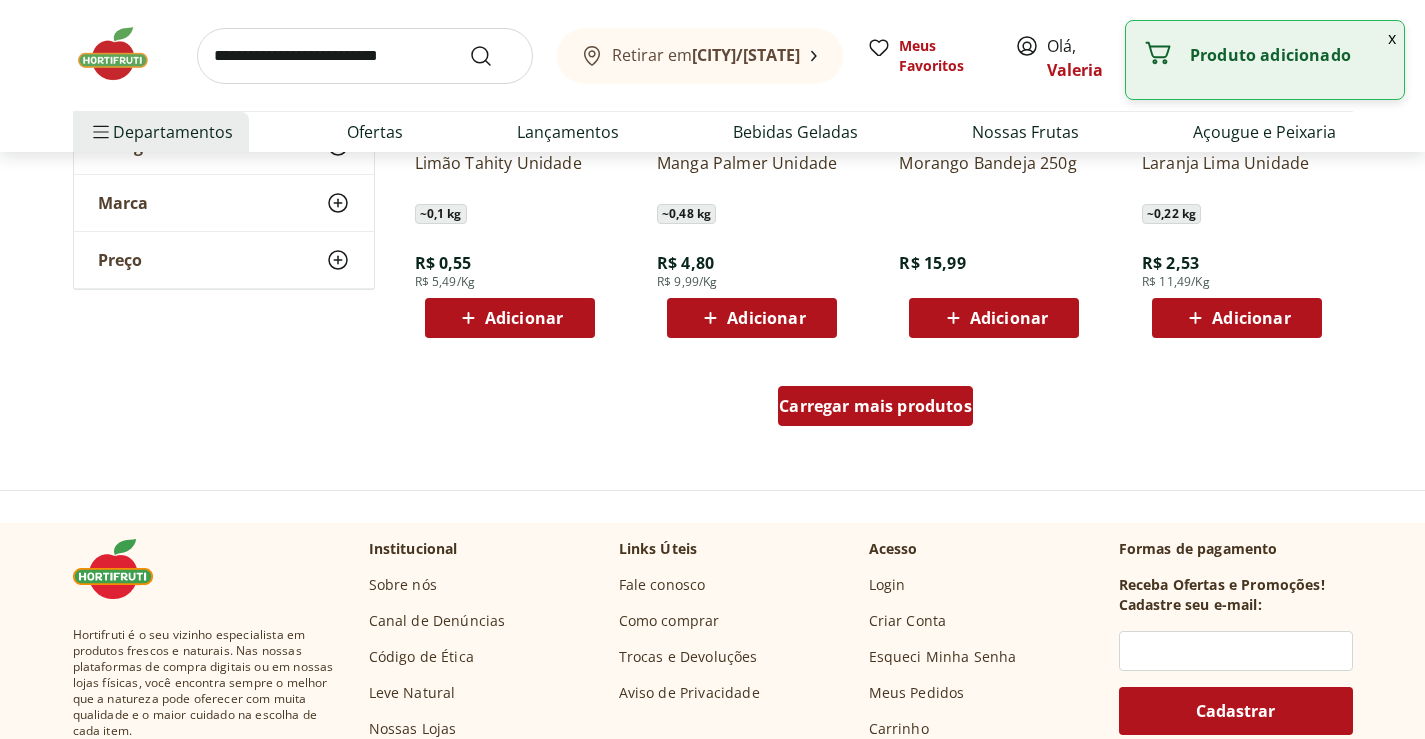 scroll, scrollTop: 2600, scrollLeft: 0, axis: vertical 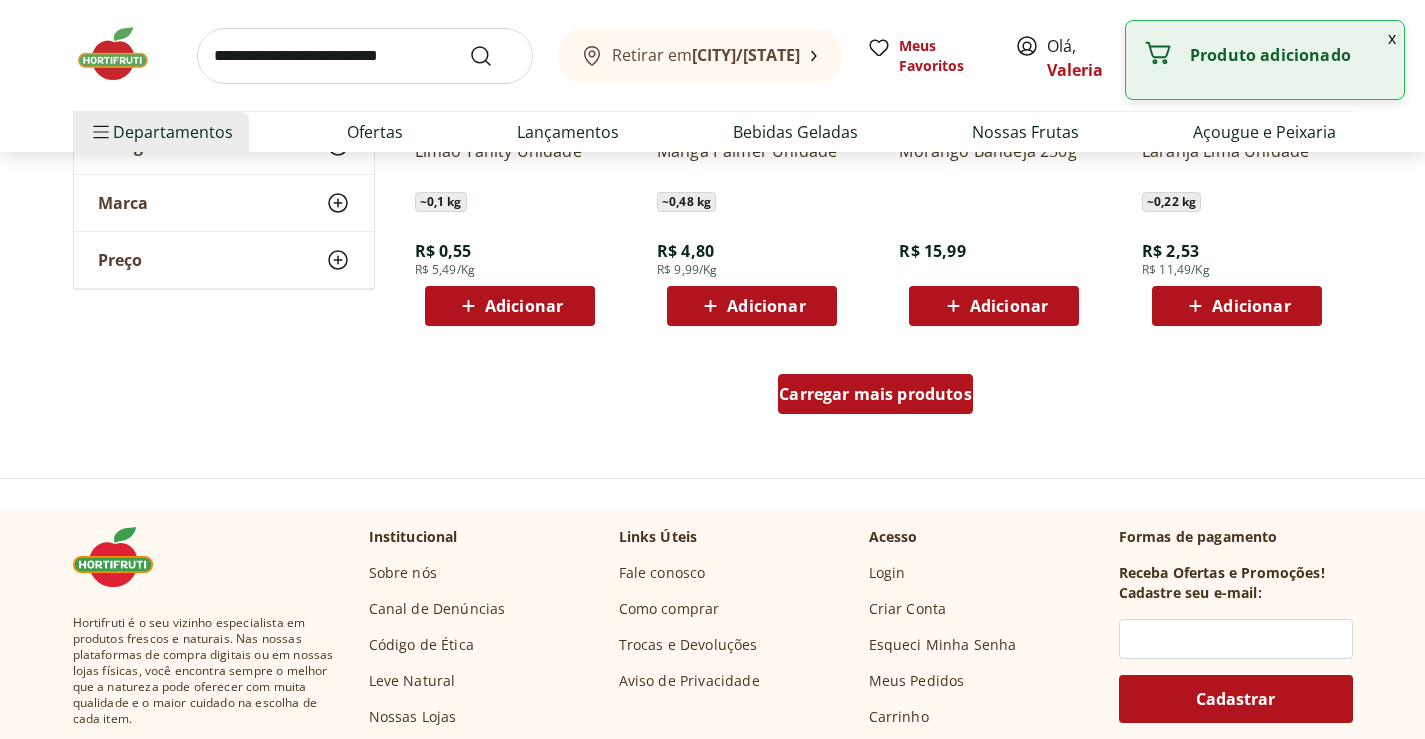 click on "Carregar mais produtos" at bounding box center (875, 394) 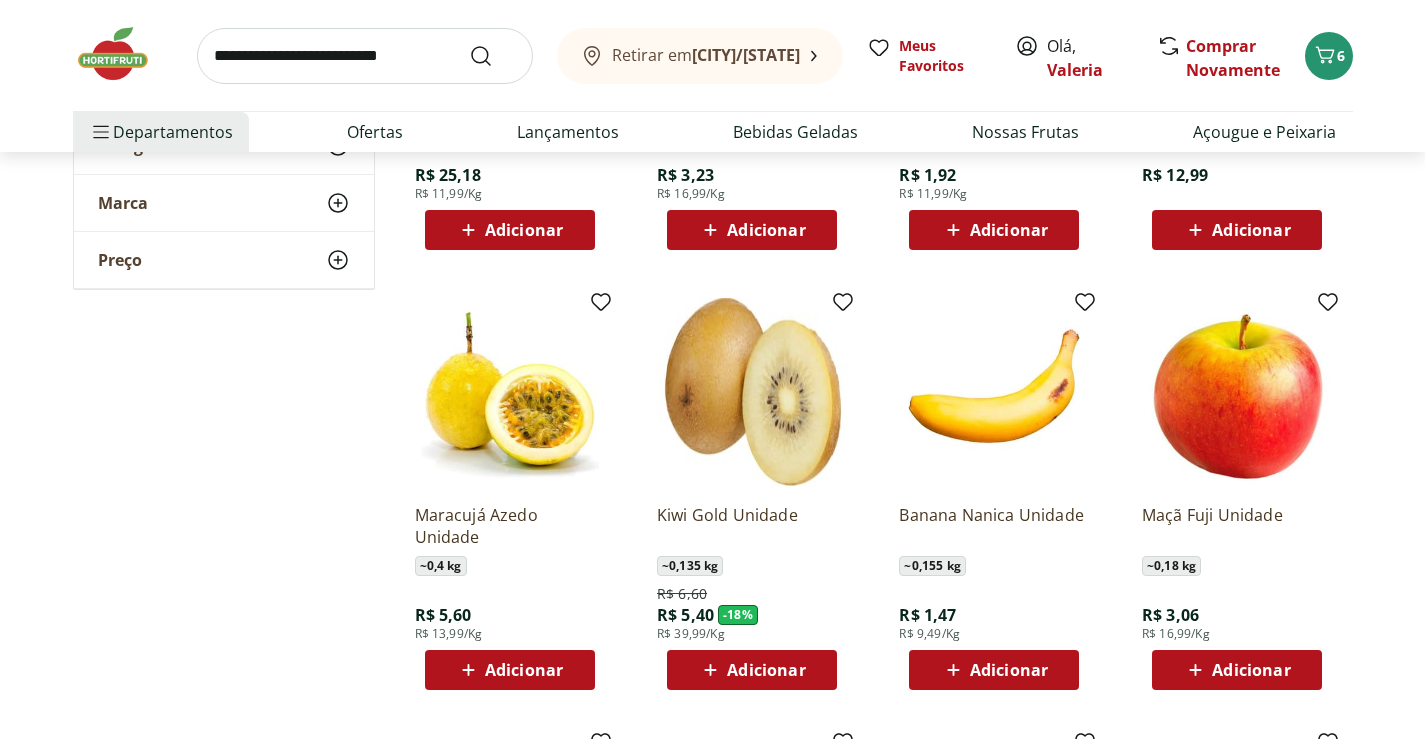 scroll, scrollTop: 3200, scrollLeft: 0, axis: vertical 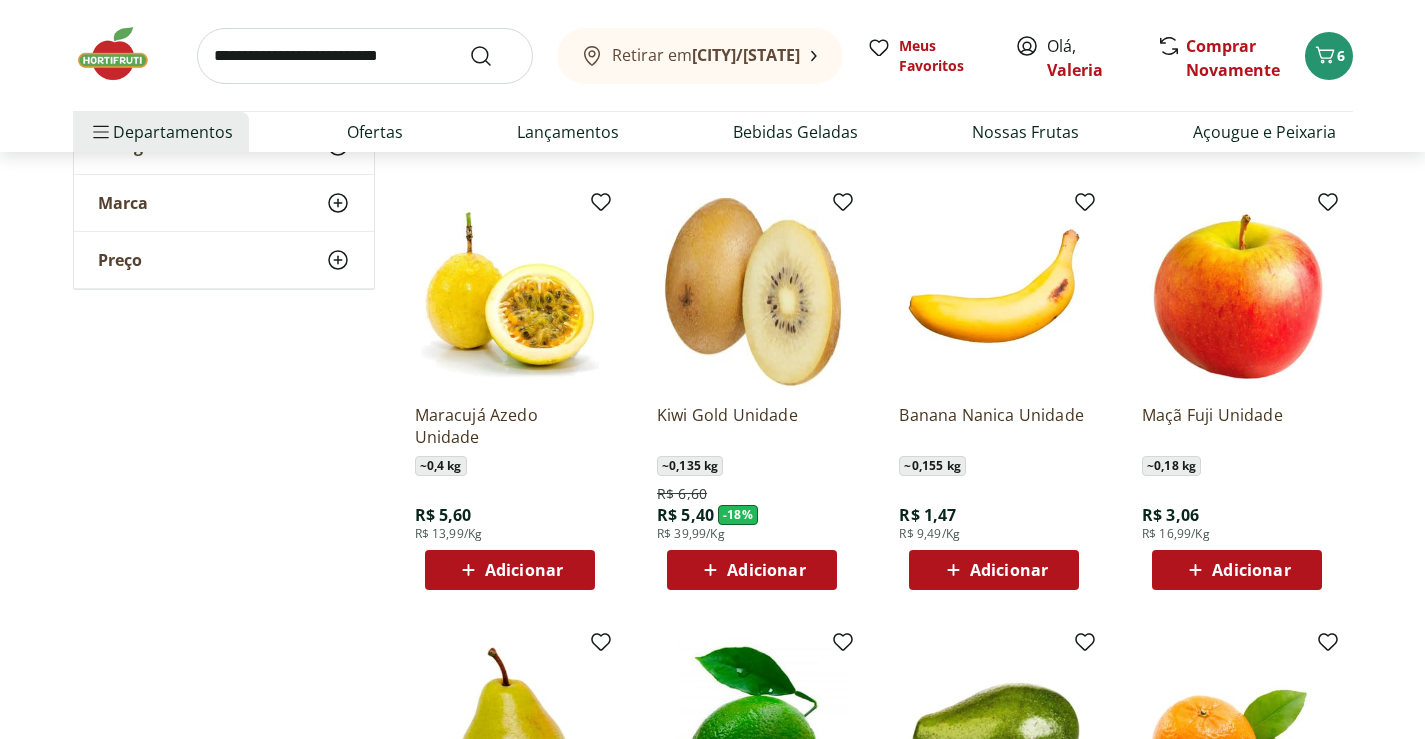 click on "Adicionar" at bounding box center (1251, 570) 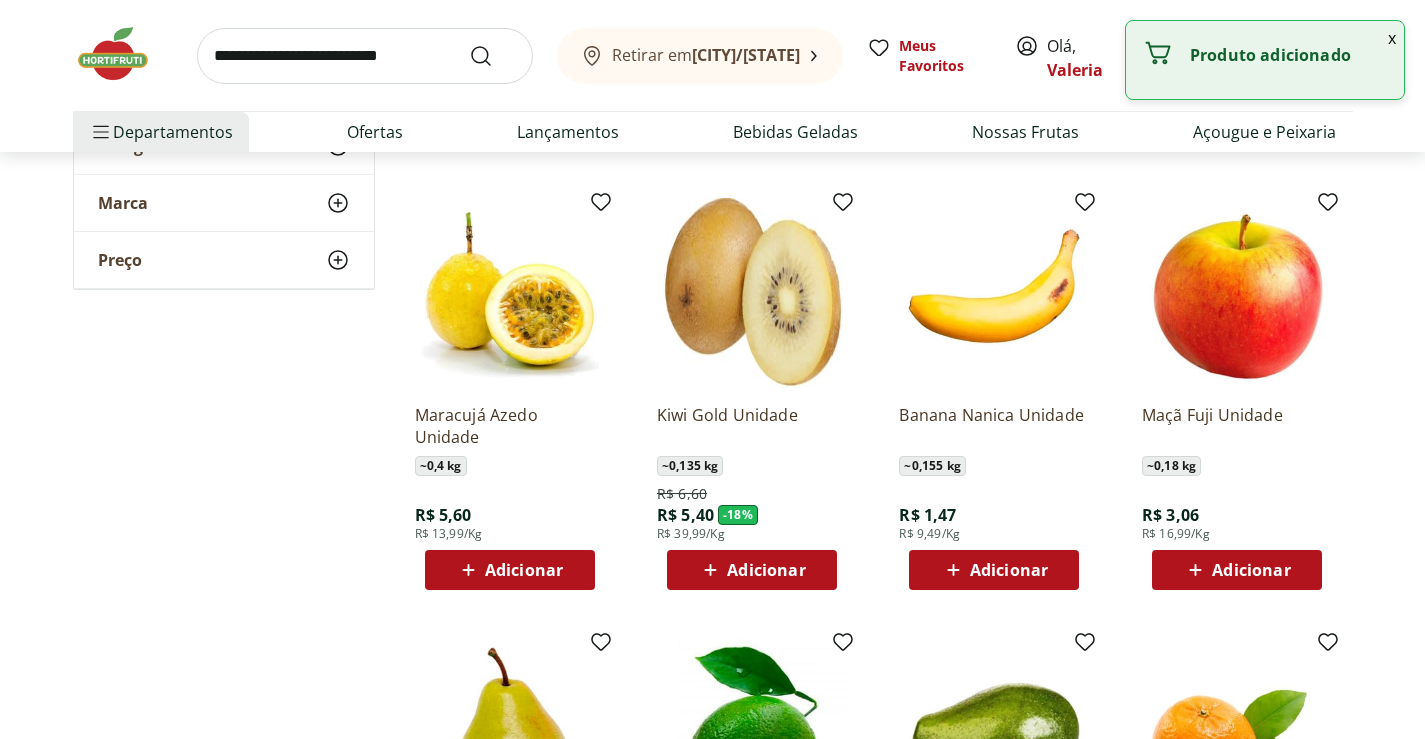 click on "Adicionar" at bounding box center (1251, 570) 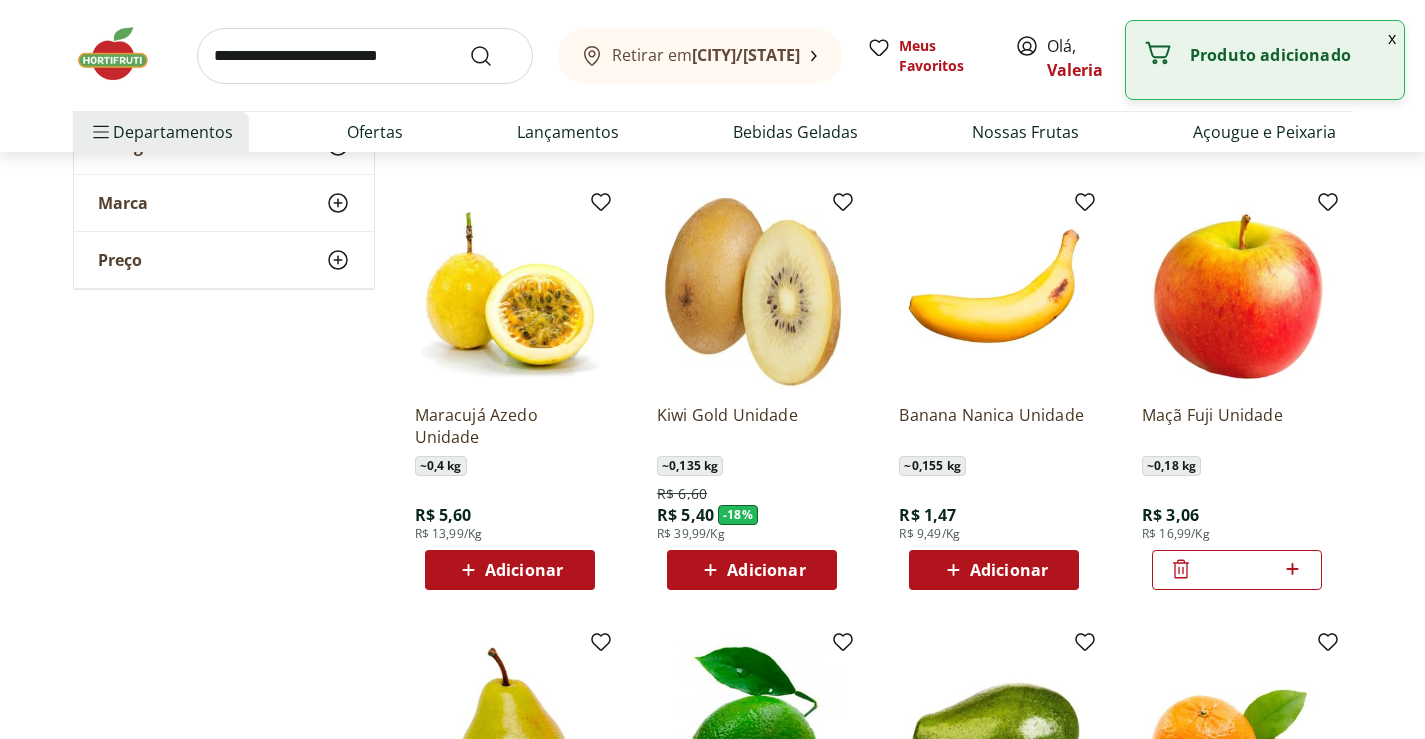 click 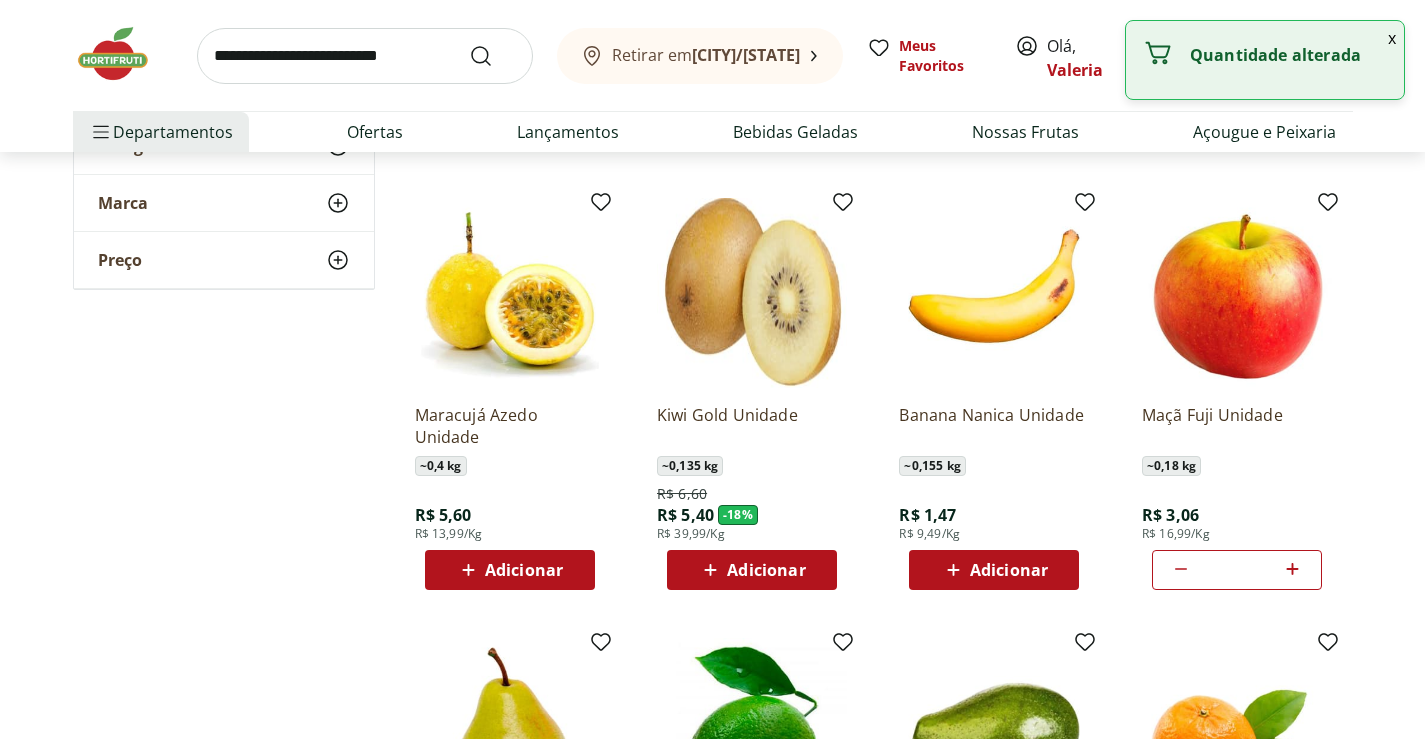 click 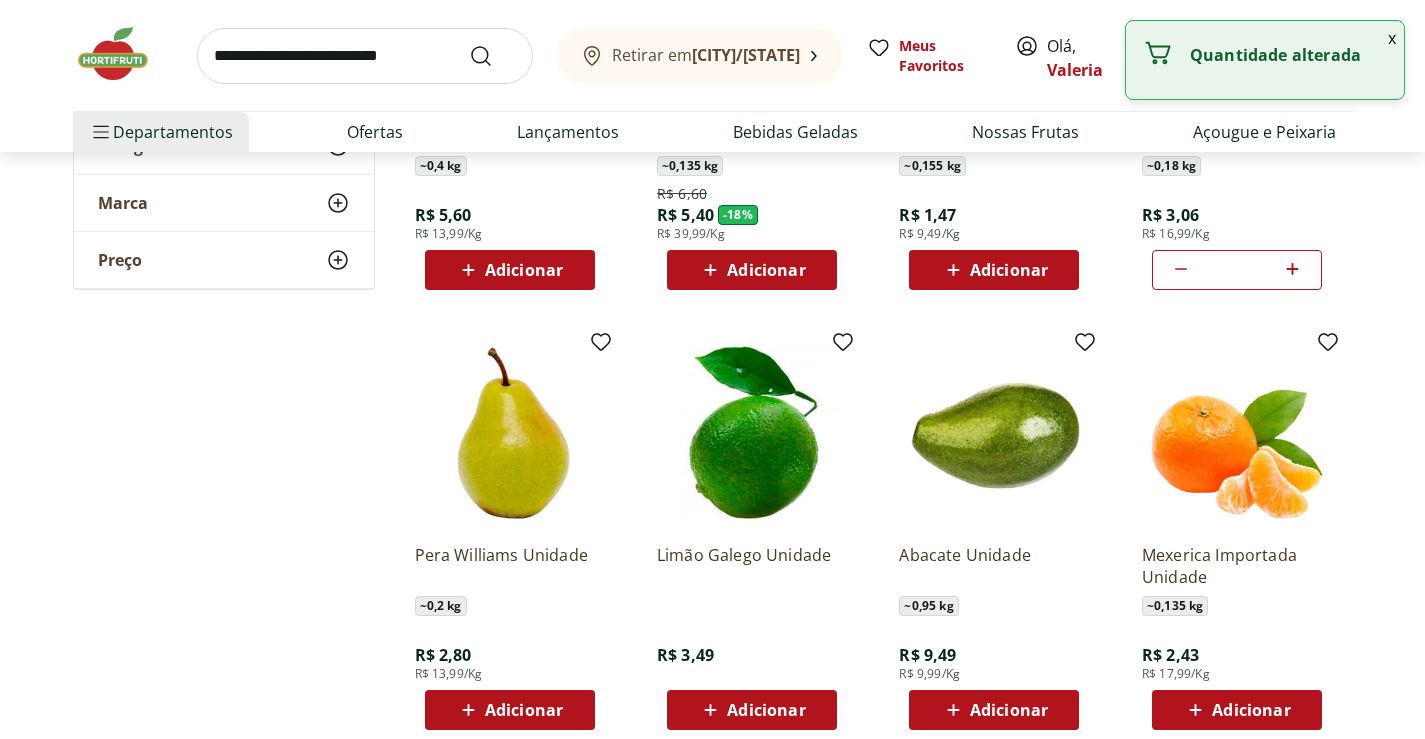 type on "*" 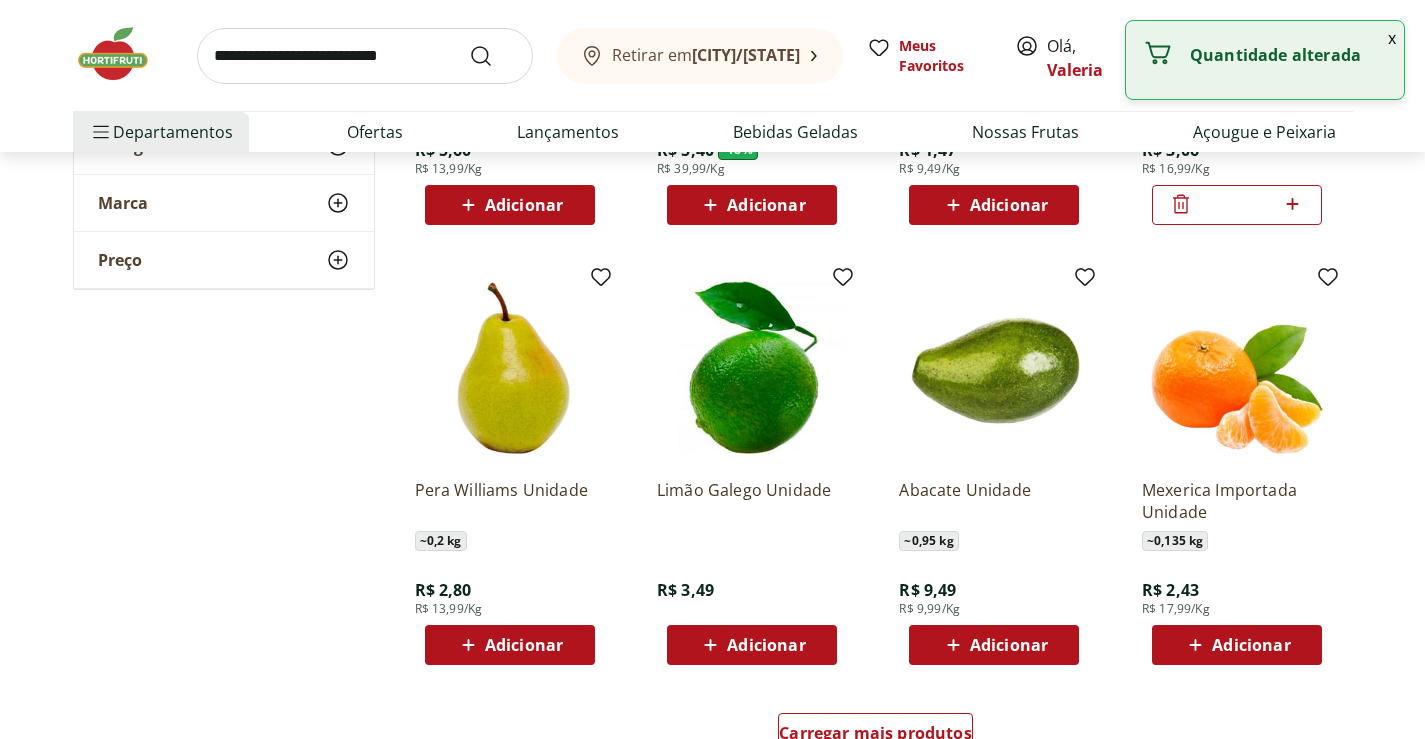 scroll, scrollTop: 3600, scrollLeft: 0, axis: vertical 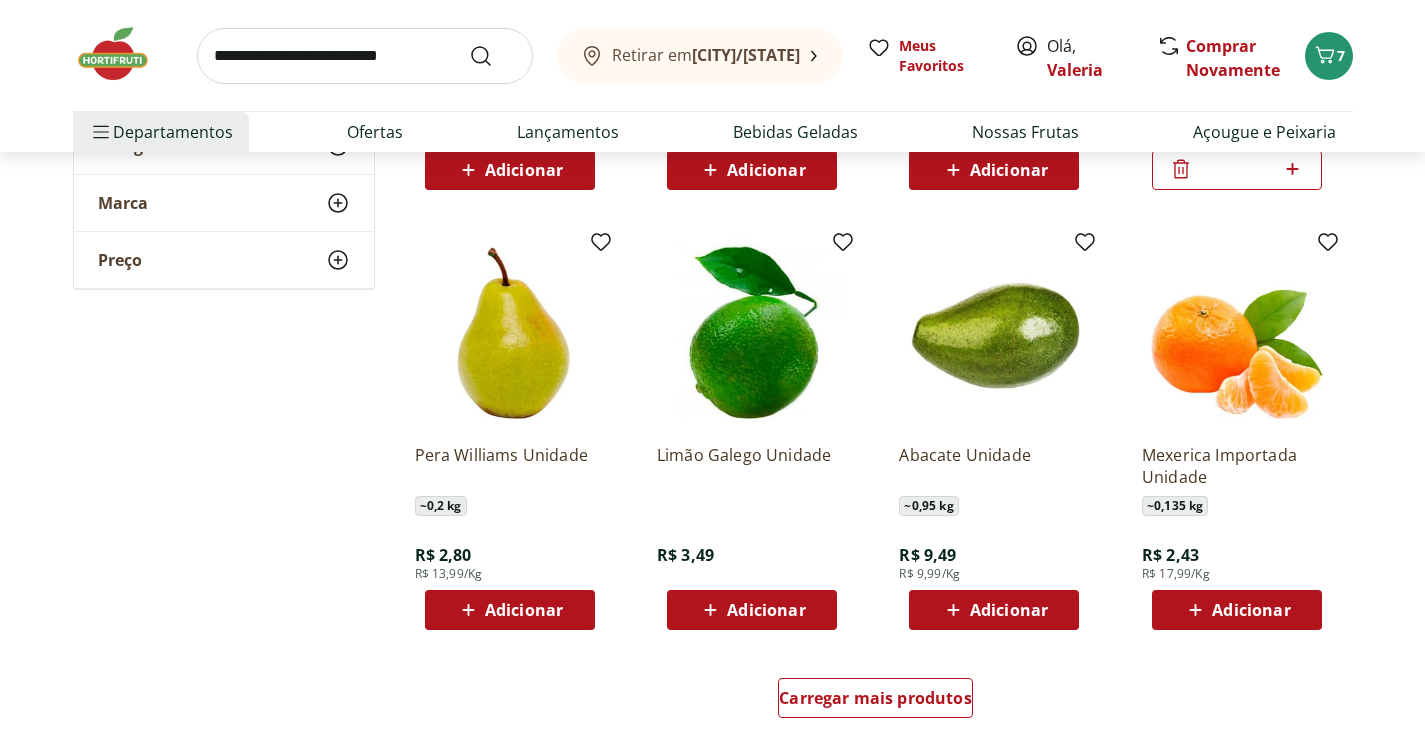 click on "Adicionar" at bounding box center [1009, 610] 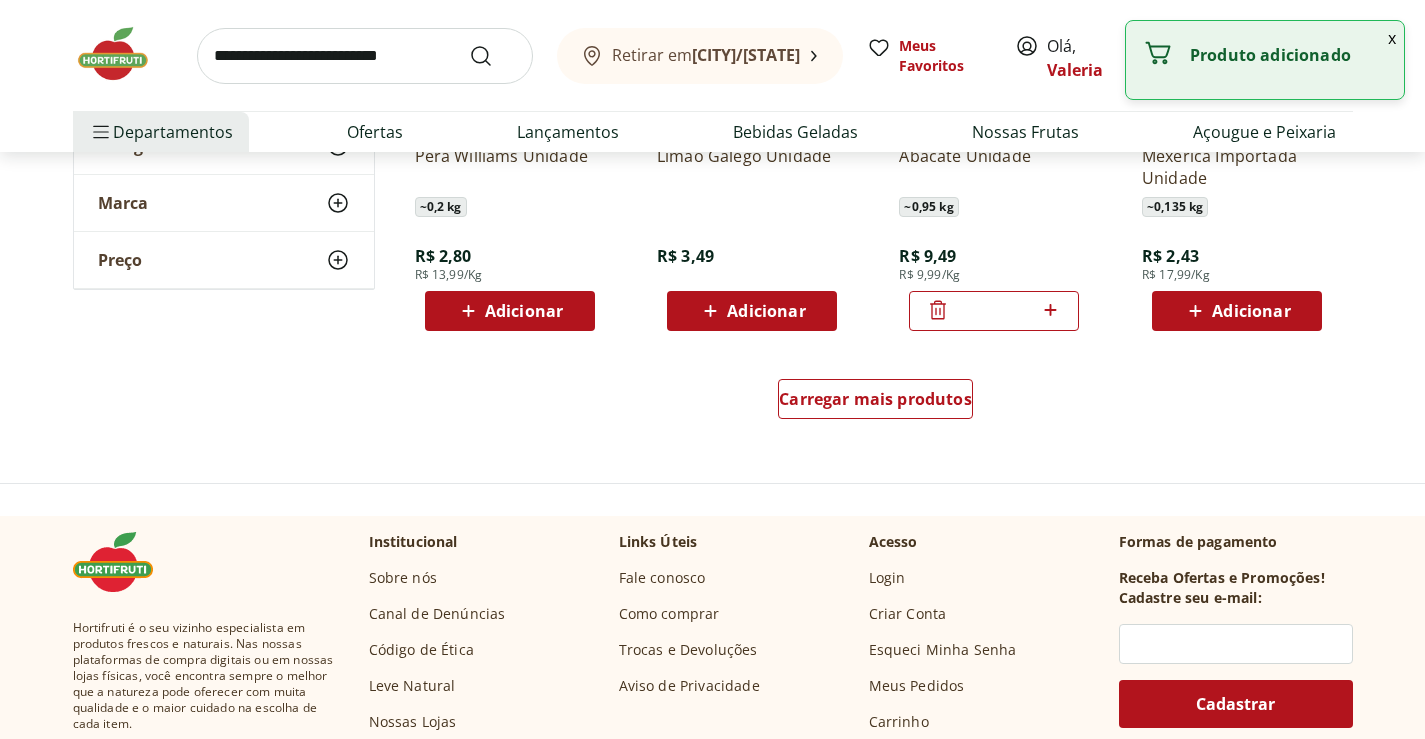scroll, scrollTop: 3900, scrollLeft: 0, axis: vertical 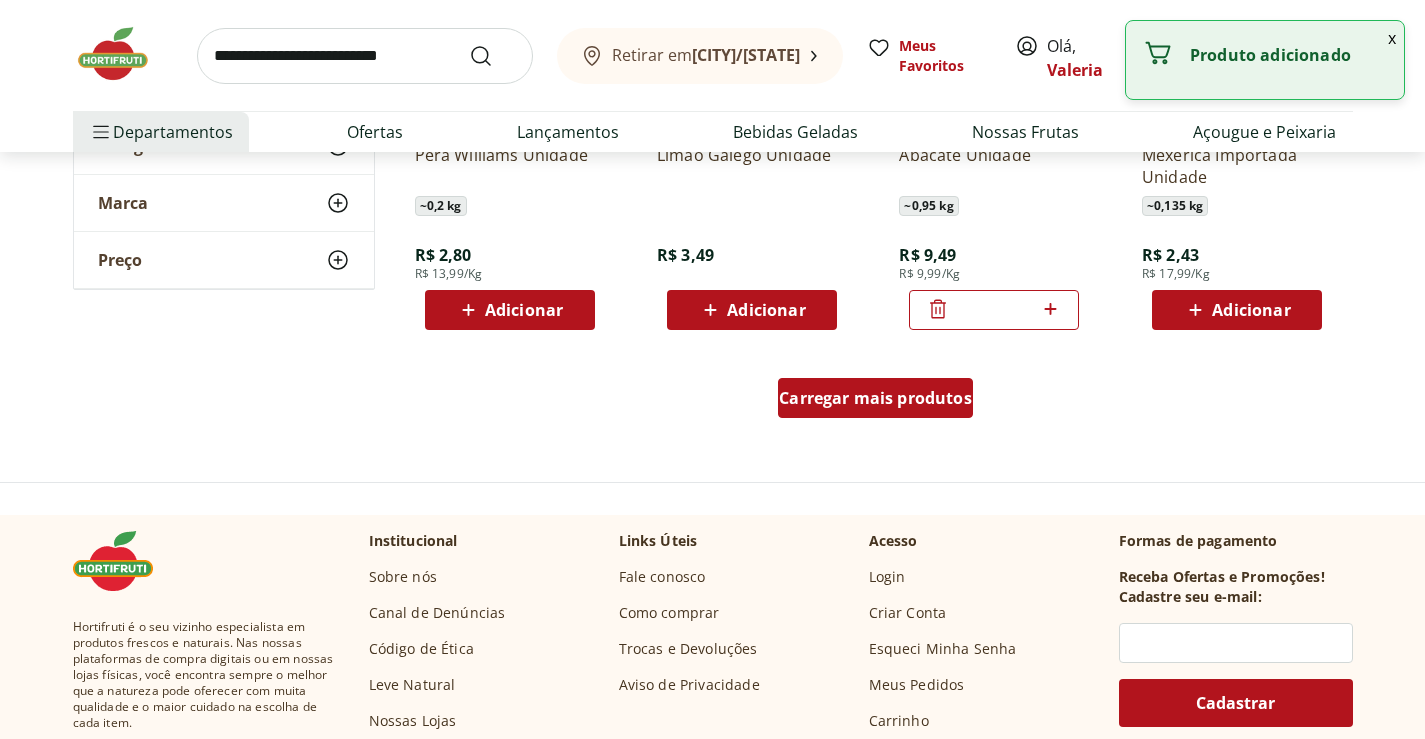 click on "Carregar mais produtos" at bounding box center [875, 398] 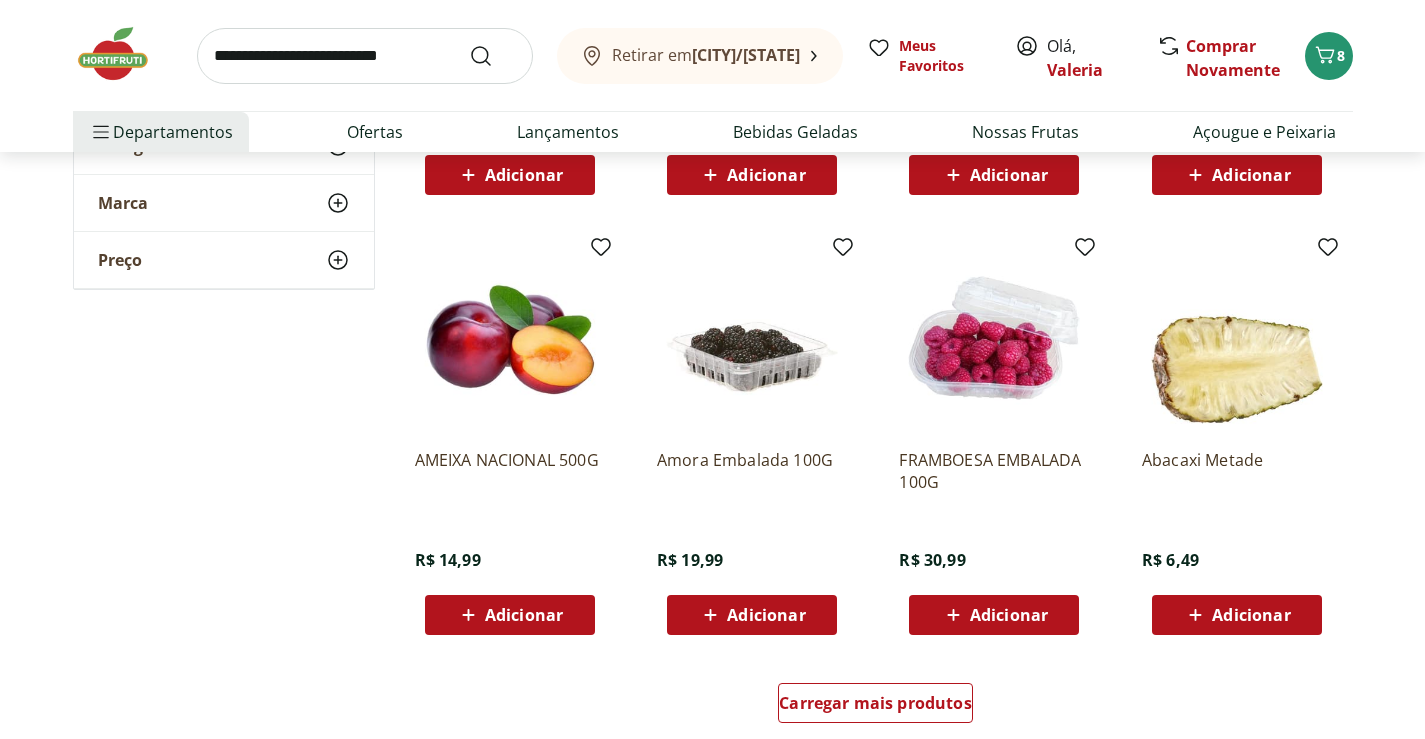 scroll, scrollTop: 5100, scrollLeft: 0, axis: vertical 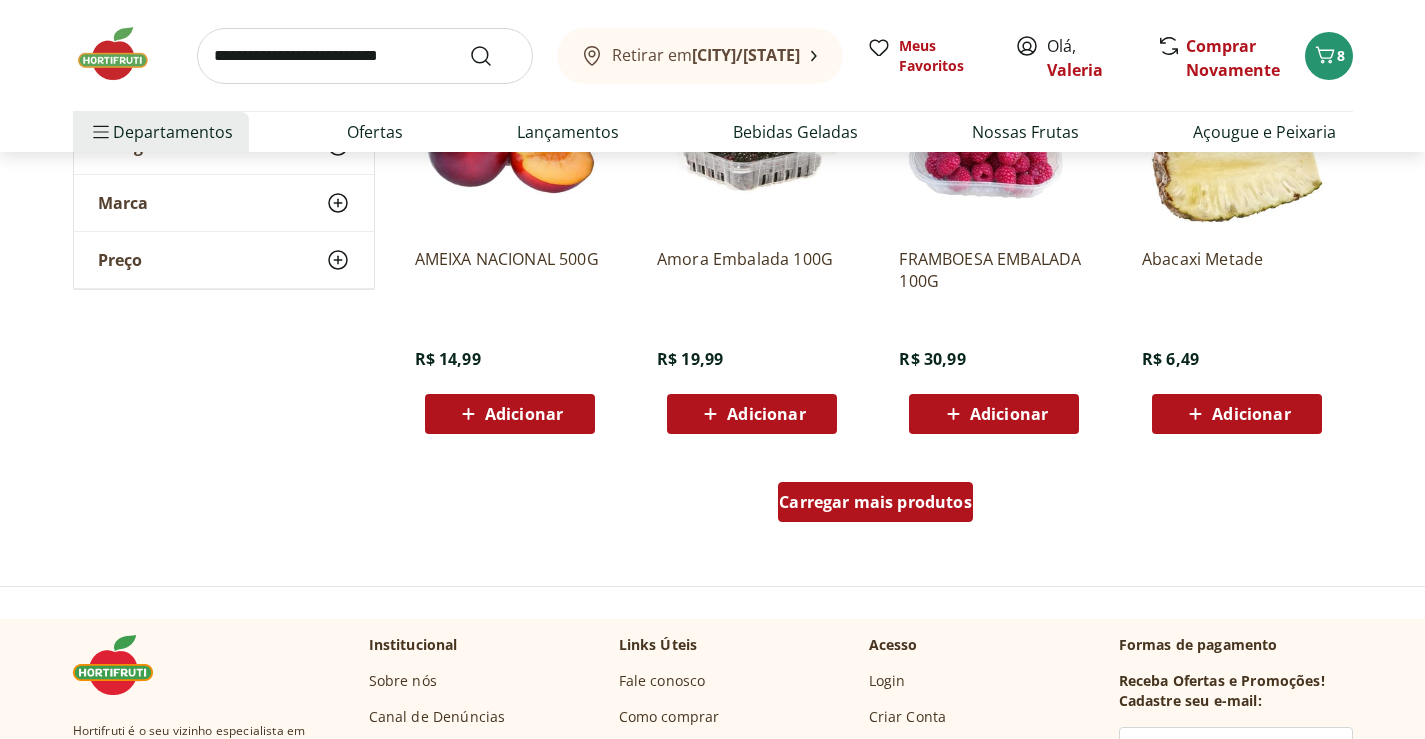 click on "Carregar mais produtos" at bounding box center (875, 502) 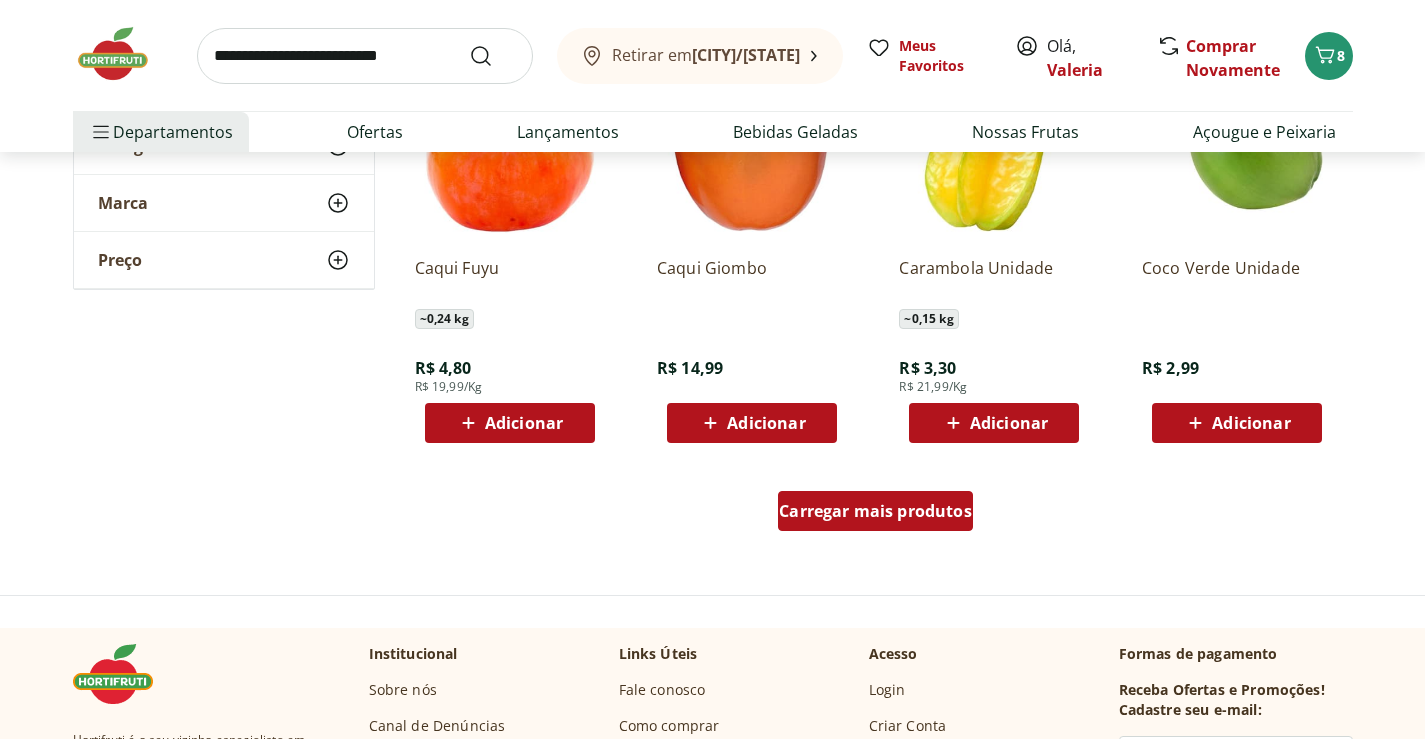 scroll, scrollTop: 6500, scrollLeft: 0, axis: vertical 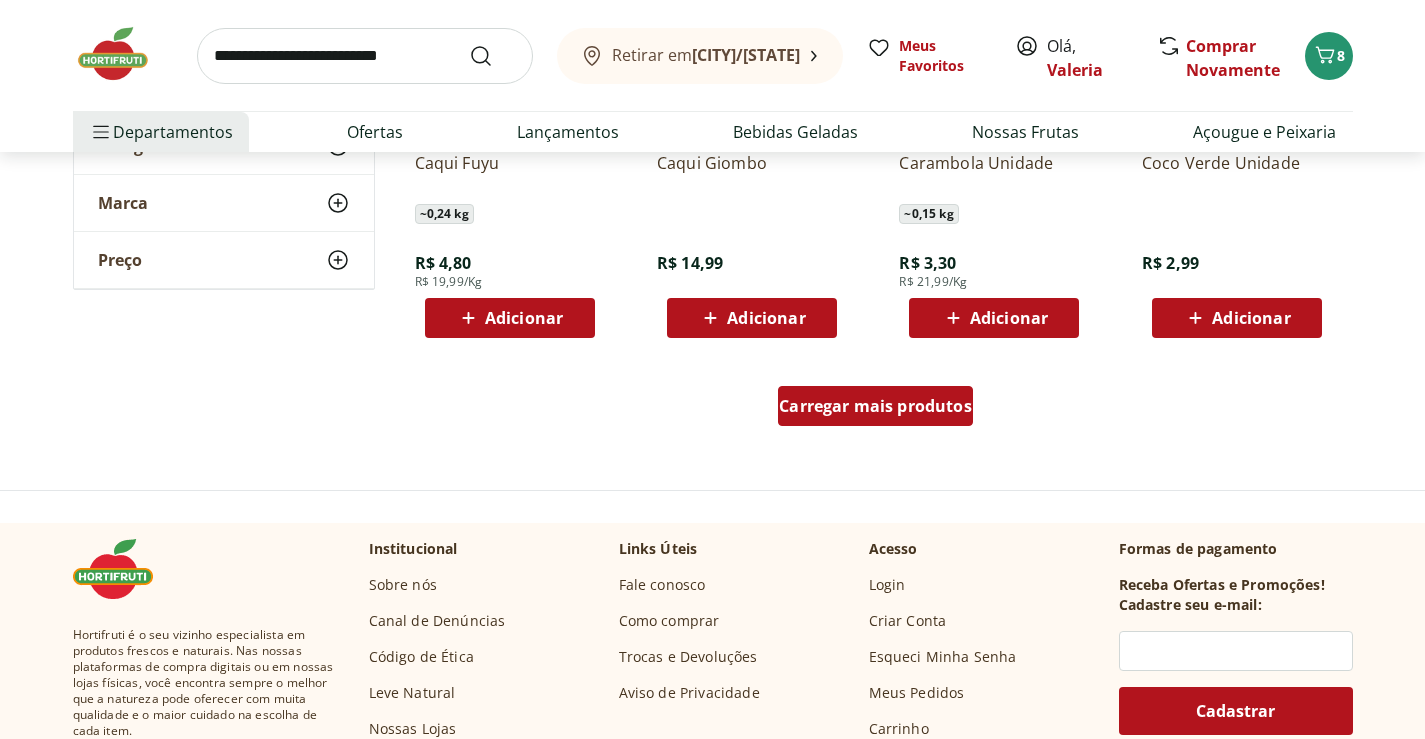click on "Carregar mais produtos" at bounding box center (875, 406) 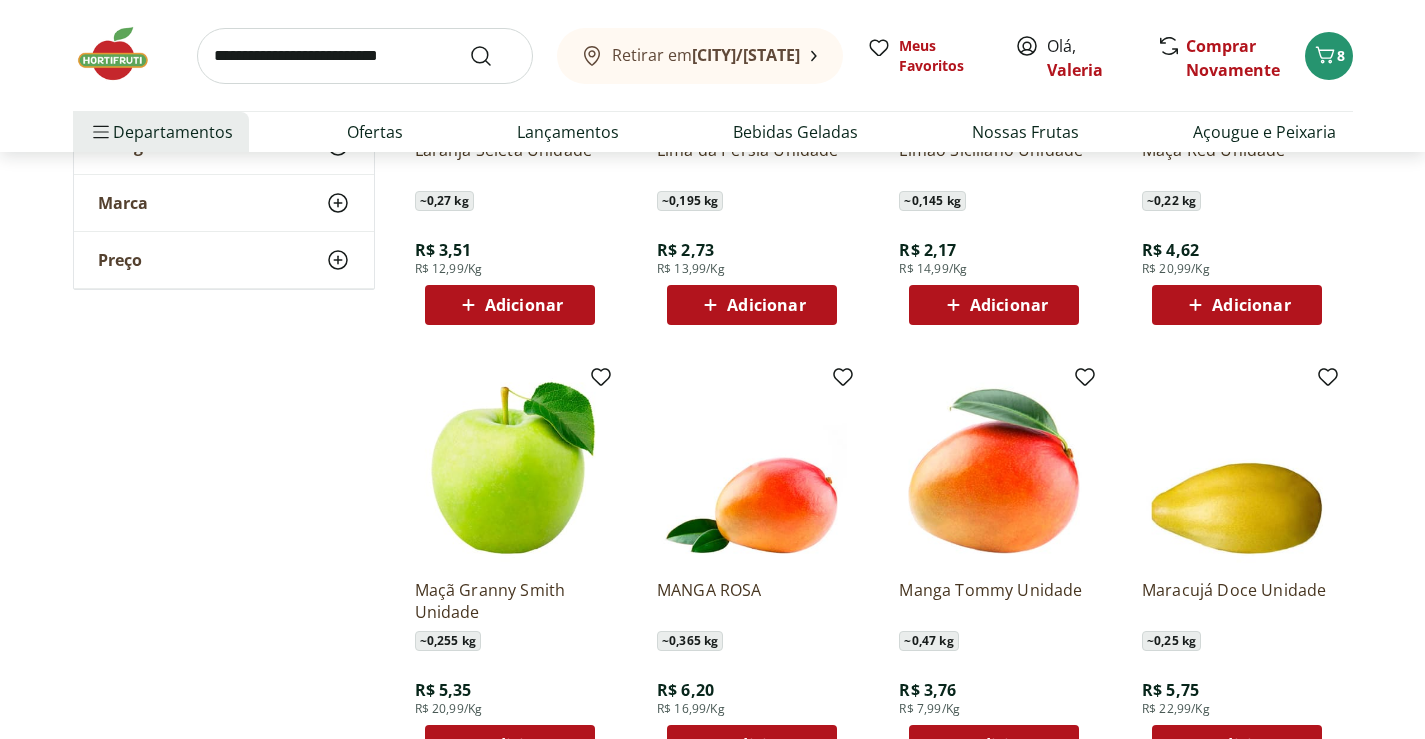 scroll, scrollTop: 7400, scrollLeft: 0, axis: vertical 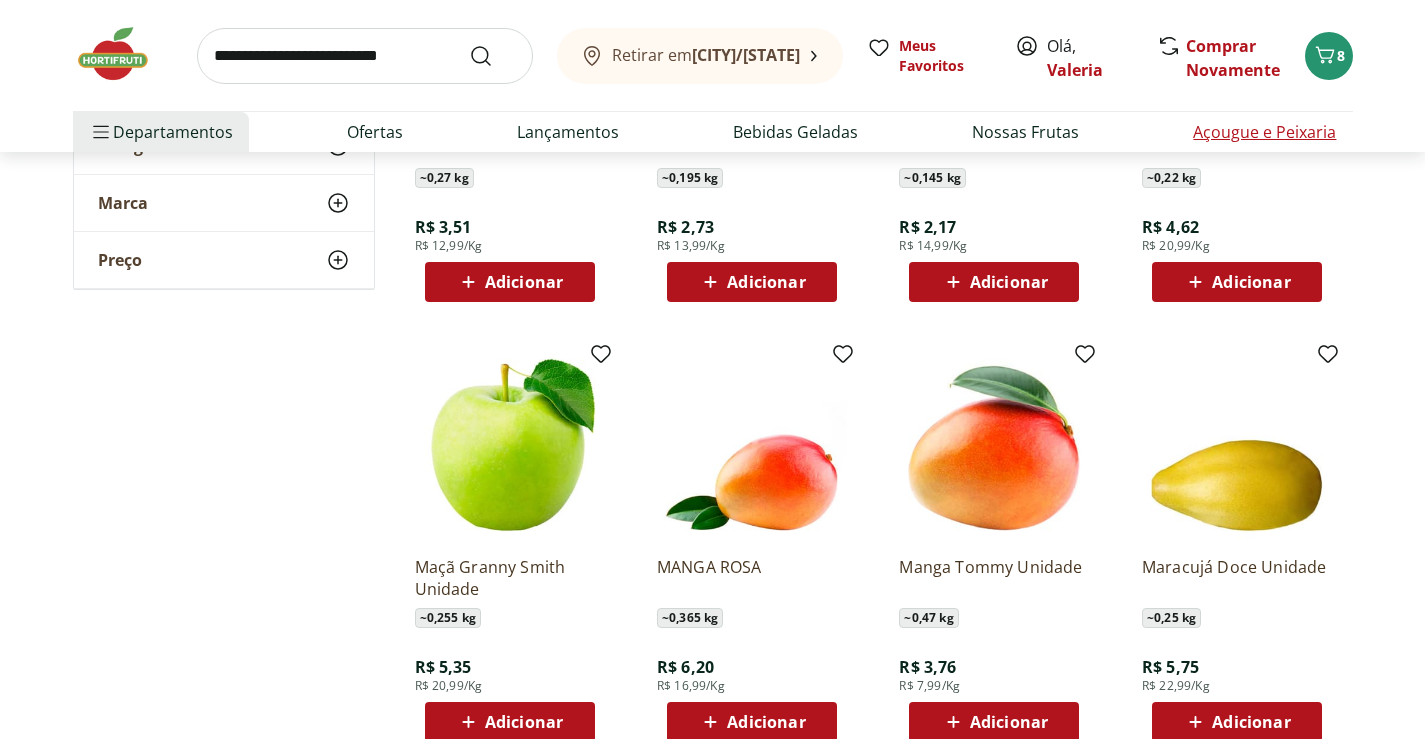 click on "Açougue e Peixaria" at bounding box center (1264, 132) 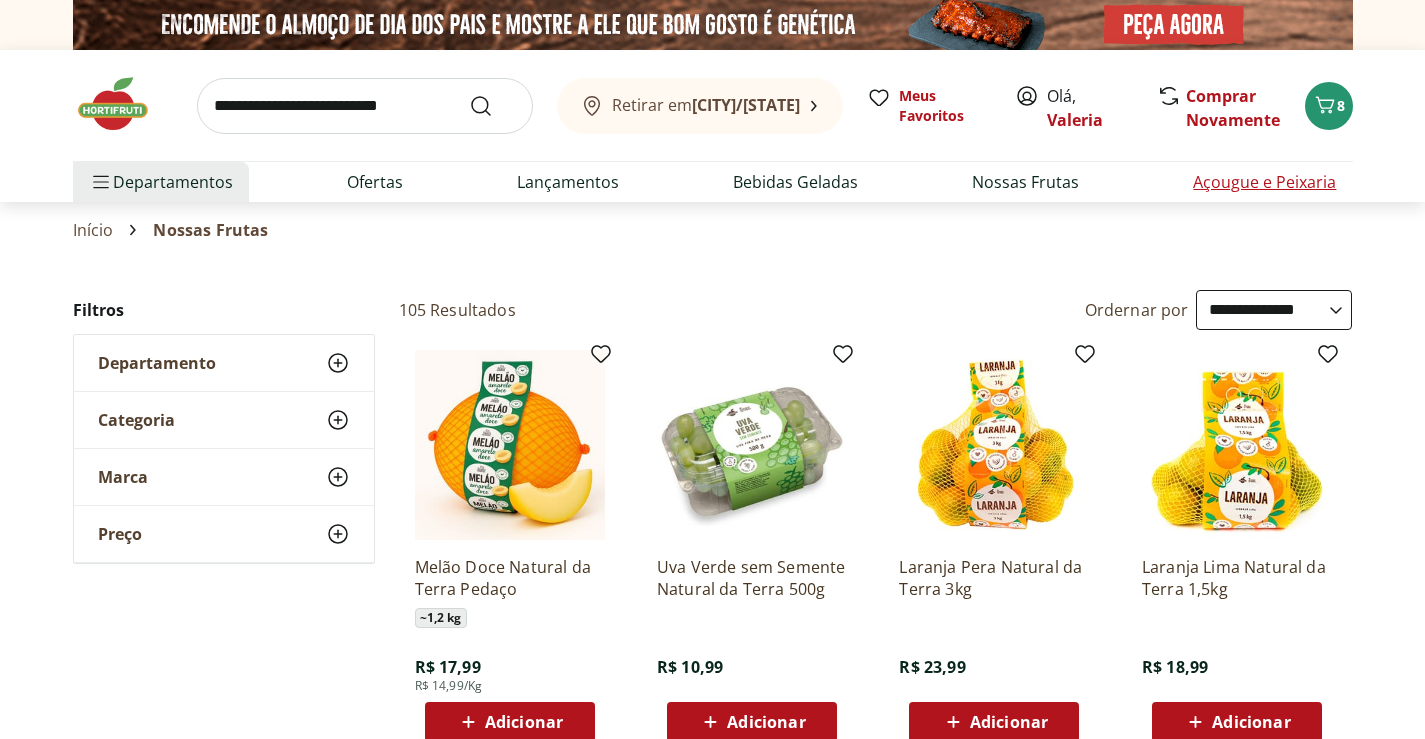 select on "**********" 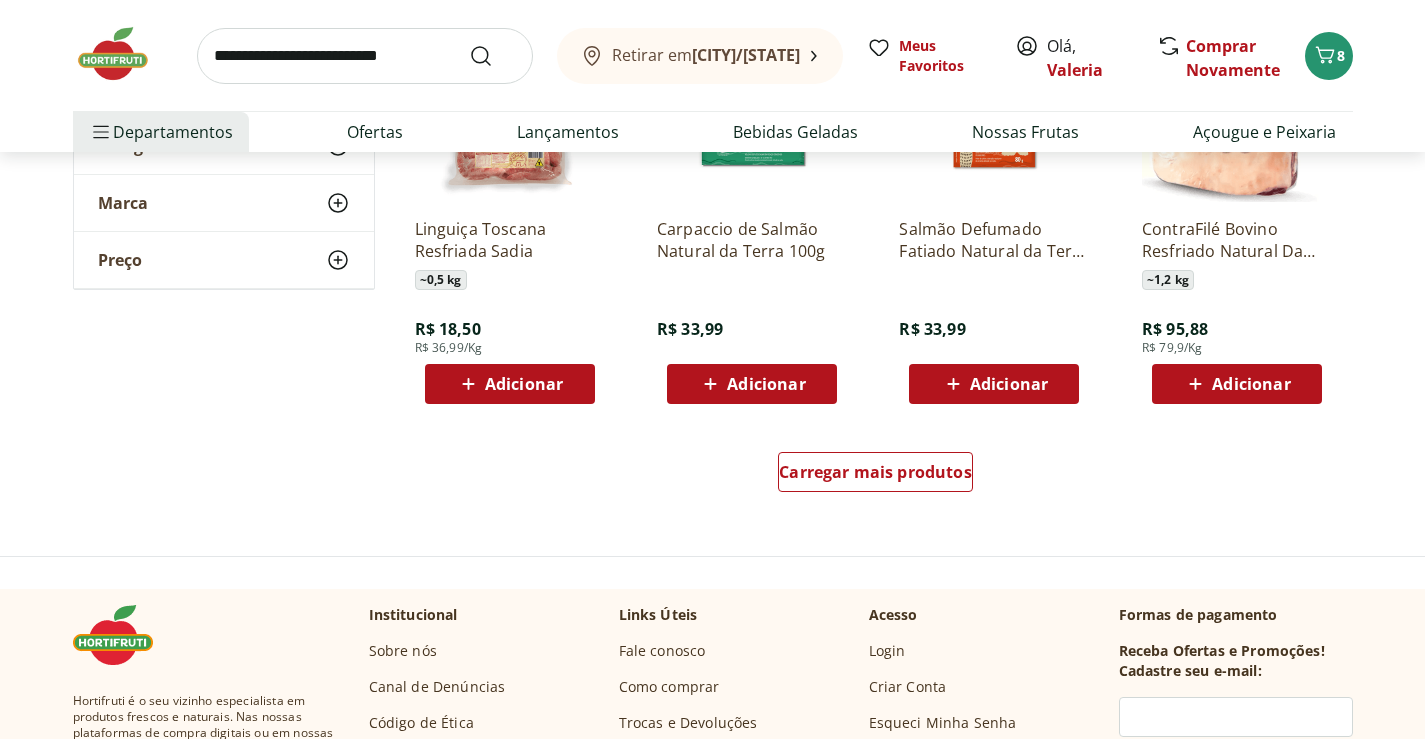 scroll, scrollTop: 1300, scrollLeft: 0, axis: vertical 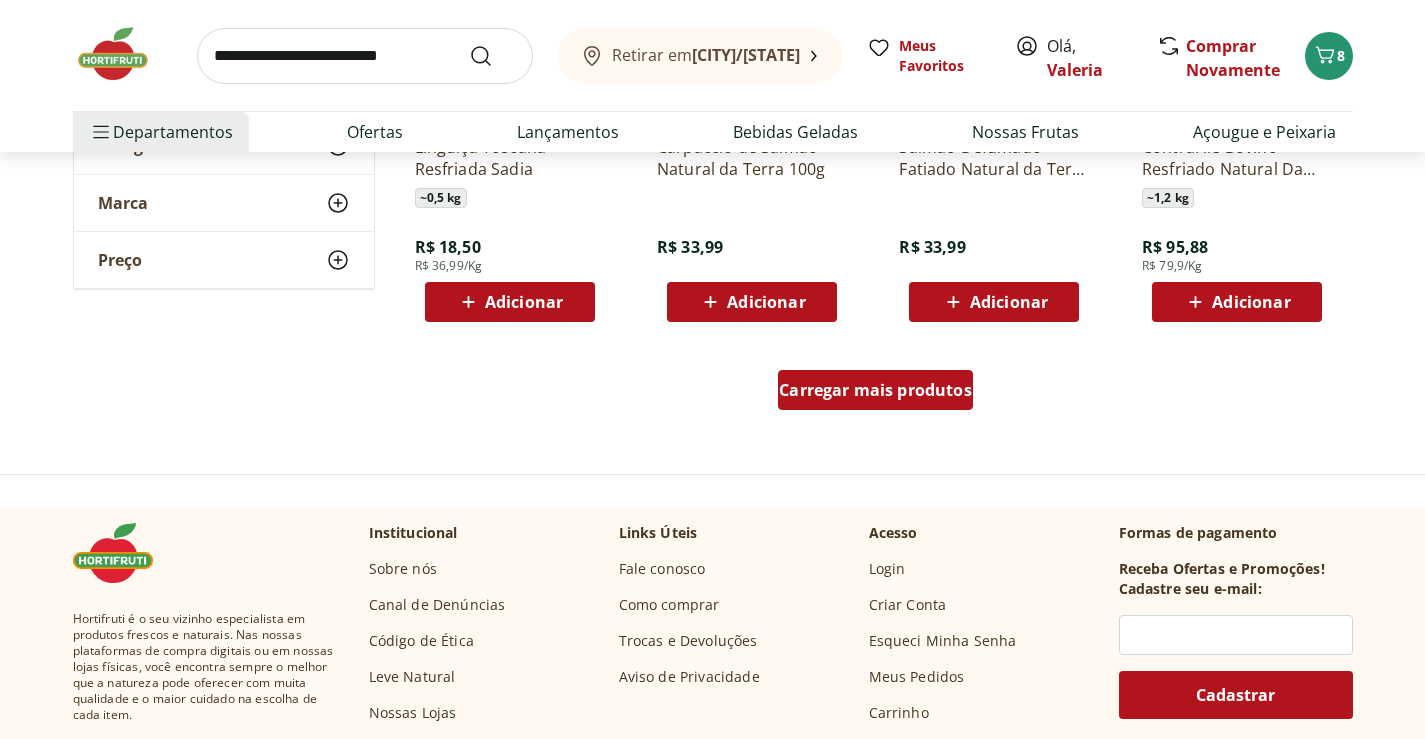 click on "Carregar mais produtos" at bounding box center [875, 390] 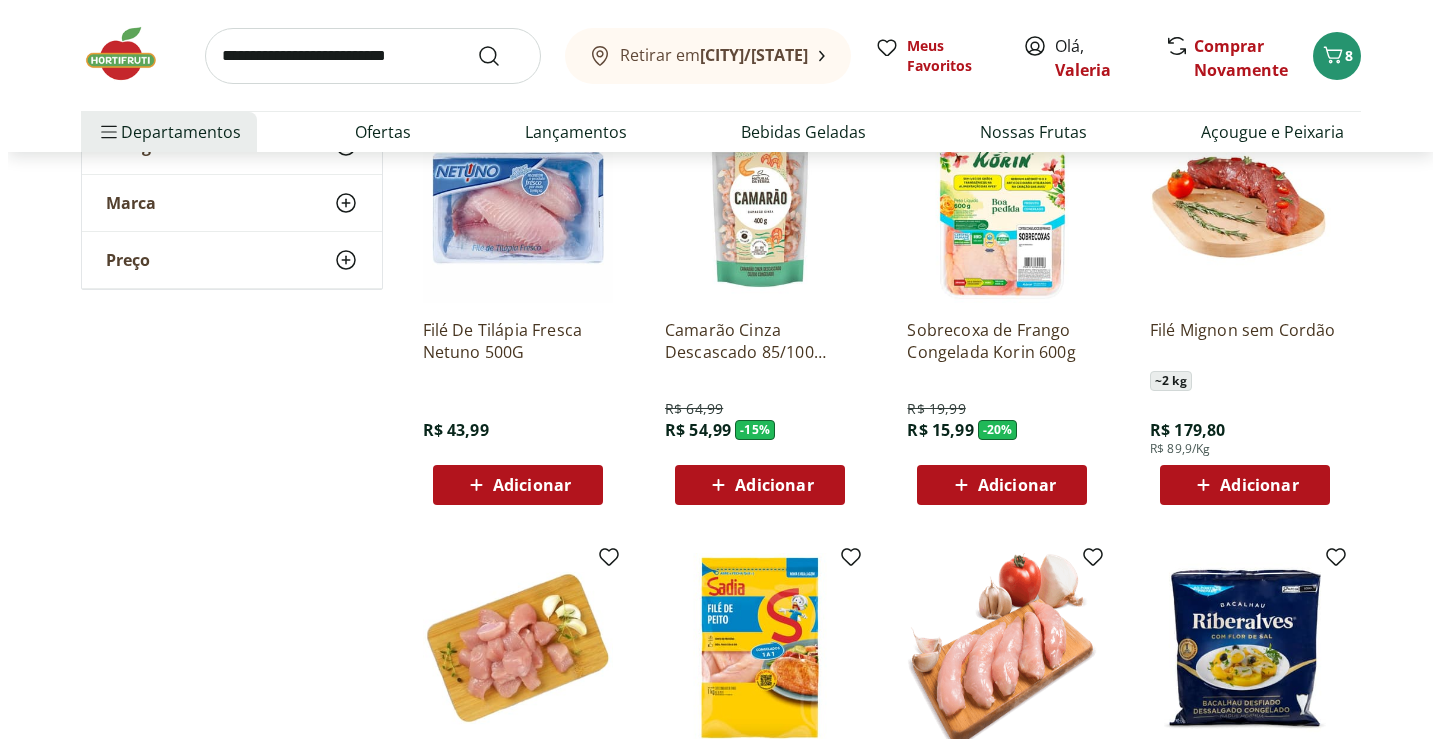scroll, scrollTop: 2000, scrollLeft: 0, axis: vertical 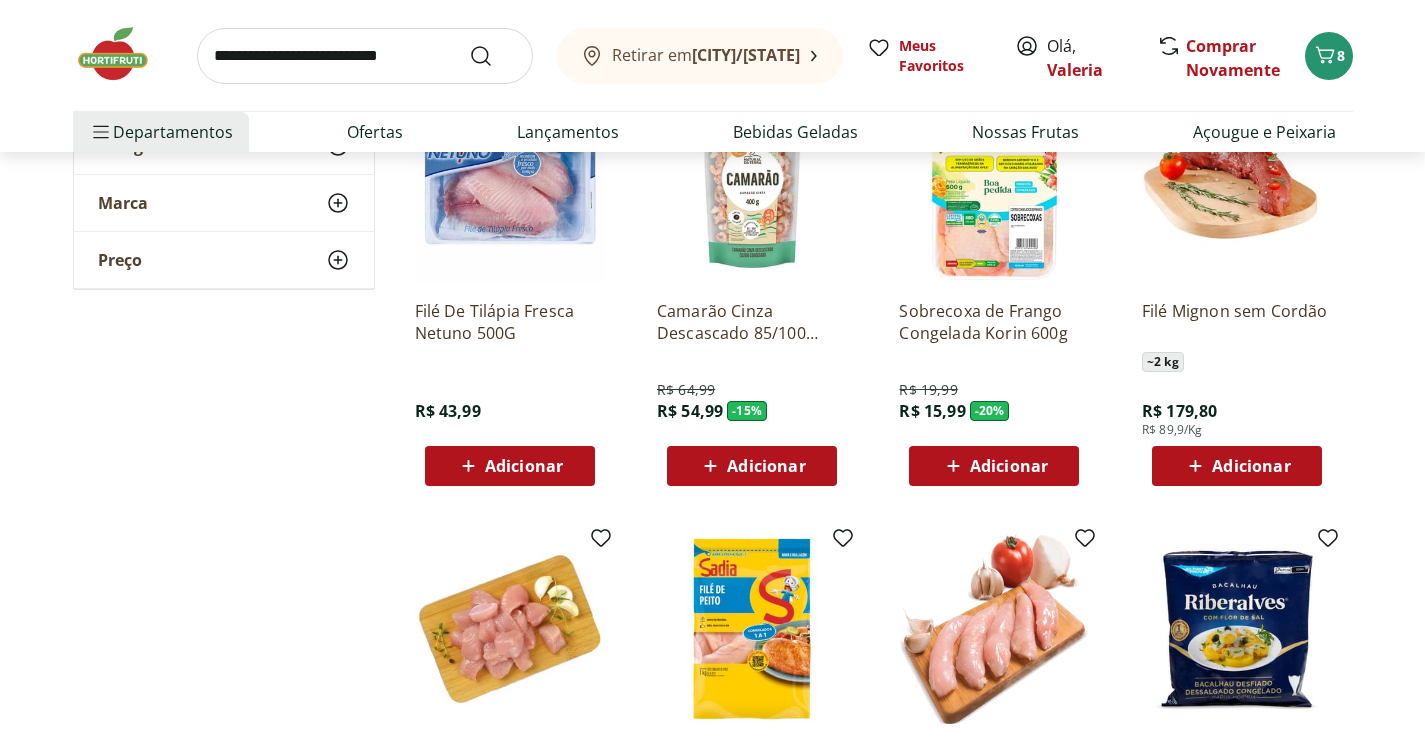 click on "Adicionar" at bounding box center (1251, 466) 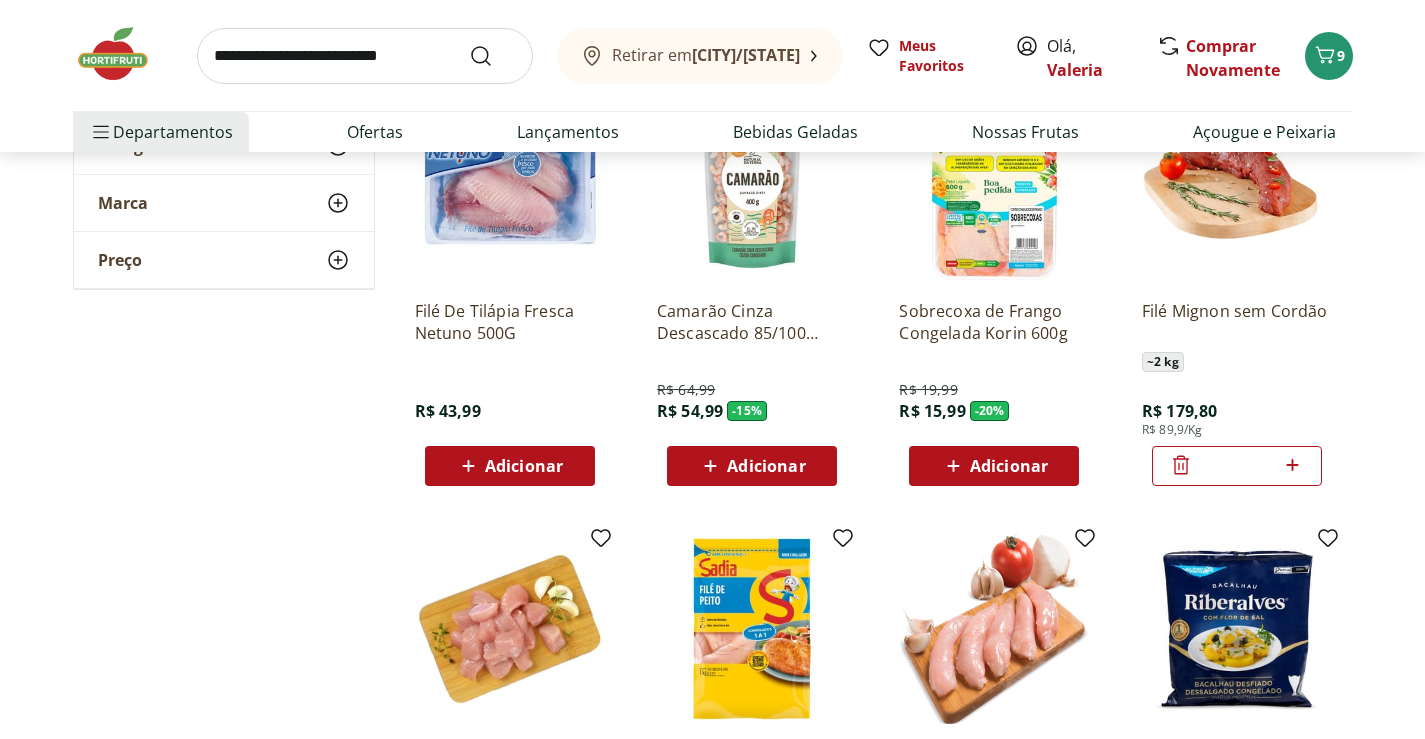 click on "Comprar Novamente" at bounding box center (1233, 58) 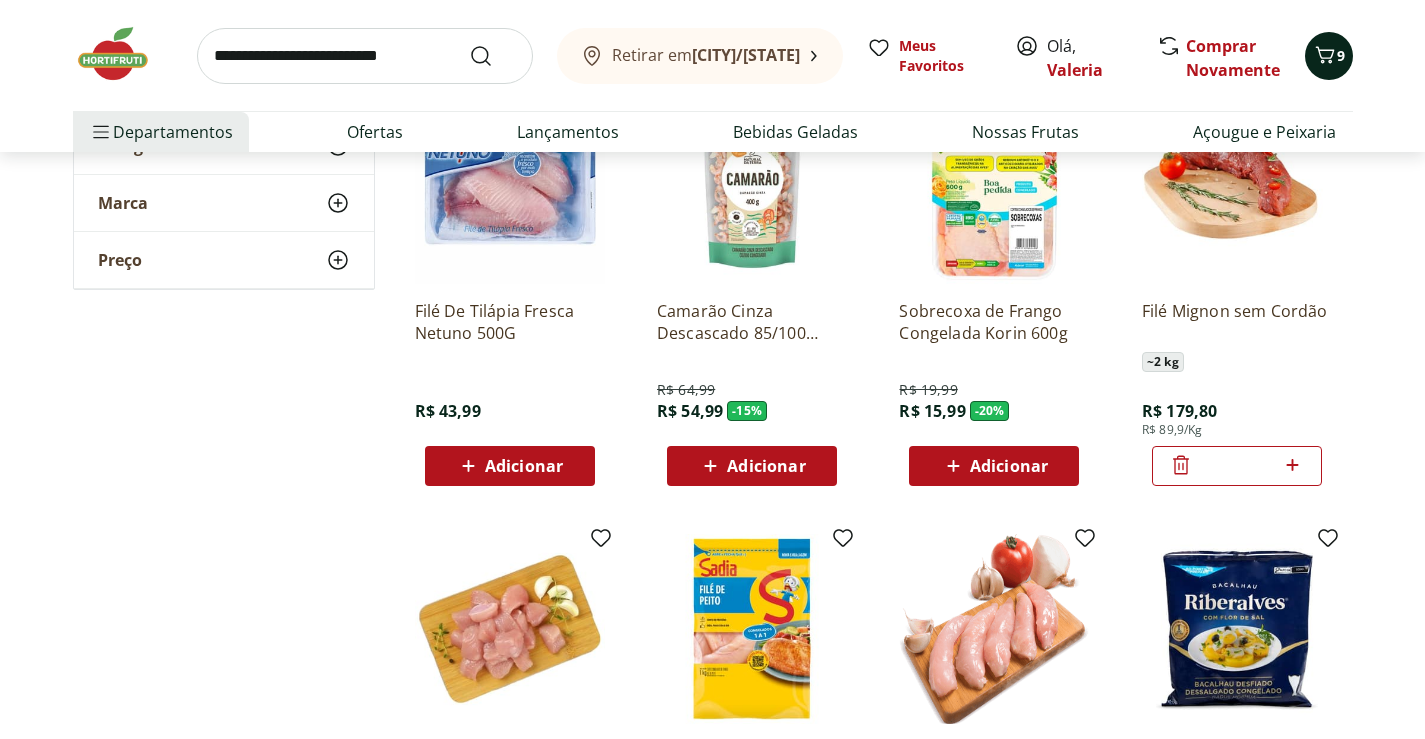 click 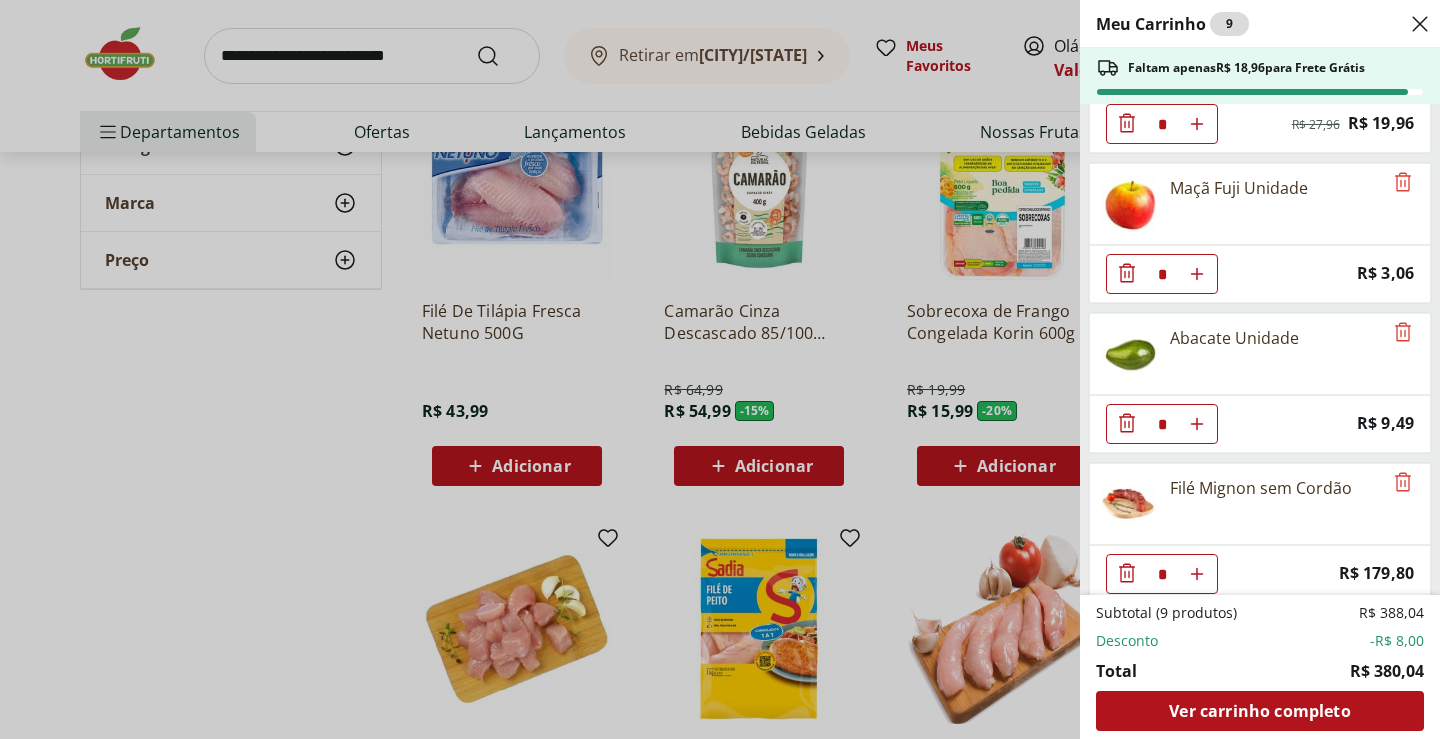 scroll, scrollTop: 417, scrollLeft: 0, axis: vertical 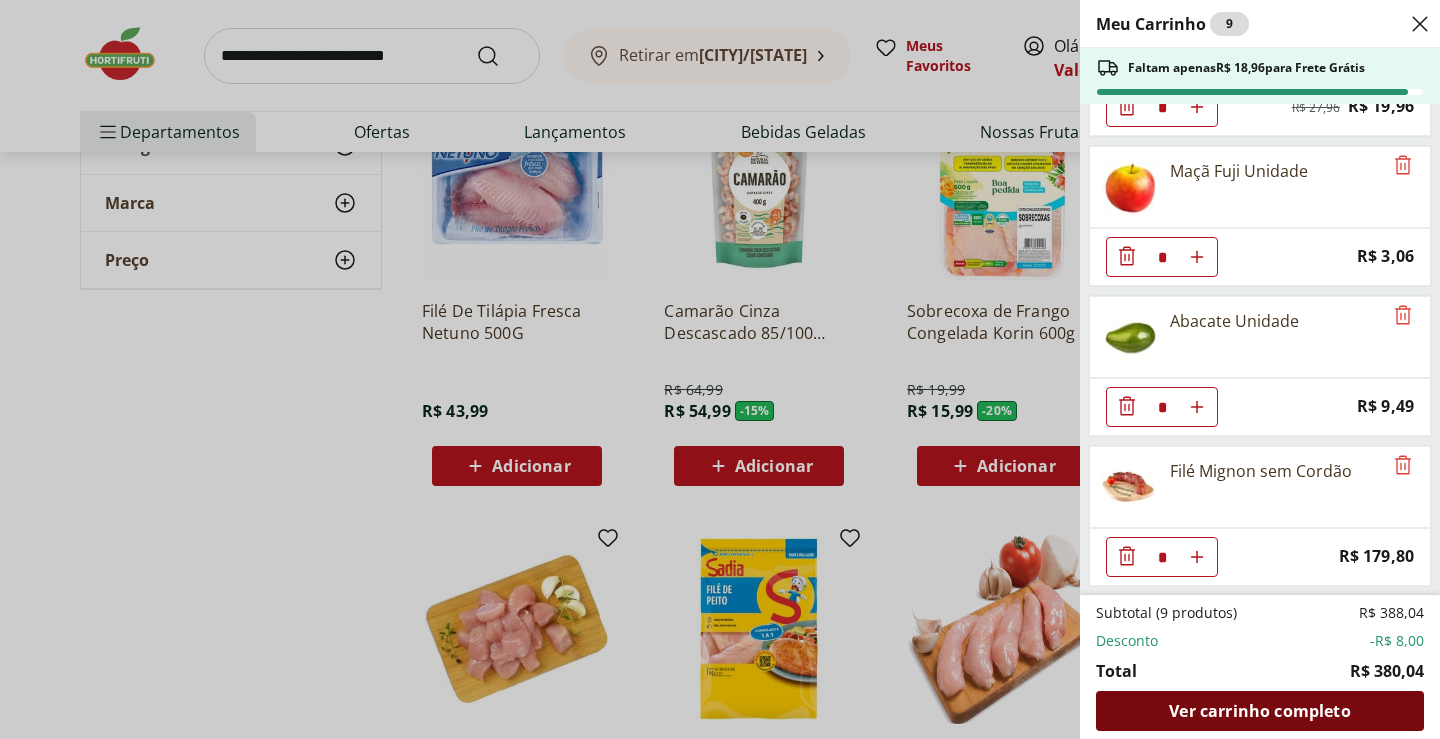 click on "Ver carrinho completo" at bounding box center [1259, 711] 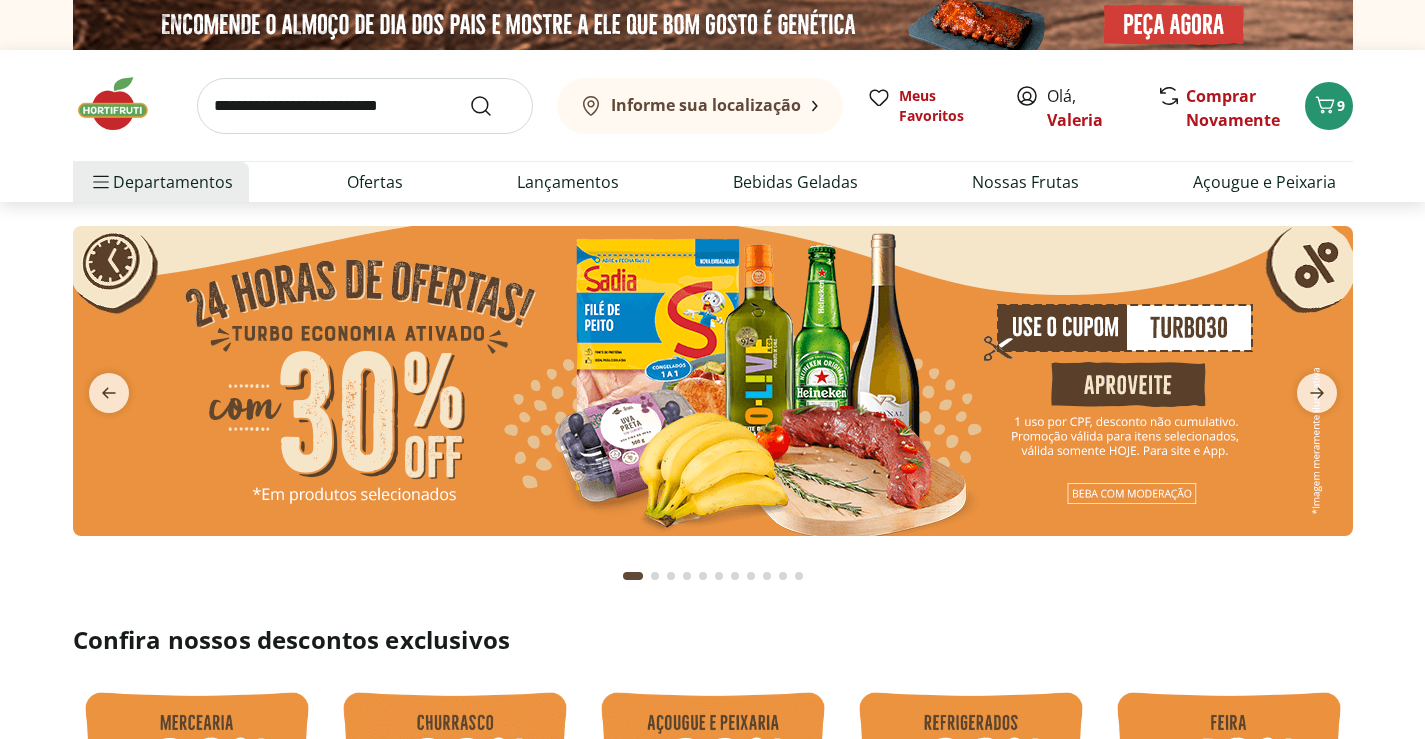 scroll, scrollTop: 0, scrollLeft: 0, axis: both 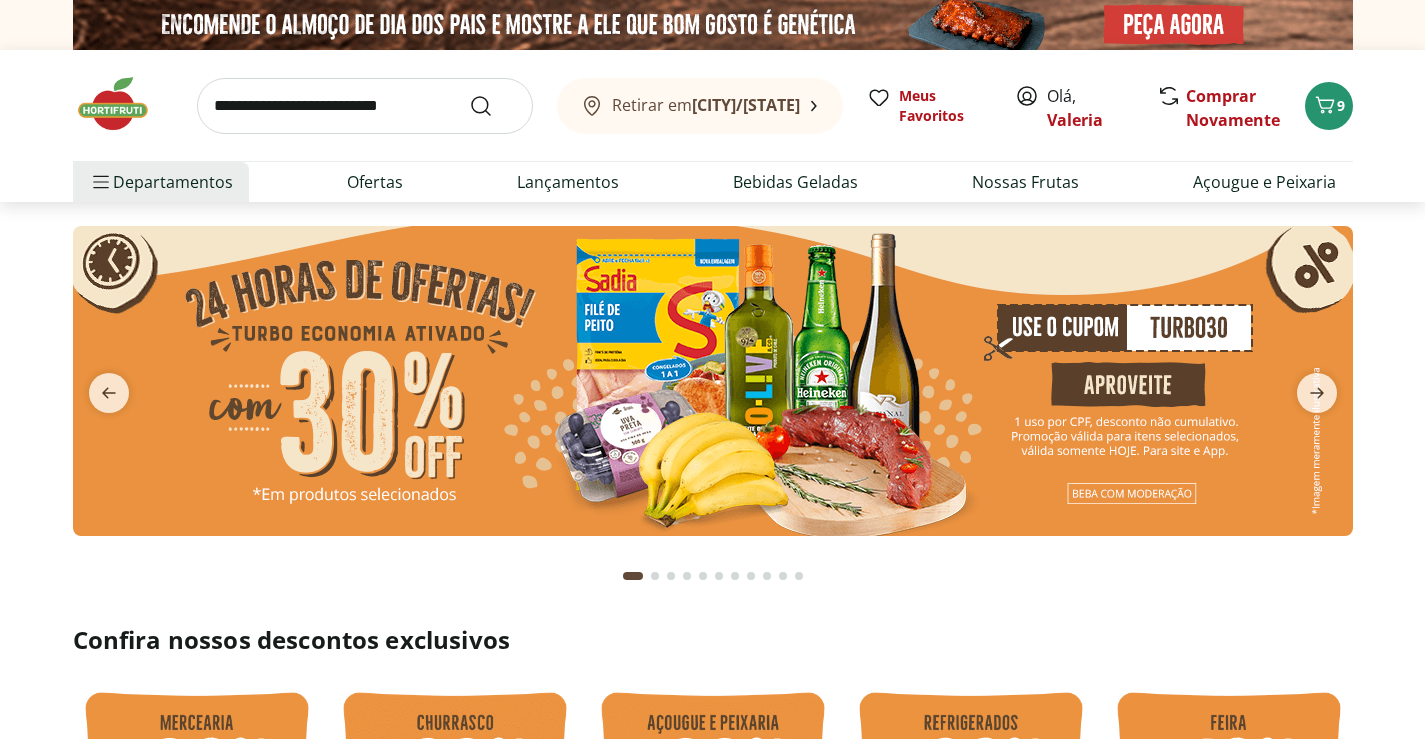 click at bounding box center [713, 381] 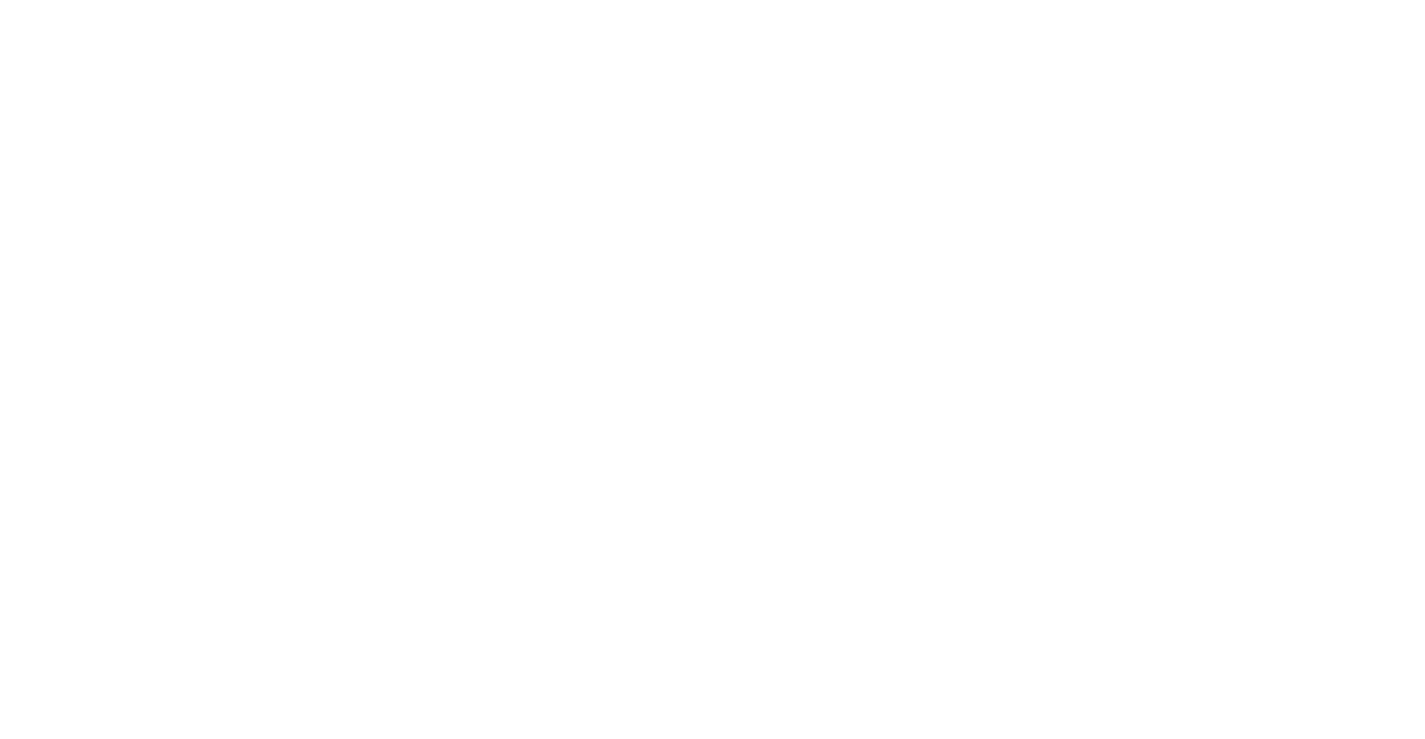 select on "**********" 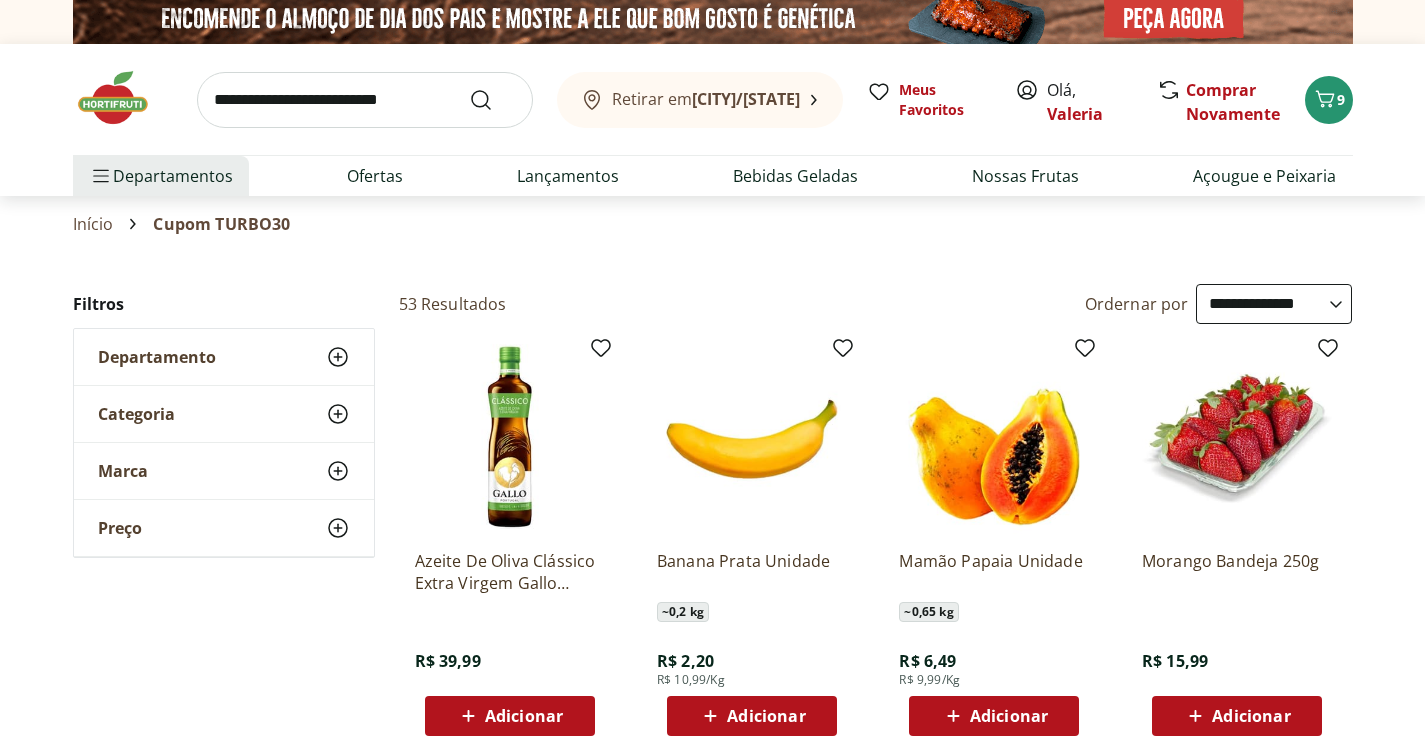 scroll, scrollTop: 0, scrollLeft: 0, axis: both 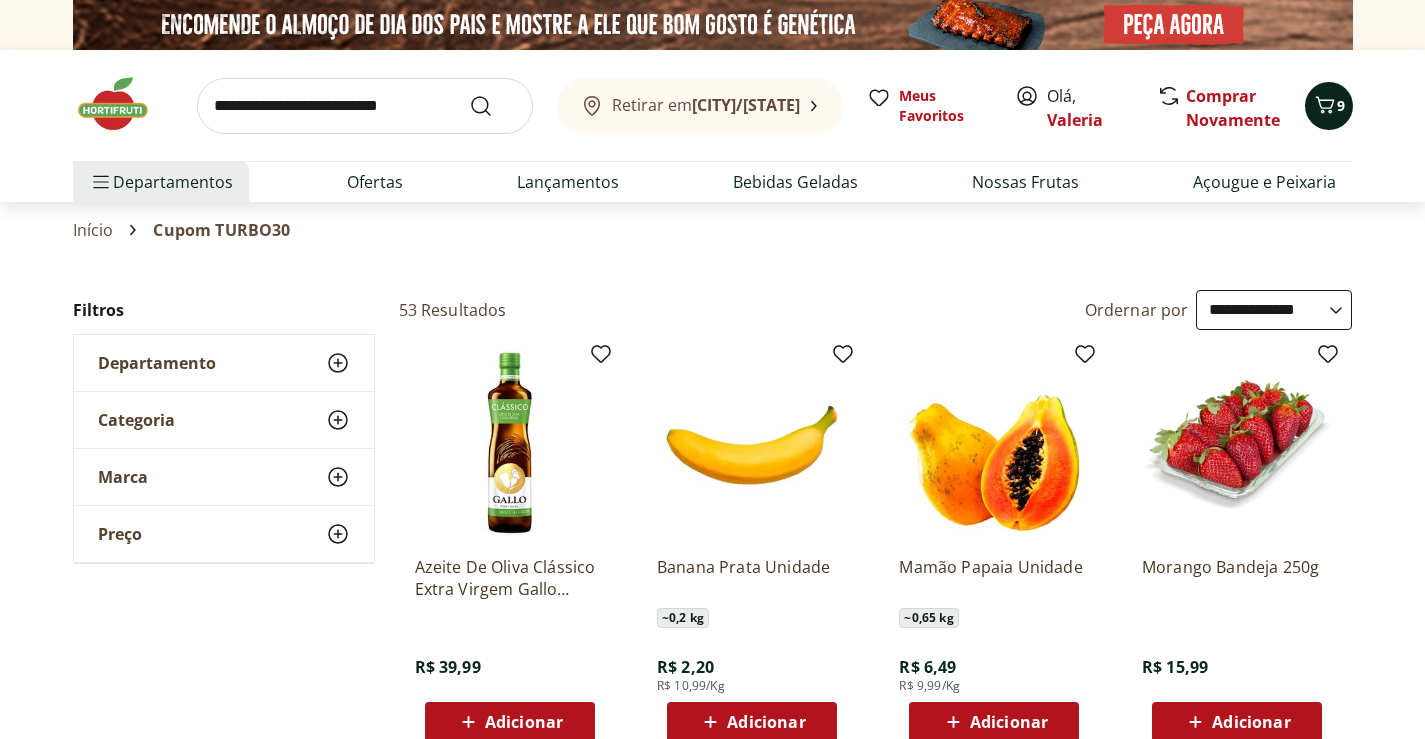 click 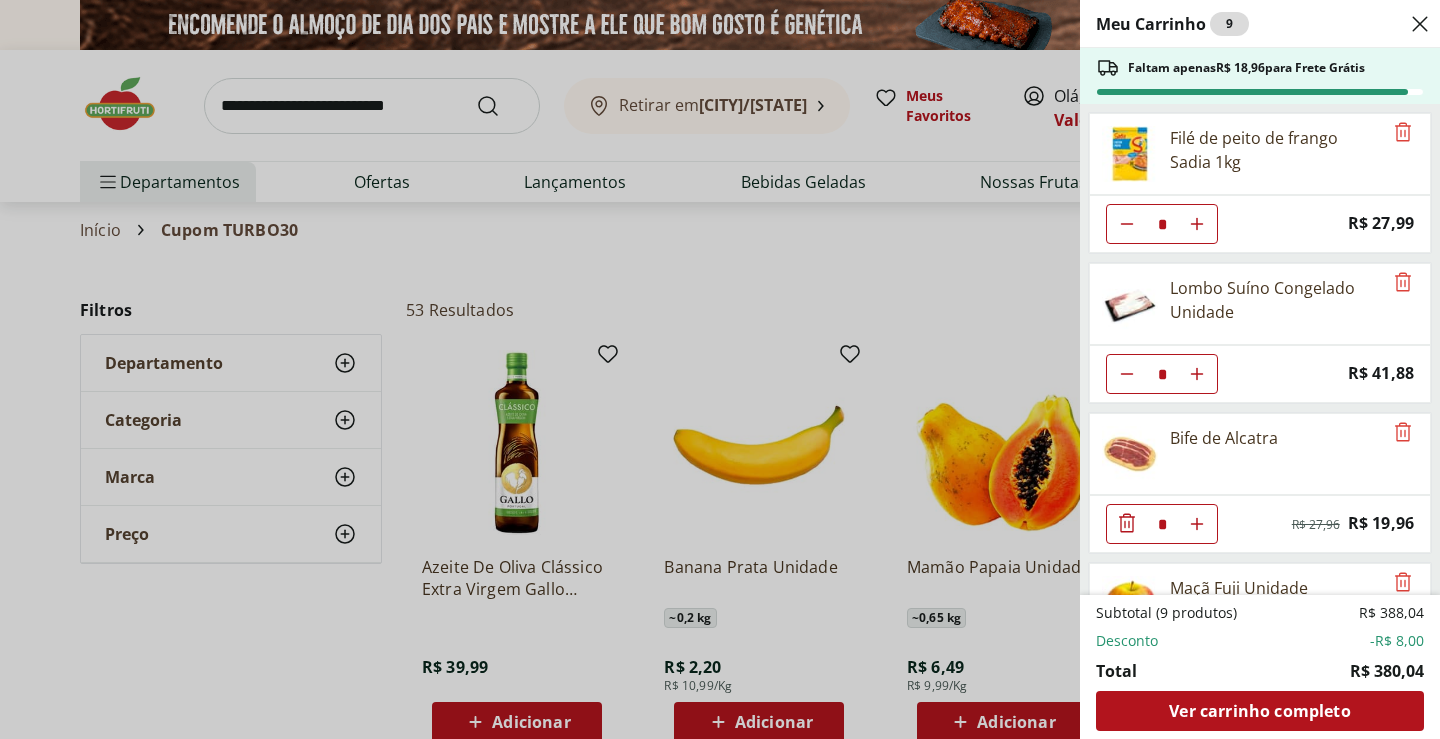 click on "Meu Carrinho 9 Faltam apenas  R$ 18,96  para Frete Grátis Filé de peito de frango Sadia 1kg * Price: R$ 27,99 Lombo Suíno Congelado Unidade * Price: R$ 41,88 Bife de Alcatra * Original price: R$ 27,96 Price: R$ 19,96 Maçã Fuji Unidade * Price: R$ 3,06 Abacate Unidade * Price: R$ 9,49 Filé Mignon sem Cordão * Price: R$ 179,80 Subtotal (9 produtos) R$ 388,04 Desconto -R$ 8,00 Total R$ 380,04 Ver carrinho completo" at bounding box center (720, 369) 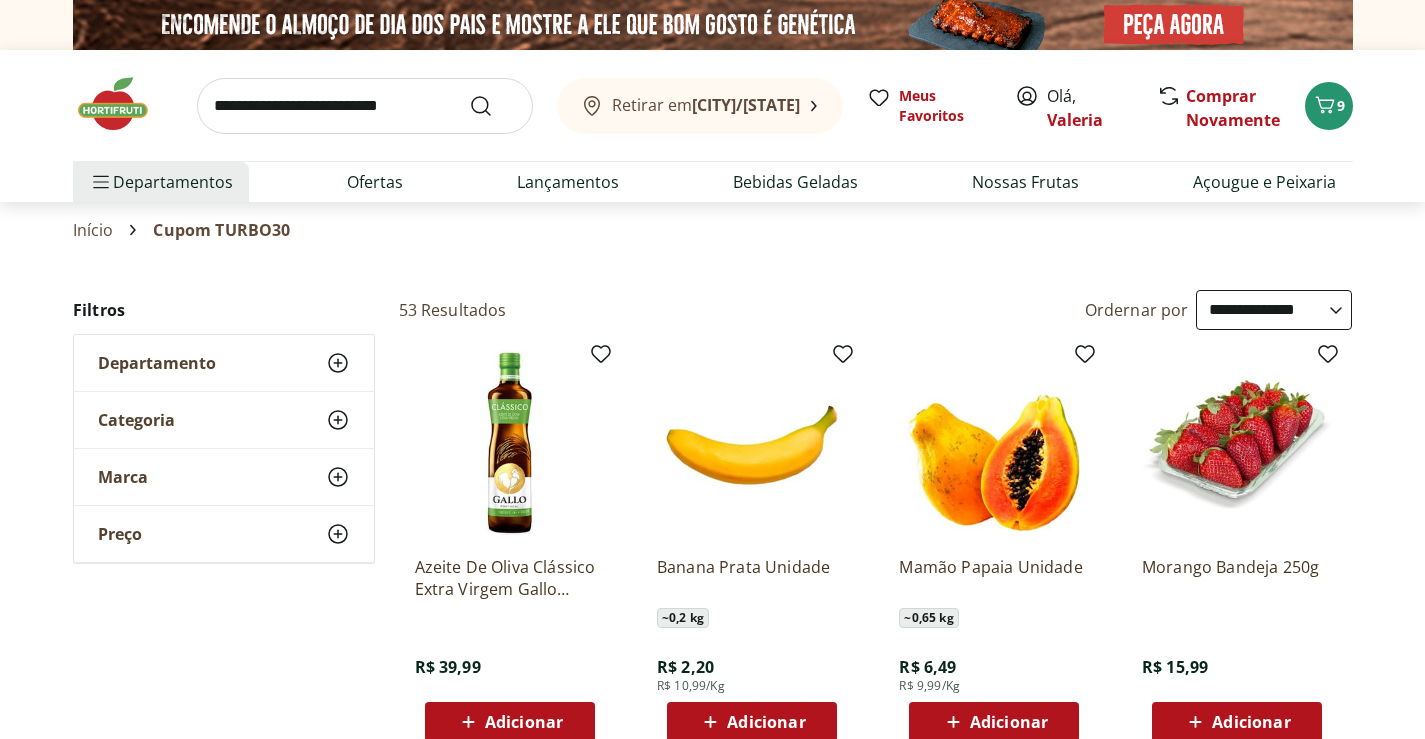 click at bounding box center [123, 104] 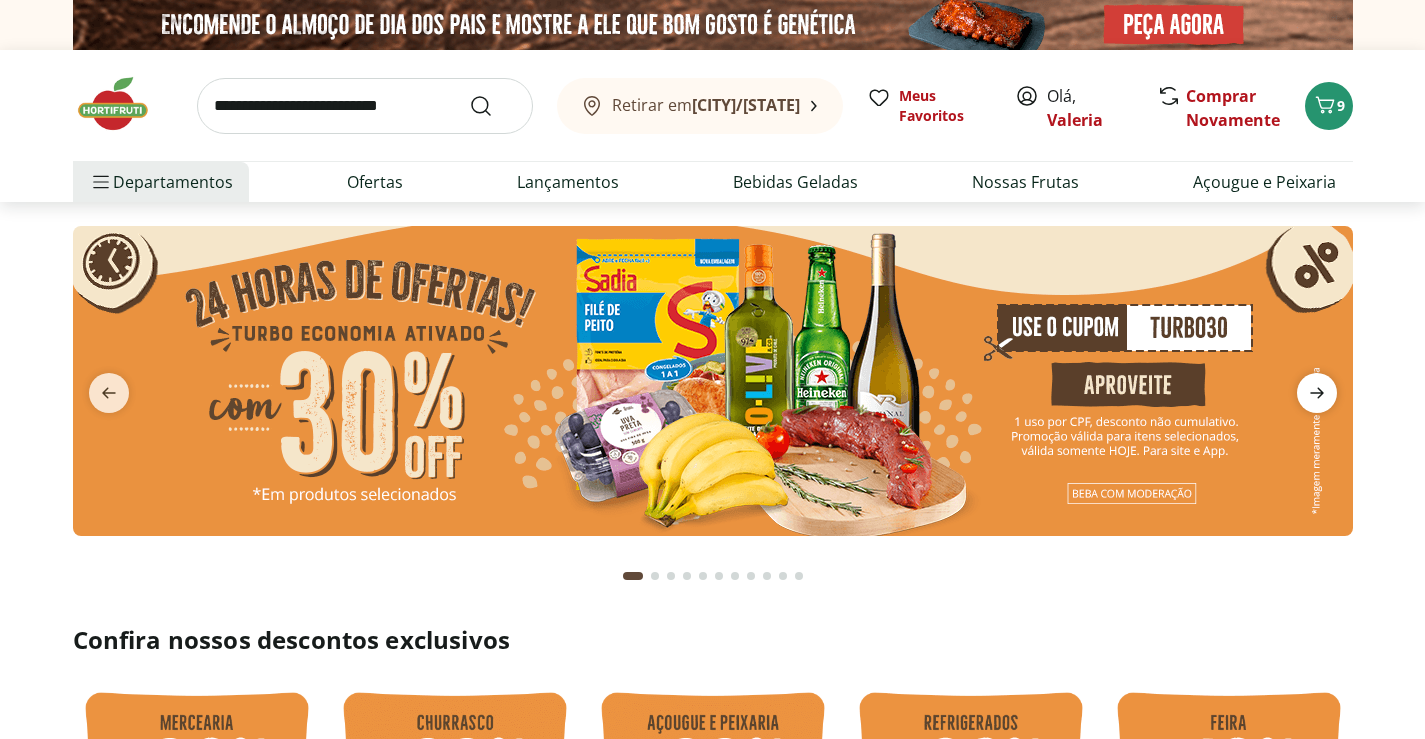 click at bounding box center [1317, 393] 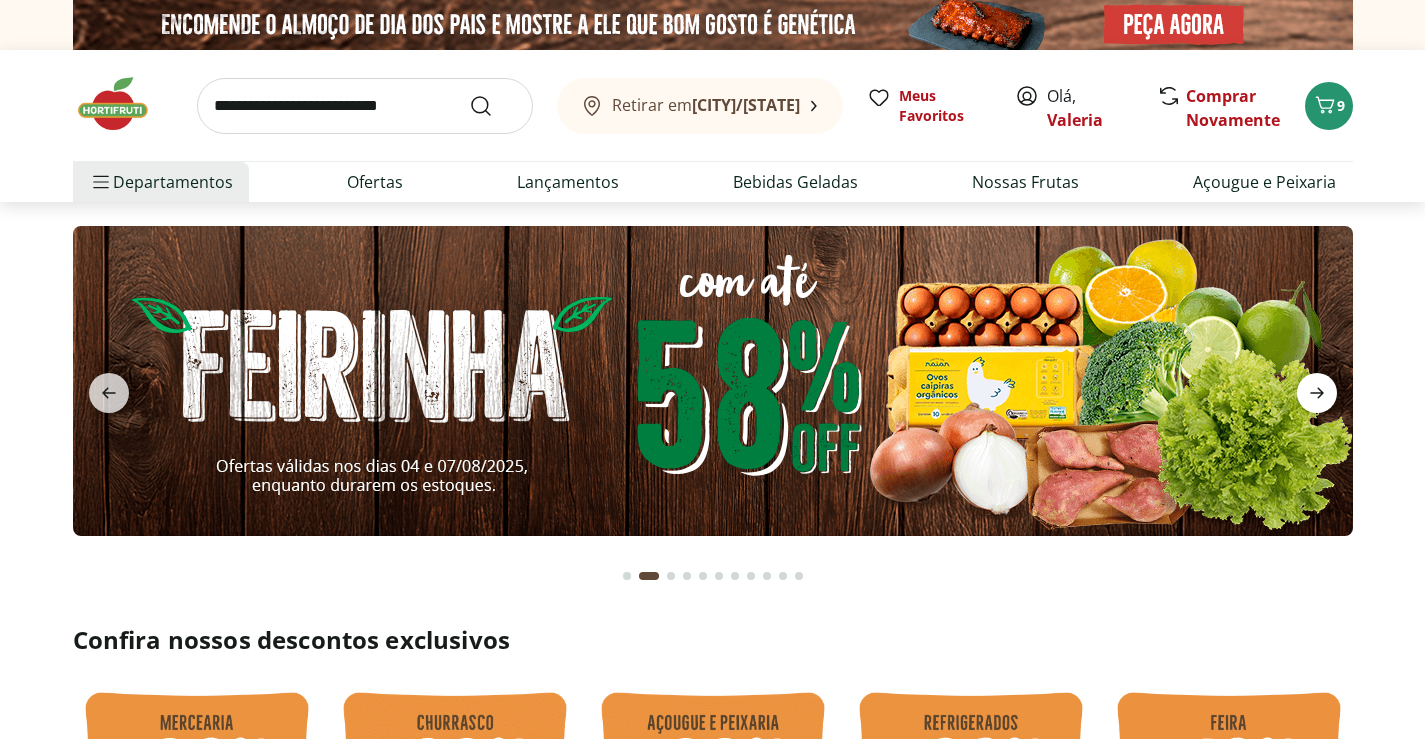 click at bounding box center [1317, 393] 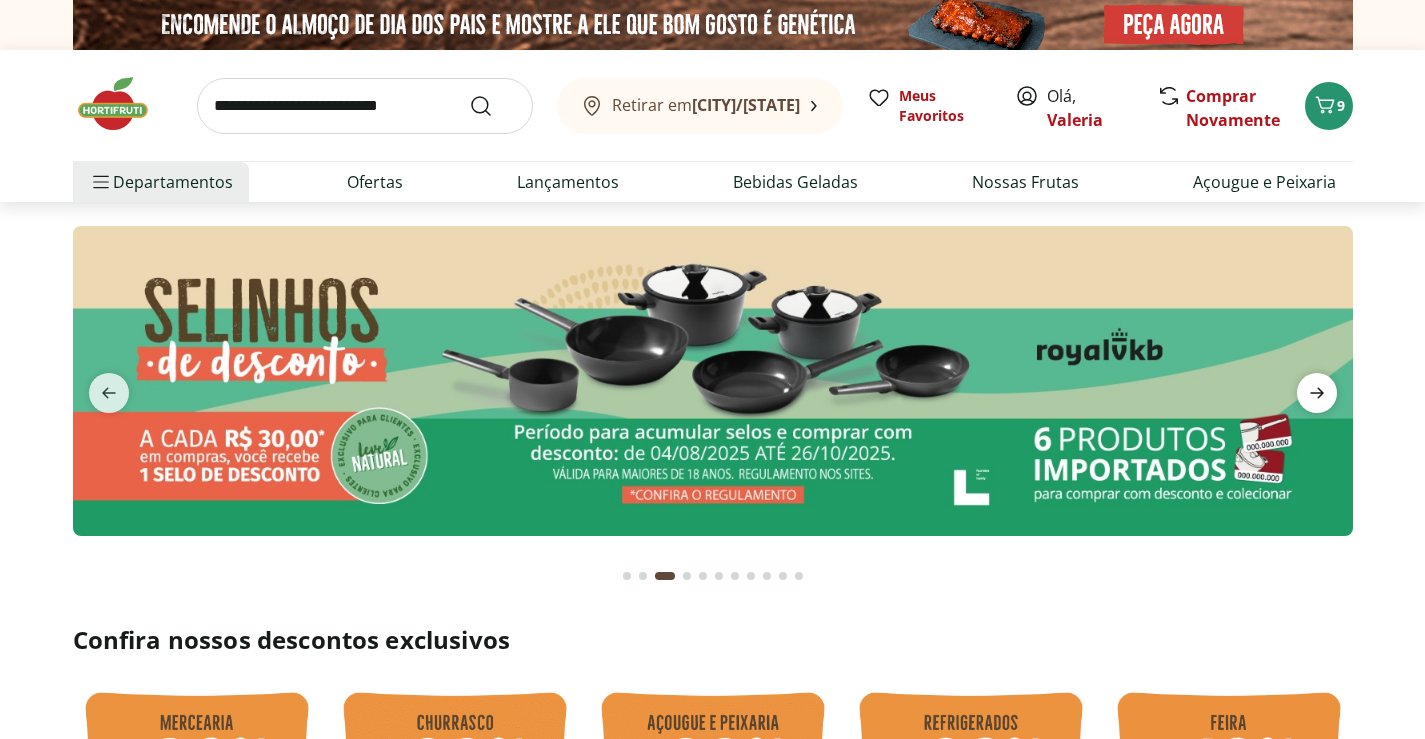 click at bounding box center (1317, 393) 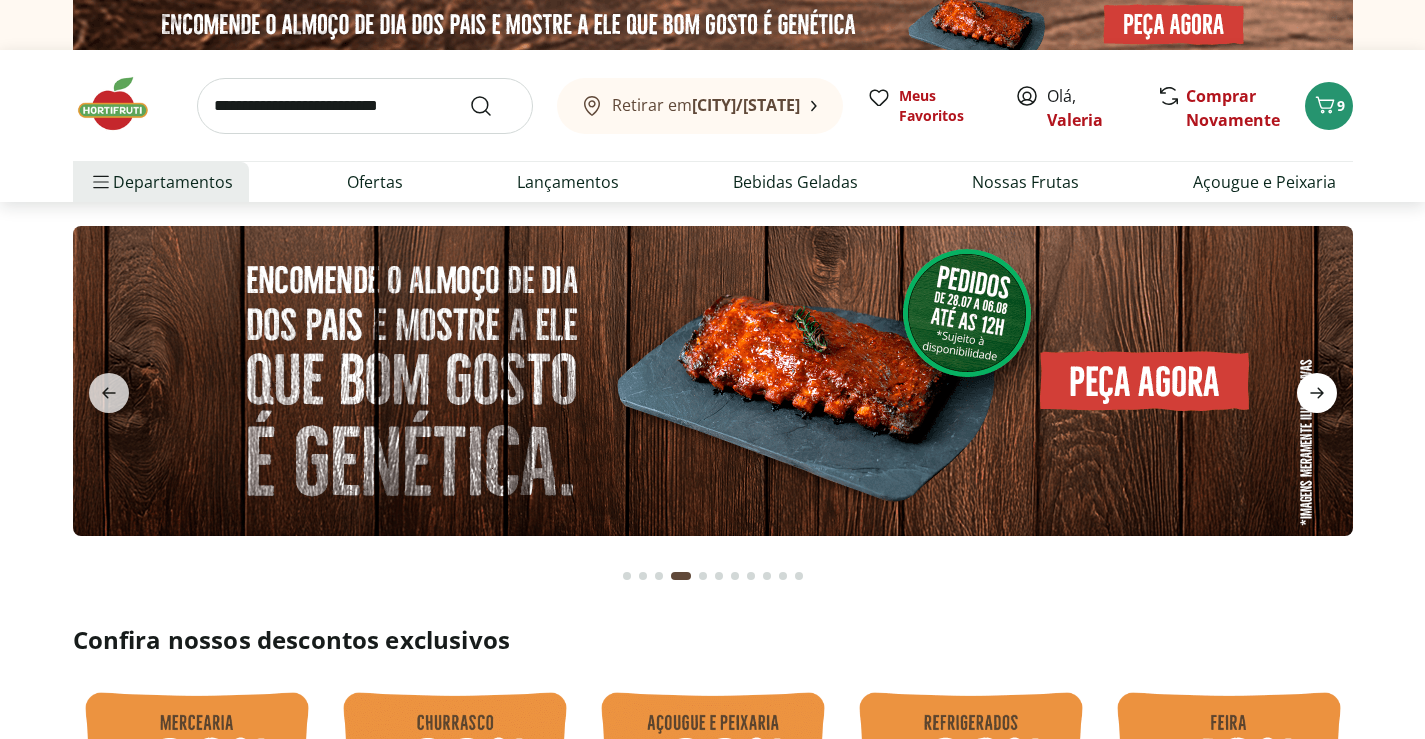 click at bounding box center (1317, 393) 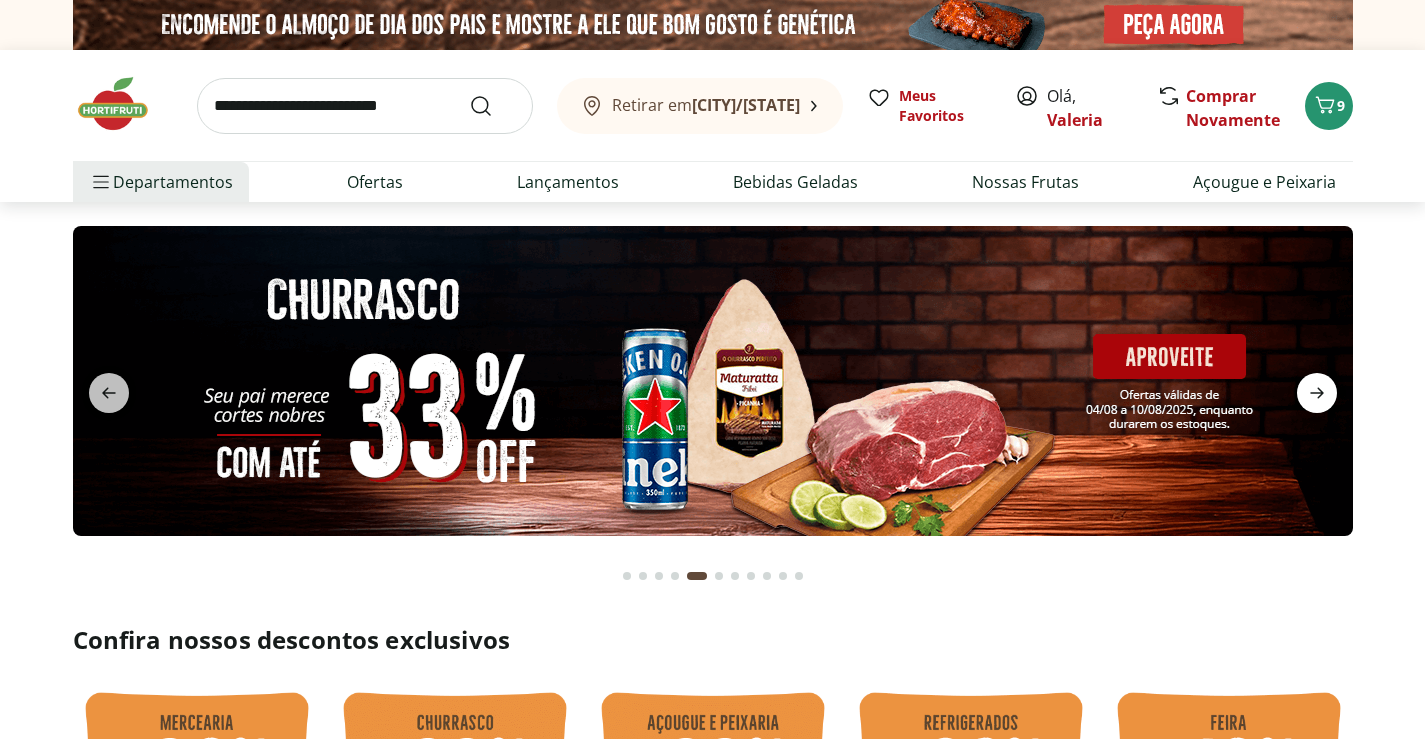click at bounding box center [1317, 393] 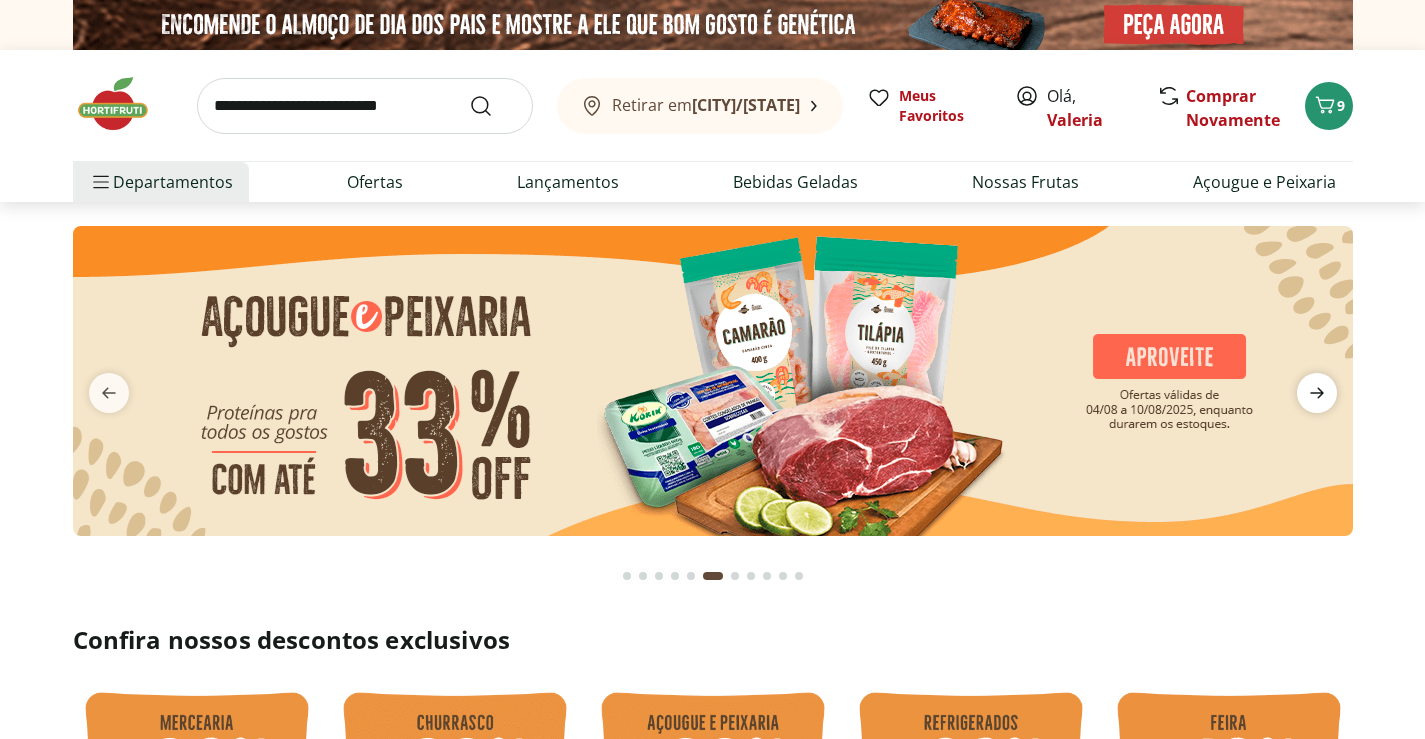 click at bounding box center [1317, 393] 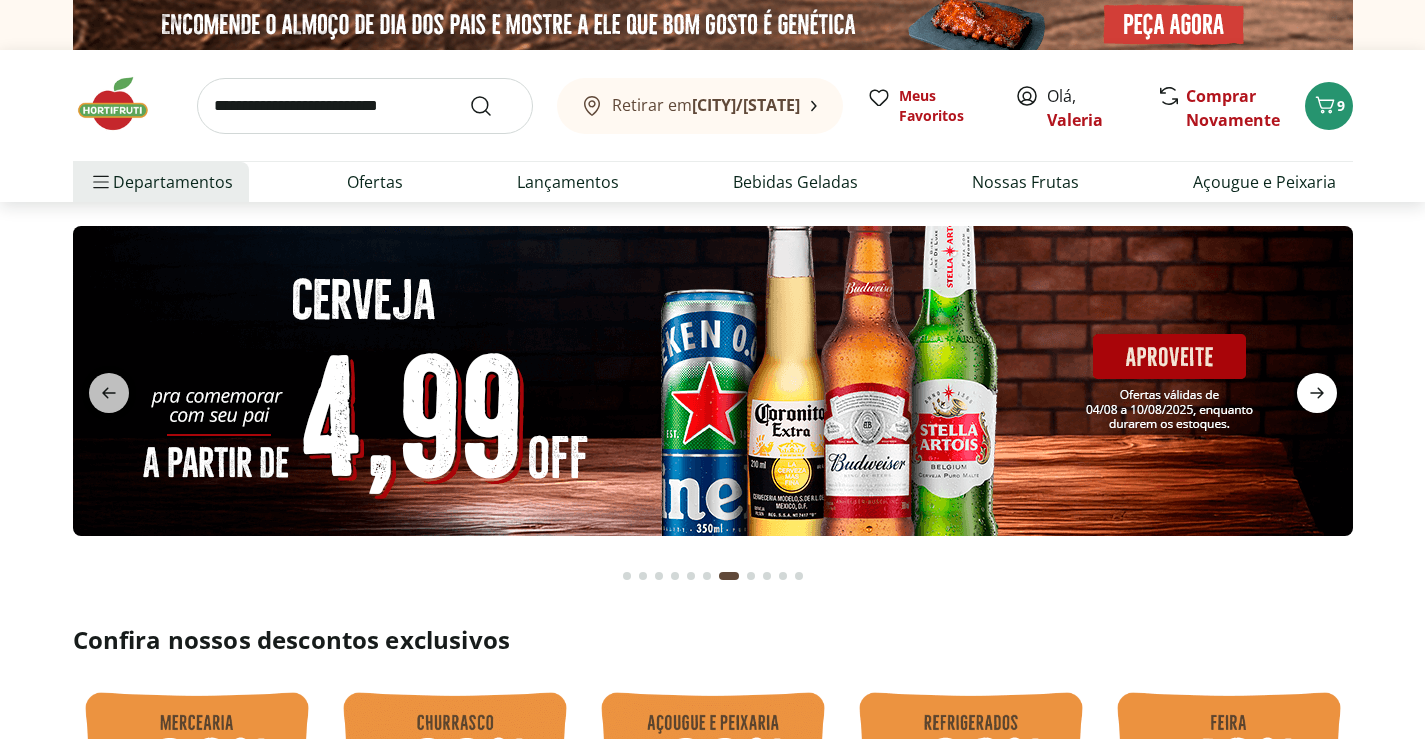 click at bounding box center [1317, 393] 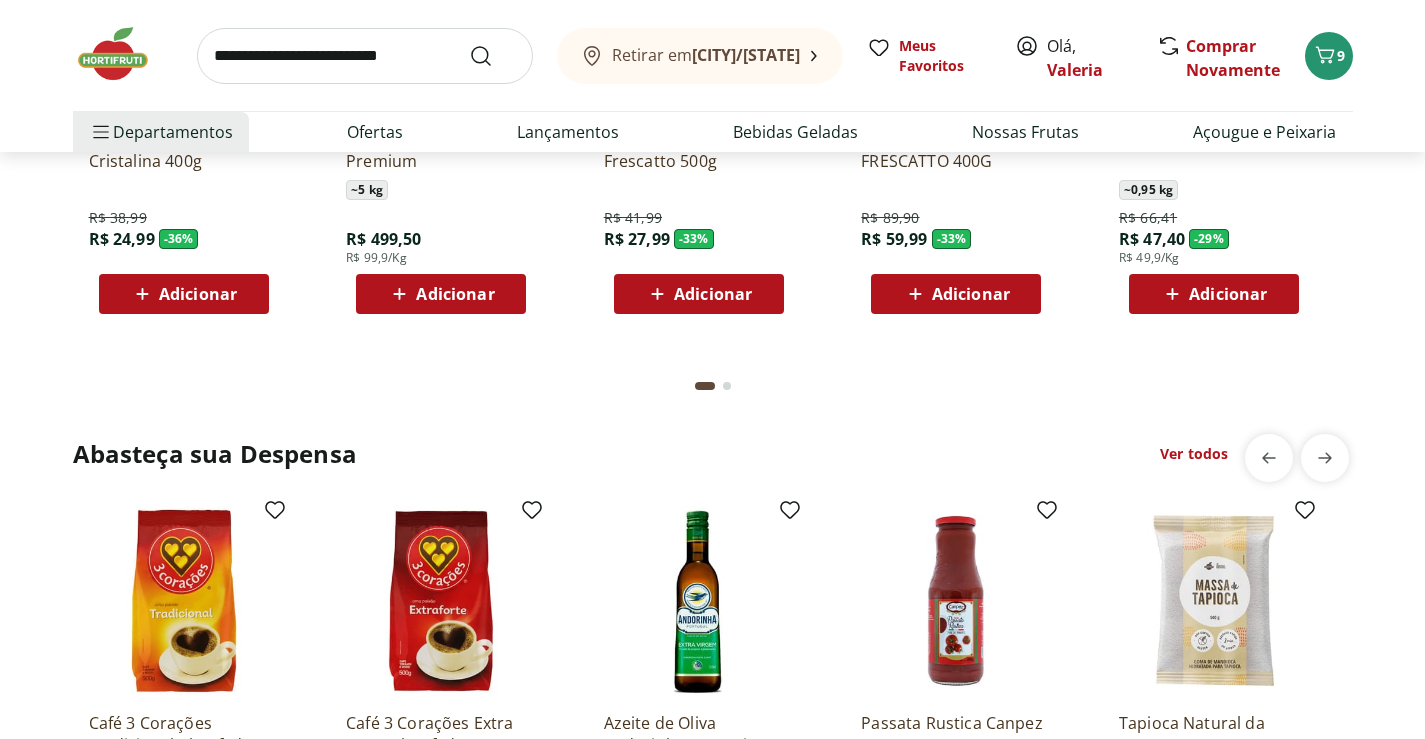 scroll, scrollTop: 2500, scrollLeft: 0, axis: vertical 